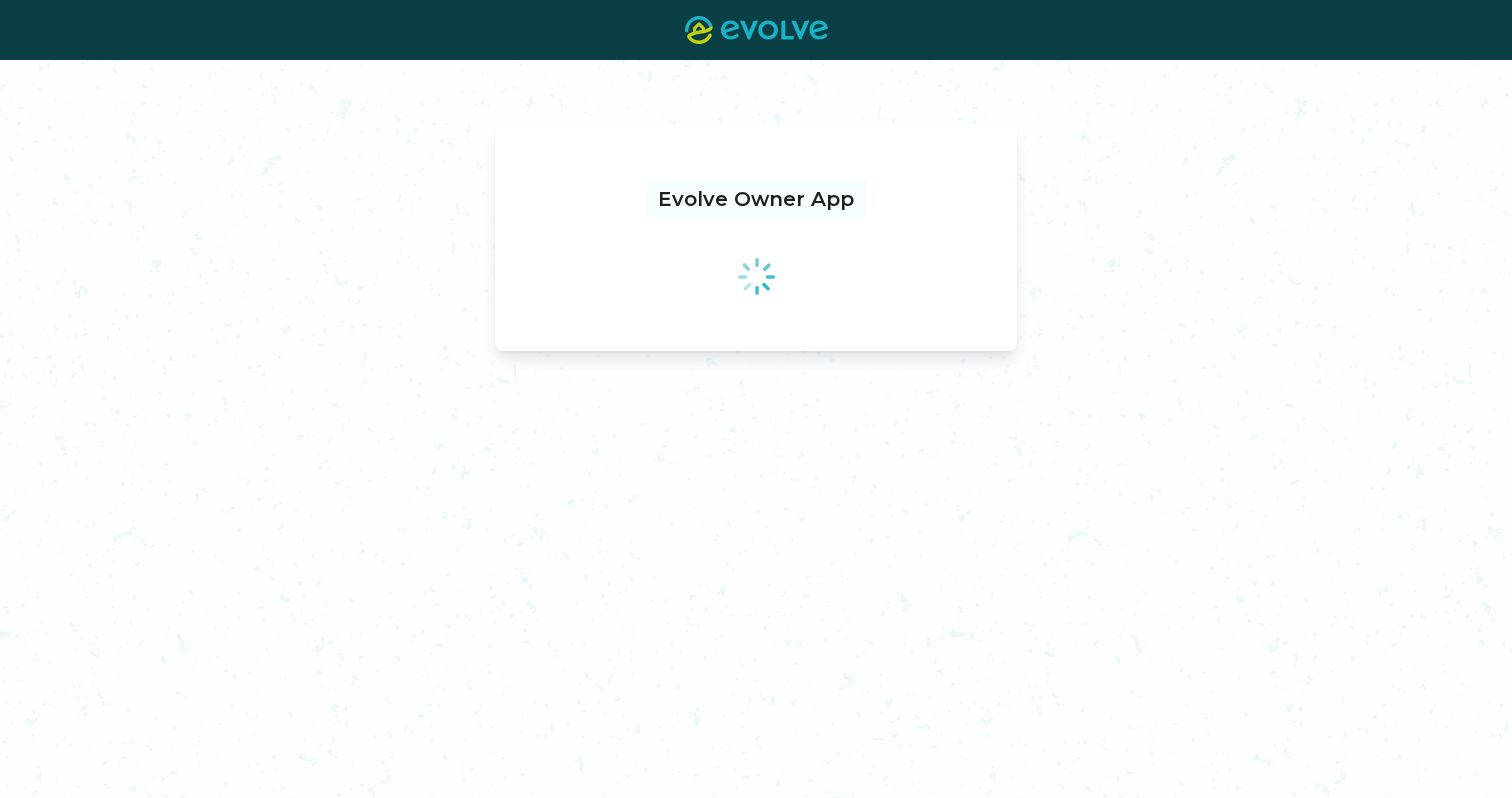scroll, scrollTop: 0, scrollLeft: 0, axis: both 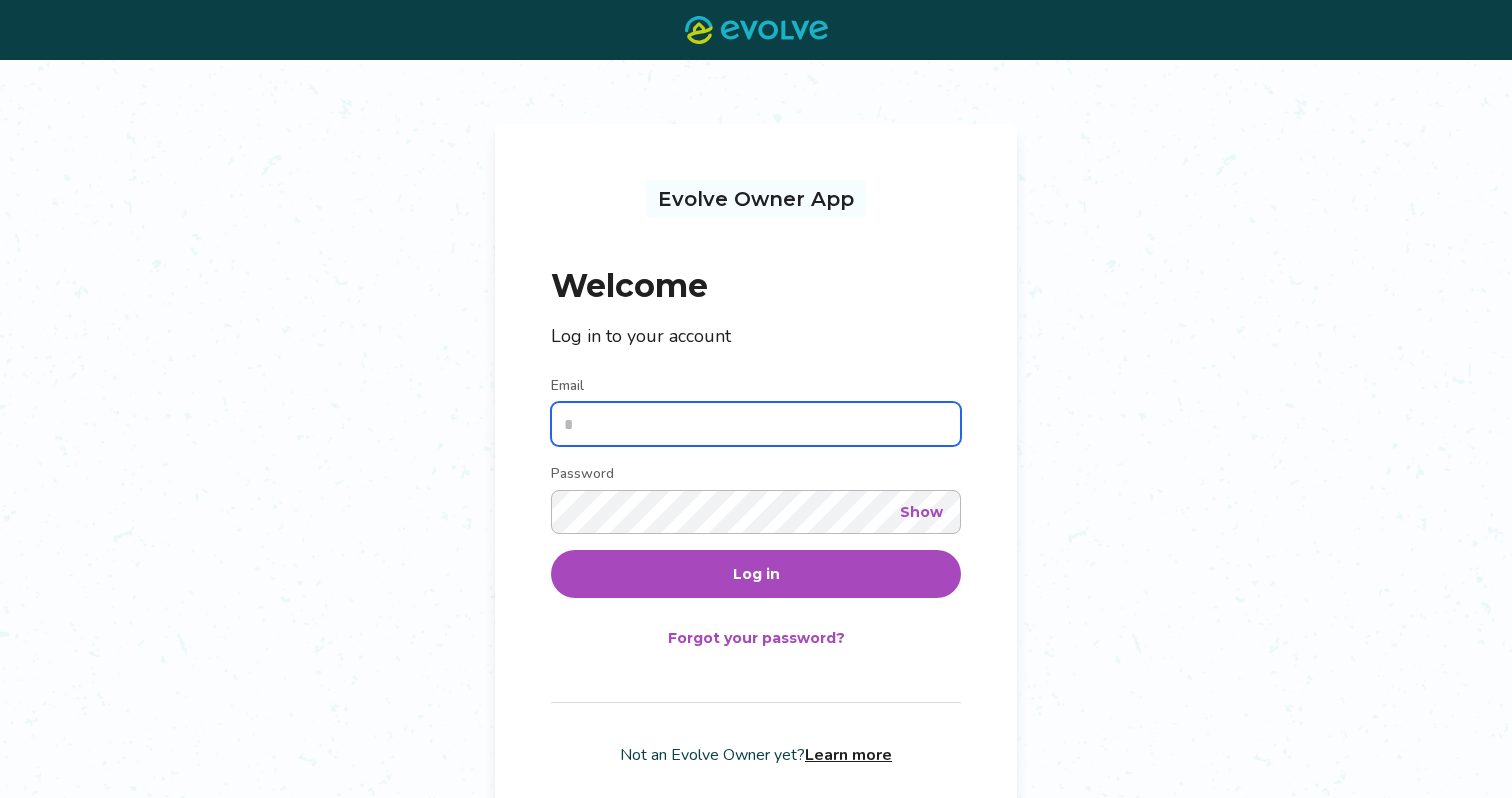 type on "**********" 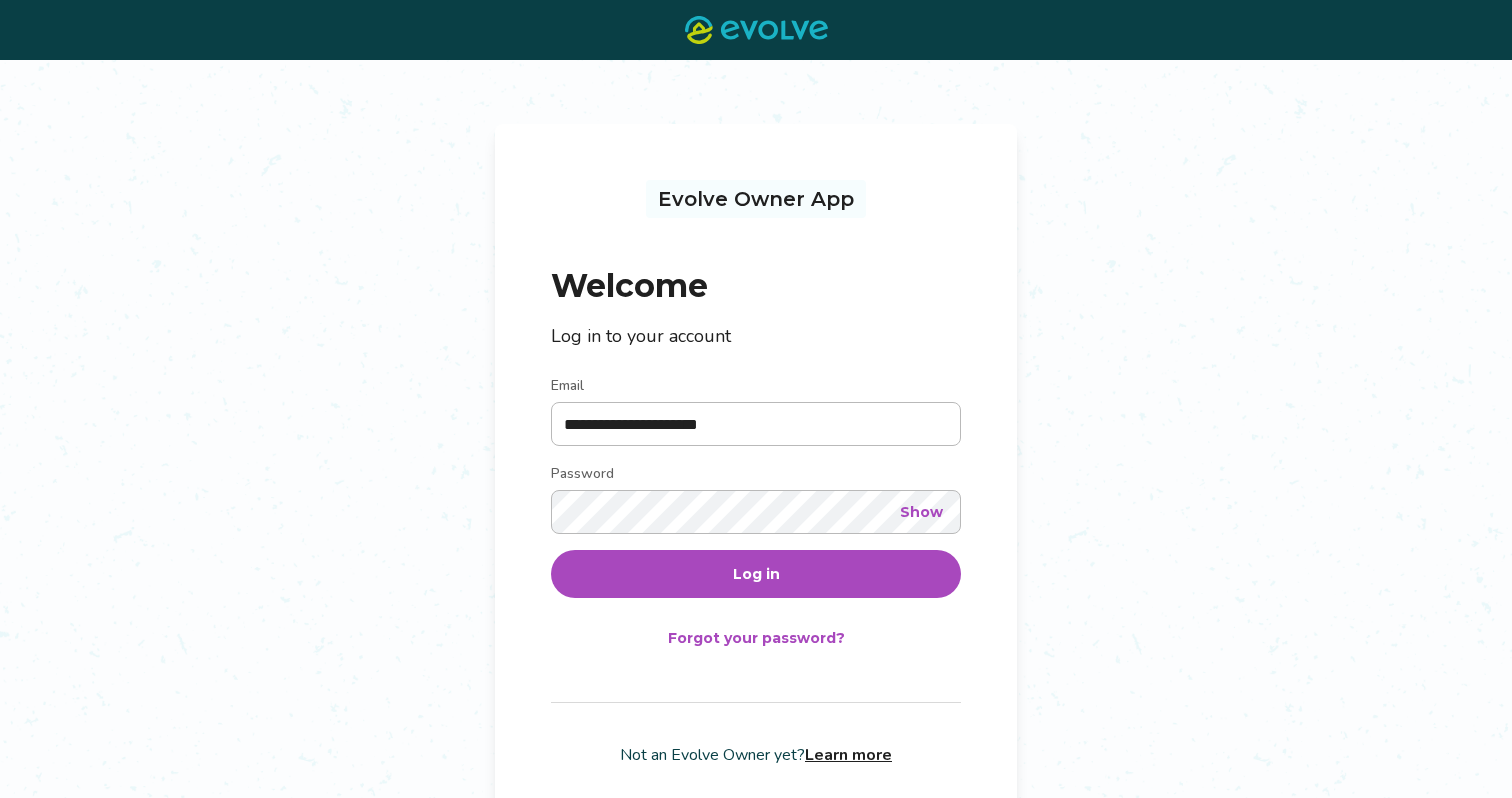click on "Log in" at bounding box center (756, 574) 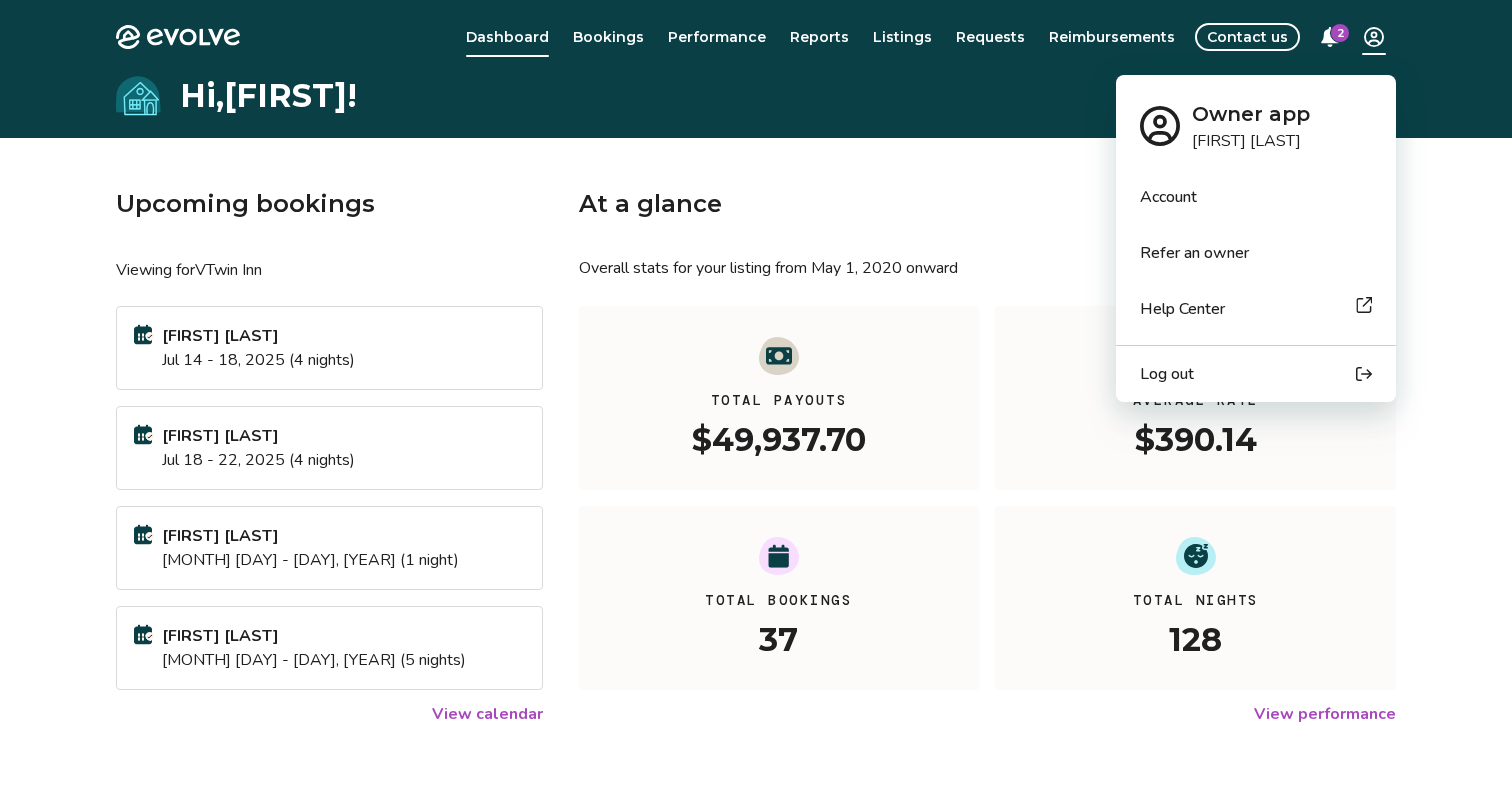 click on "Evolve Dashboard Bookings Performance Reports Listings Requests Reimbursements Contact us 2 Hi,  [FIRST] ! Upcoming bookings Viewing for  VTwin Inn [FIRST] [LAST] Jul 14 - 18, 2025 (4 nights) [FIRST] [LAST] Jul 18 - 22, 2025 (4 nights) [FIRST] [LAST] Jul 22 - 23, 2025 (1 night) [FIRST] [LAST] Jul 27 - 01, 2025 (5 nights) View calendar At a glance Overall stats for your listing from May 1, 2020 onward All YTD MTD Total Payouts $49,937.70 Average Rate $390.14 Total Bookings 37 Total Nights 128 View performance Looking for the booking site links to your listing?  You can find these under  the  Listings  overview © 2013-Present Evolve Vacation Rental Network Privacy Policy | Terms of Service
Owner app [FIRST]   [LAST] Account Refer an owner Help Center Log out" at bounding box center [756, 517] 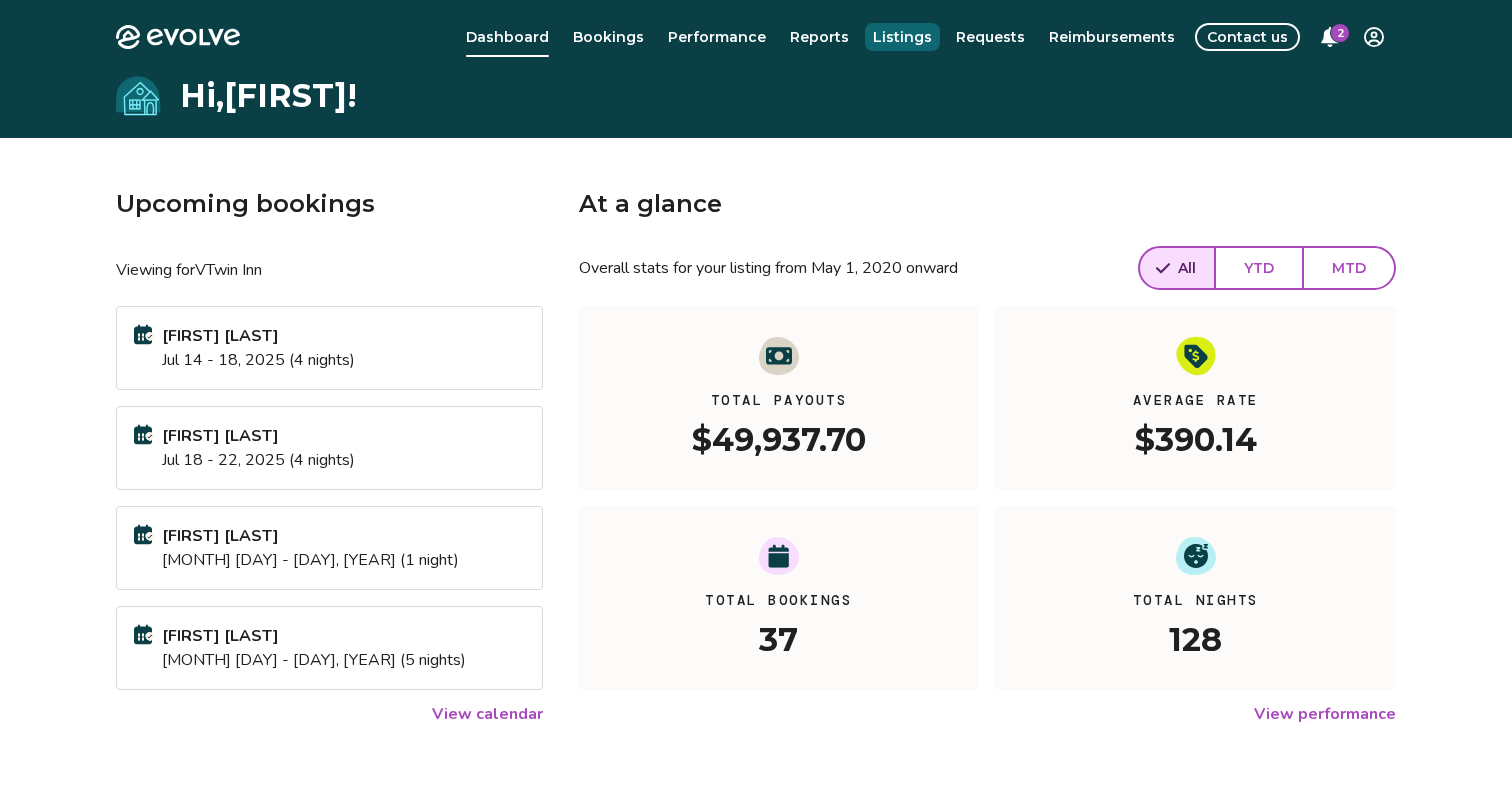 click on "Listings" at bounding box center (902, 37) 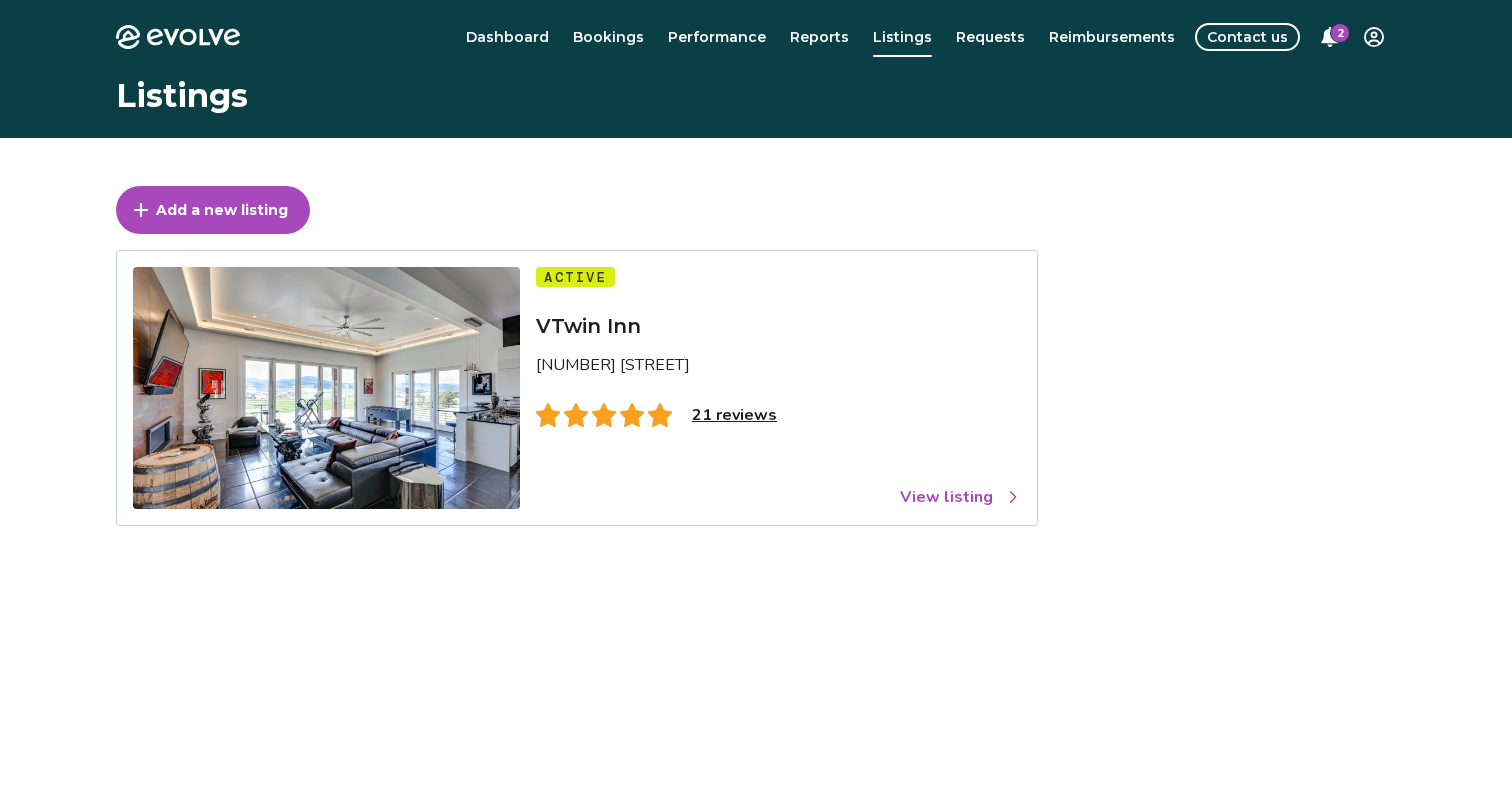 click on "View listing" at bounding box center [960, 497] 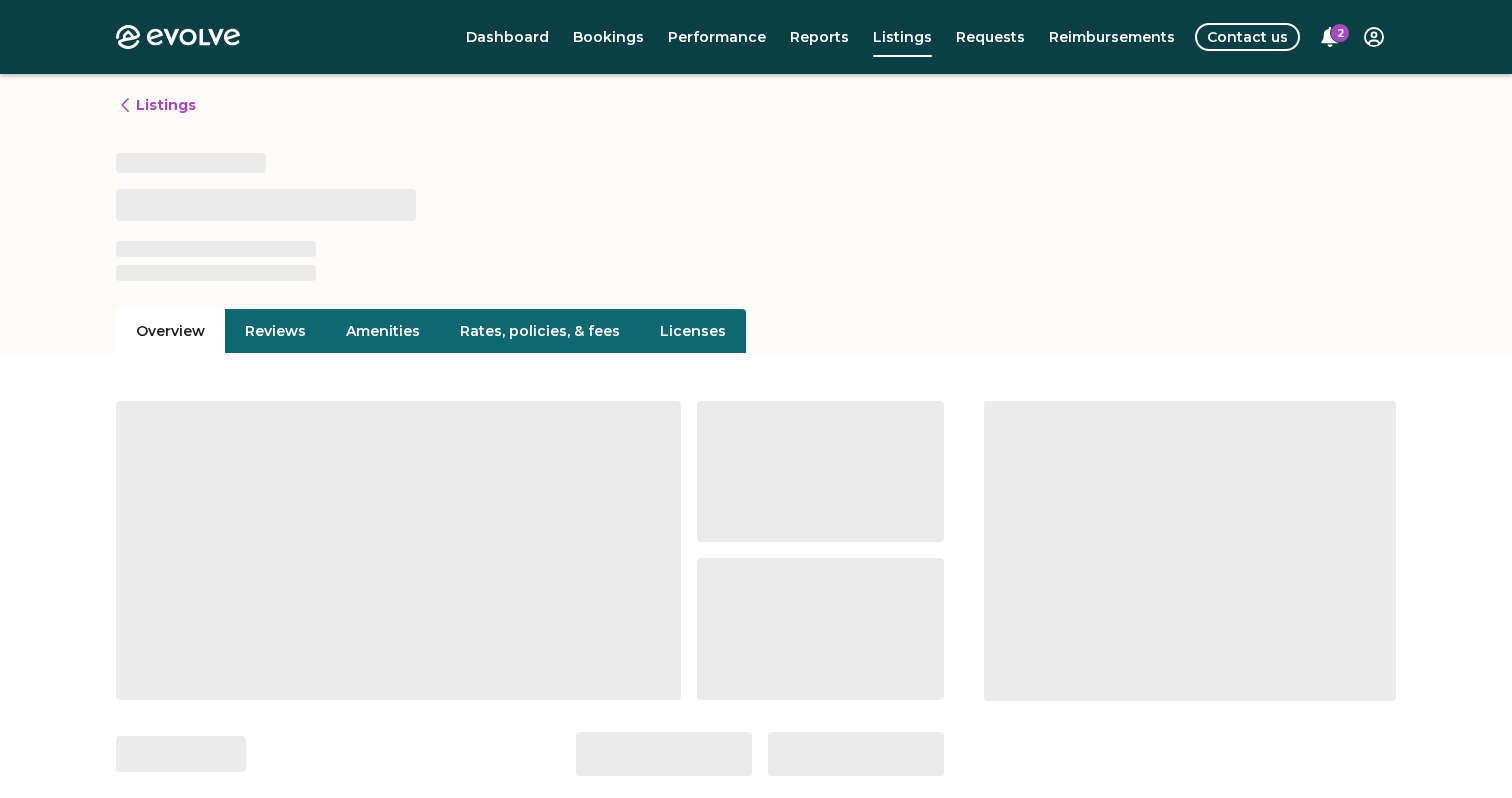 scroll, scrollTop: 9, scrollLeft: 0, axis: vertical 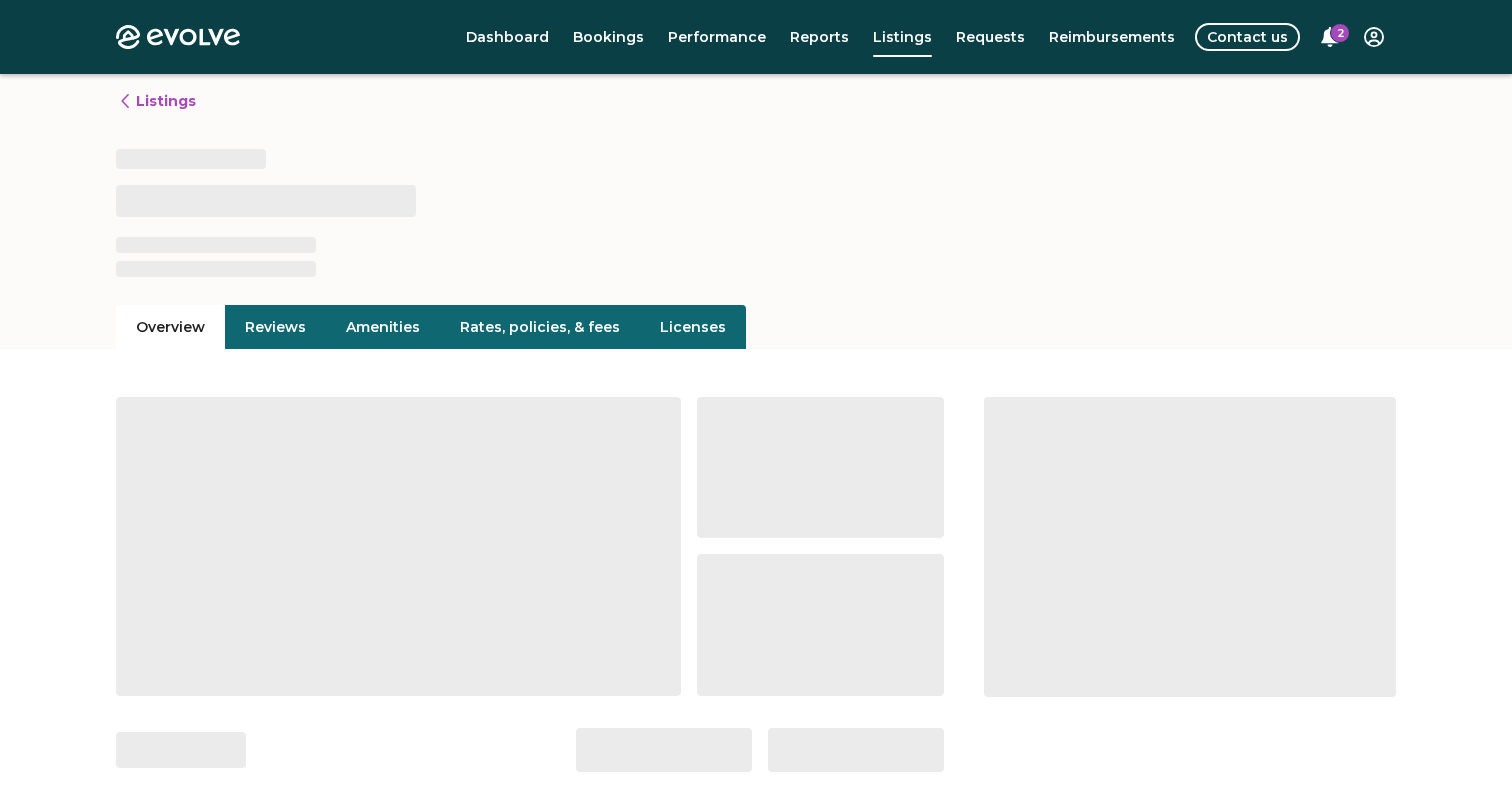 click on "Rates, policies, & fees" at bounding box center [540, 327] 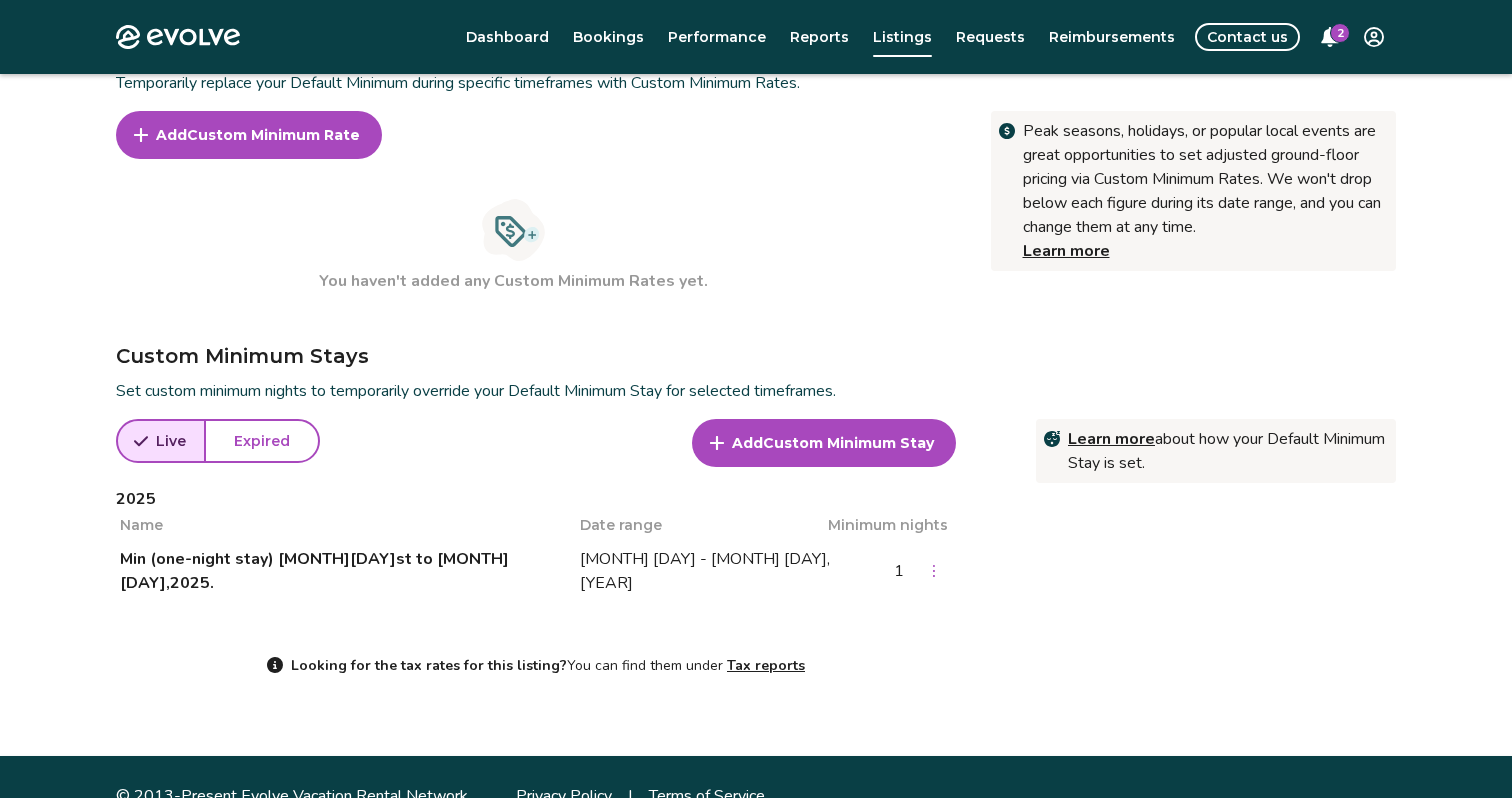 scroll, scrollTop: 720, scrollLeft: 0, axis: vertical 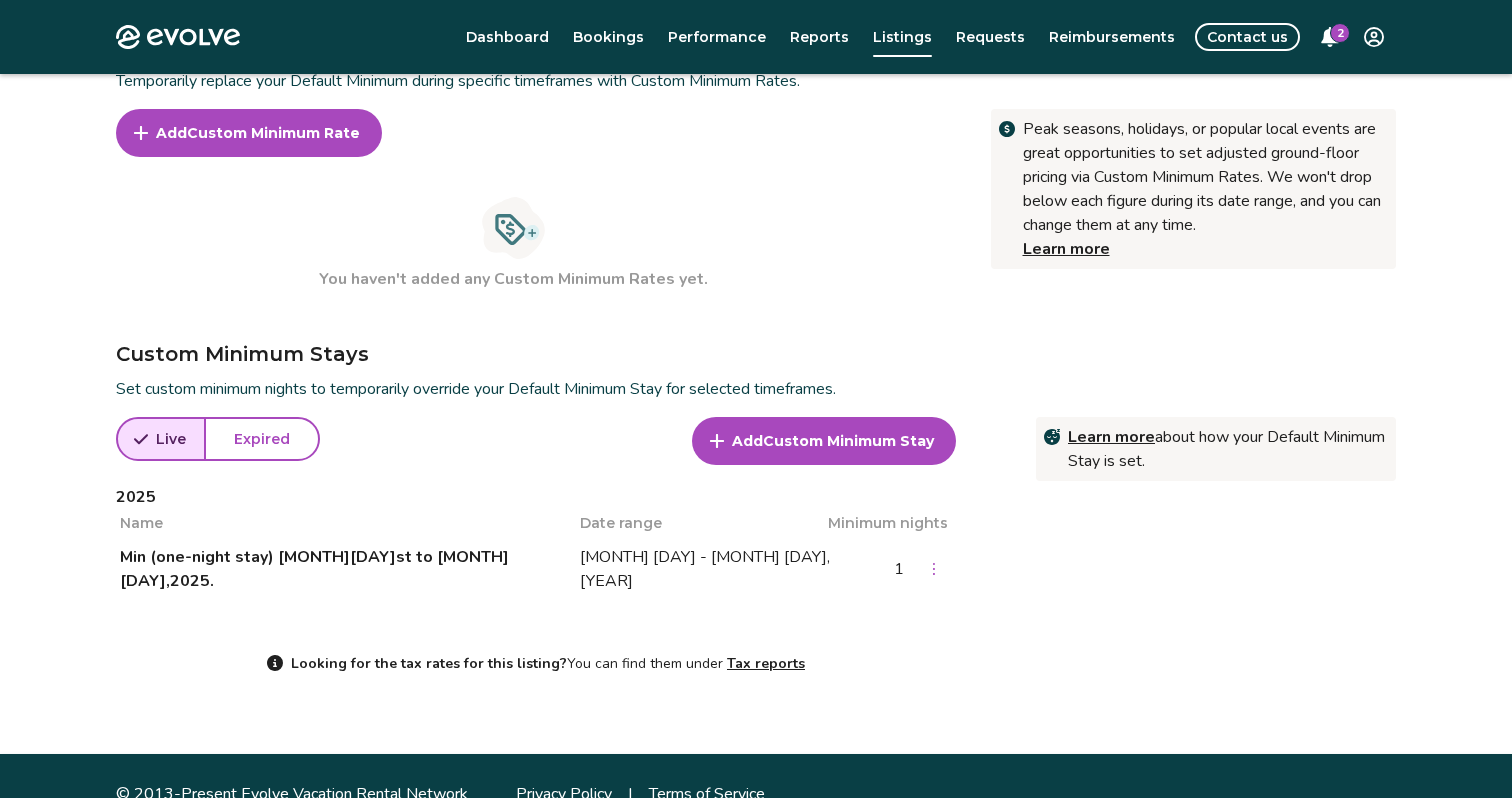 click on "[MONTH] [DAY] - [MONTH] [DAY], [YEAR]" at bounding box center (720, 569) 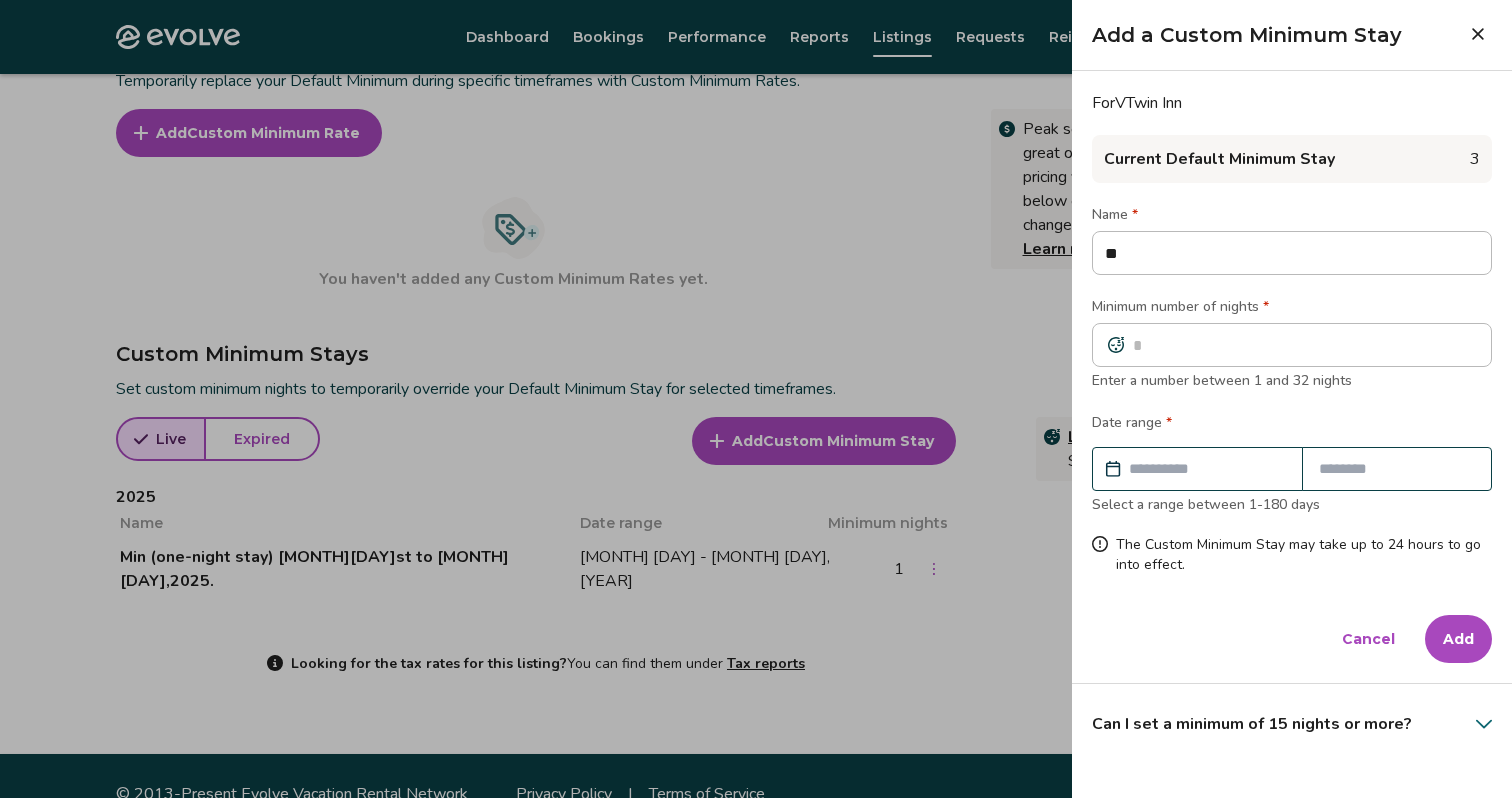 type on "*" 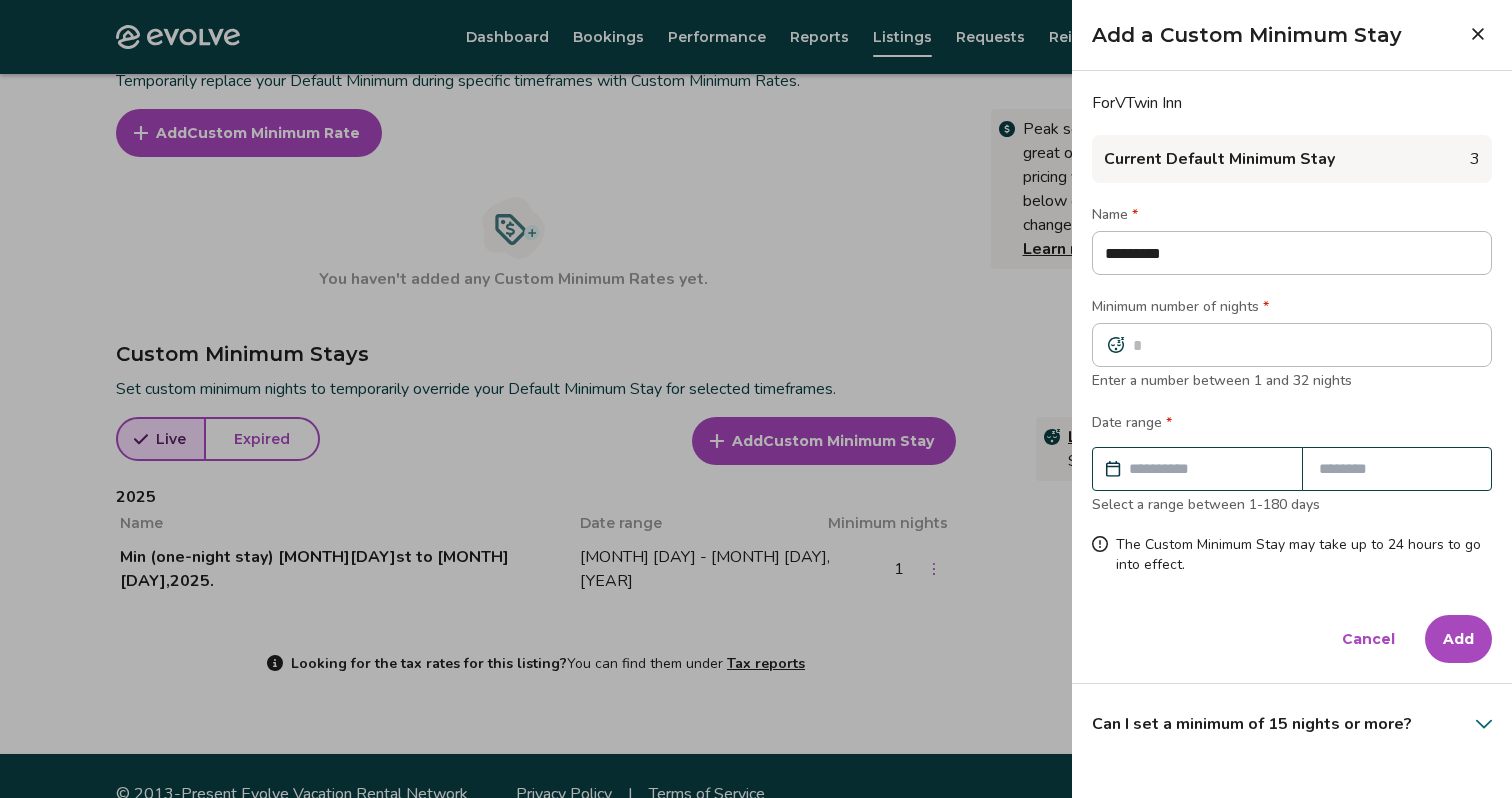 type on "*********" 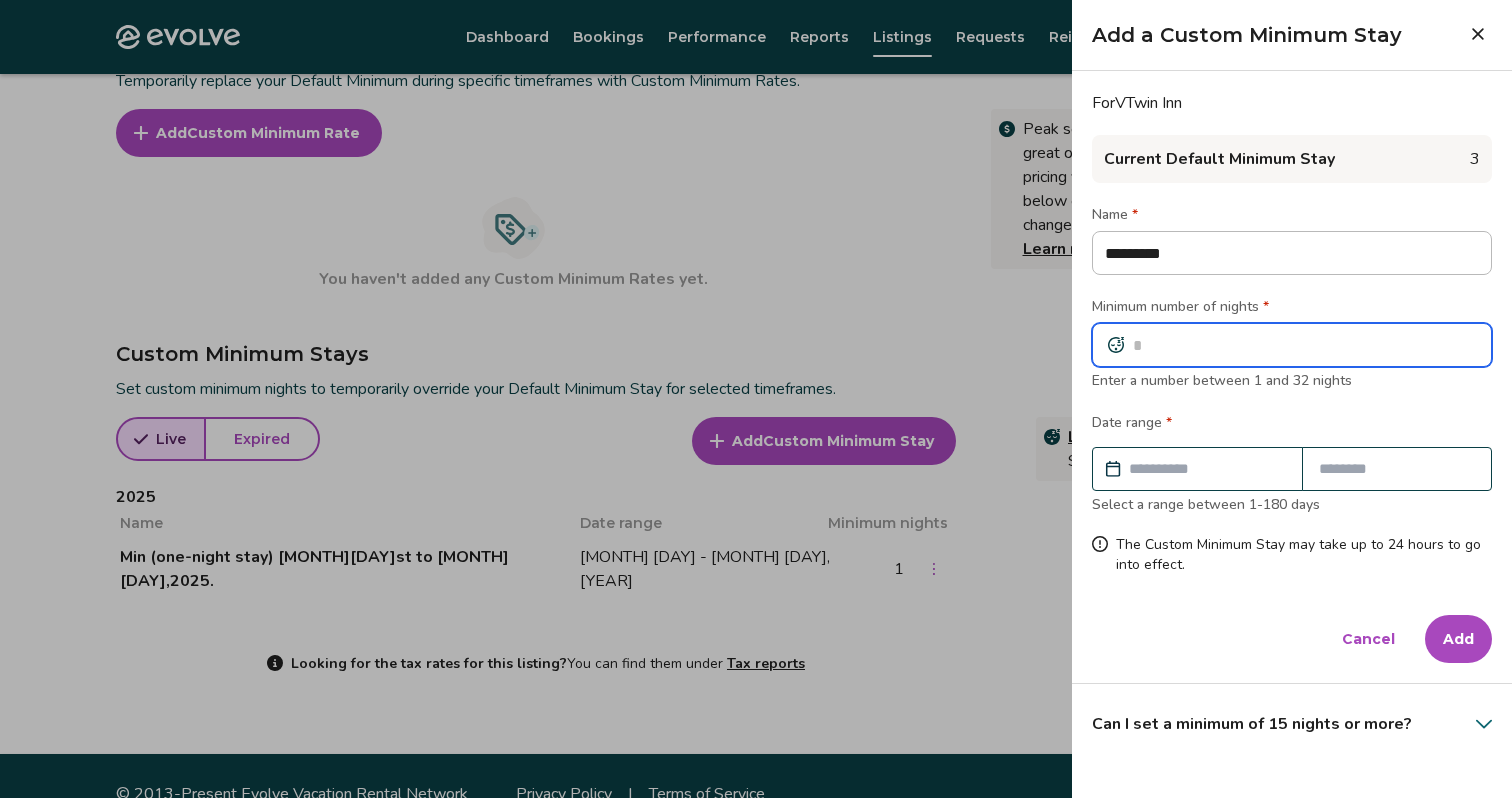 click at bounding box center [1292, 345] 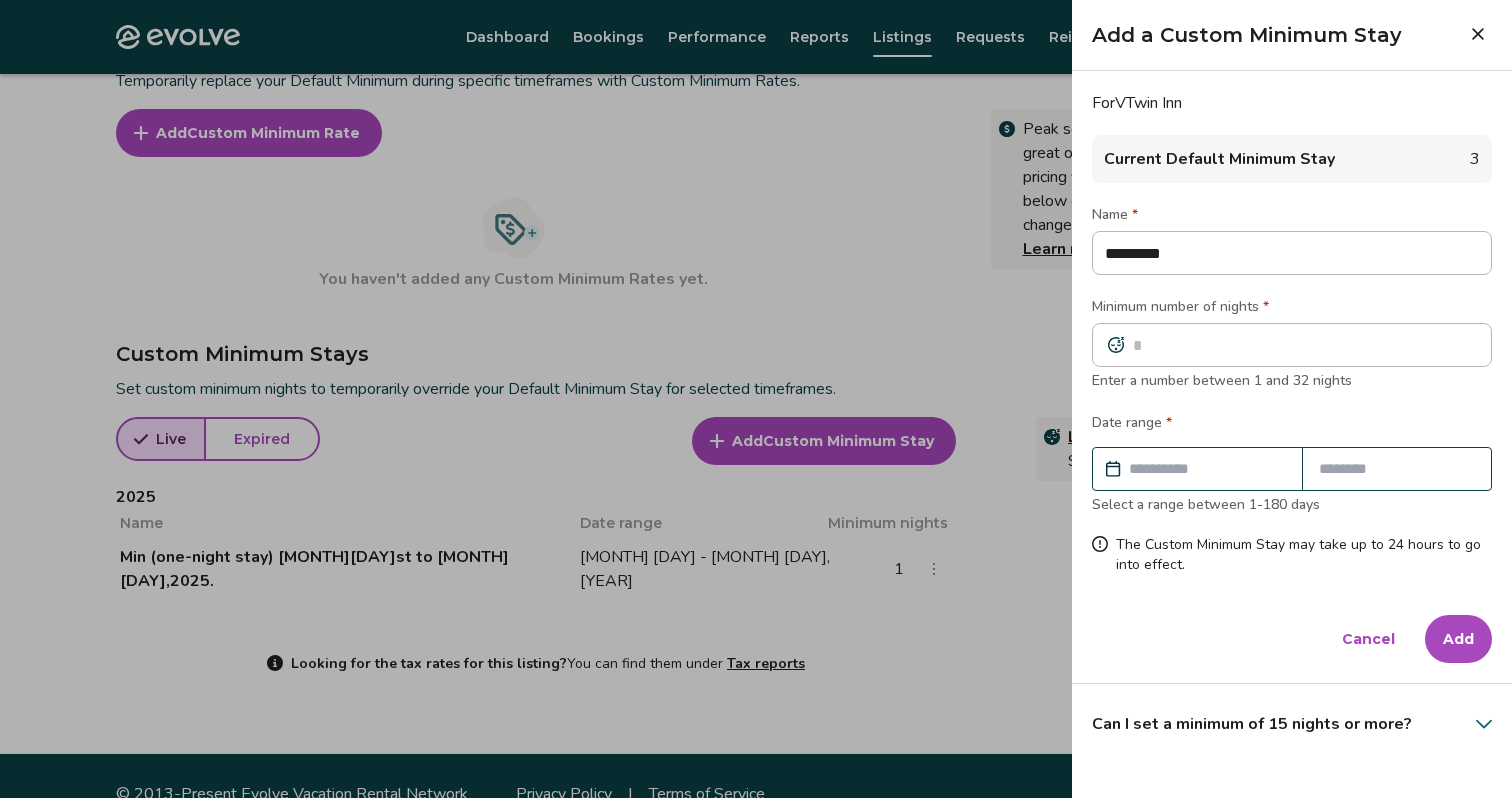 click at bounding box center [1207, 469] 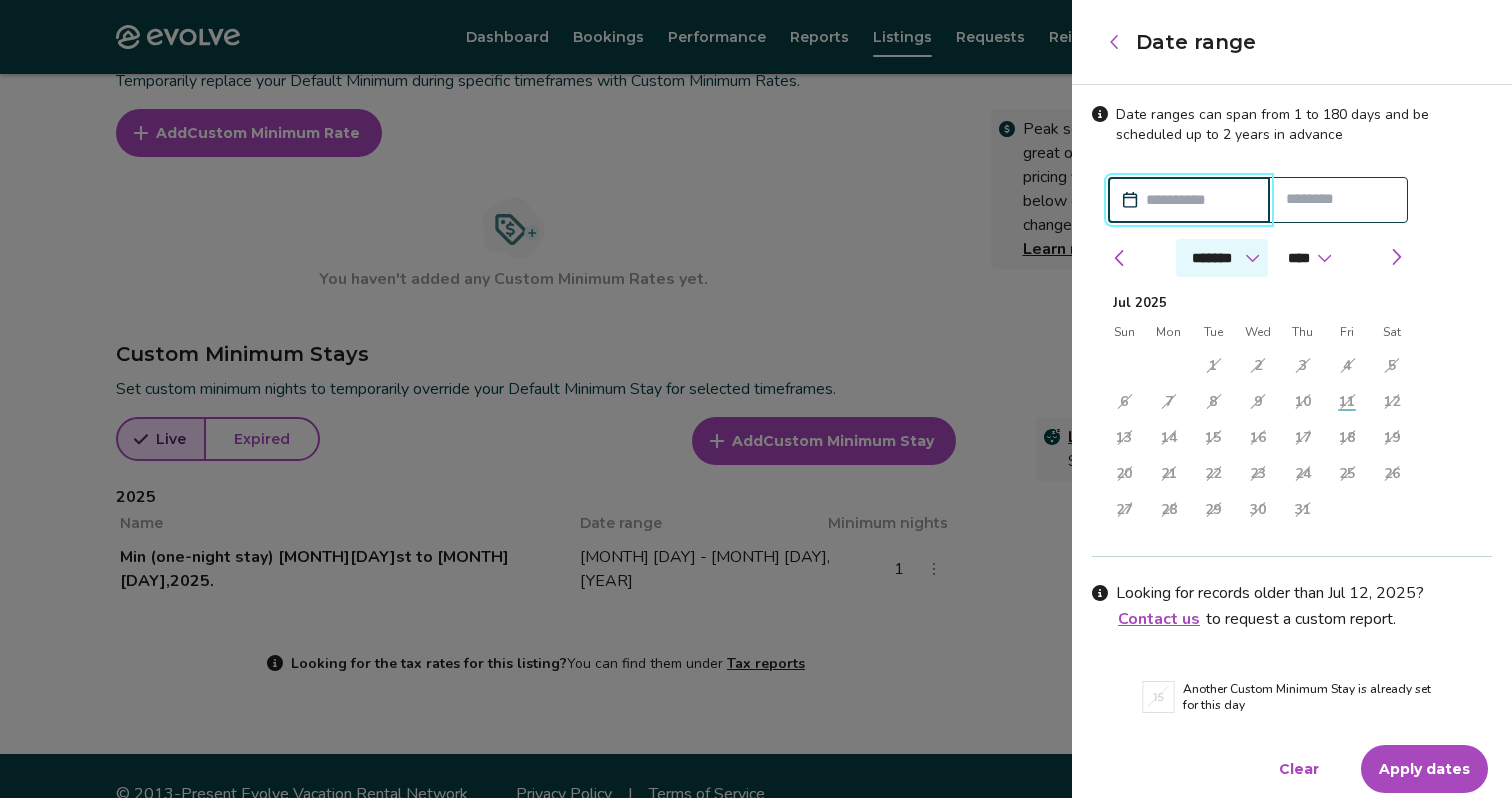 click on "******* ******** ***** ***** *** **** **** ****** ********* ******* ******** ********" at bounding box center [1222, 258] 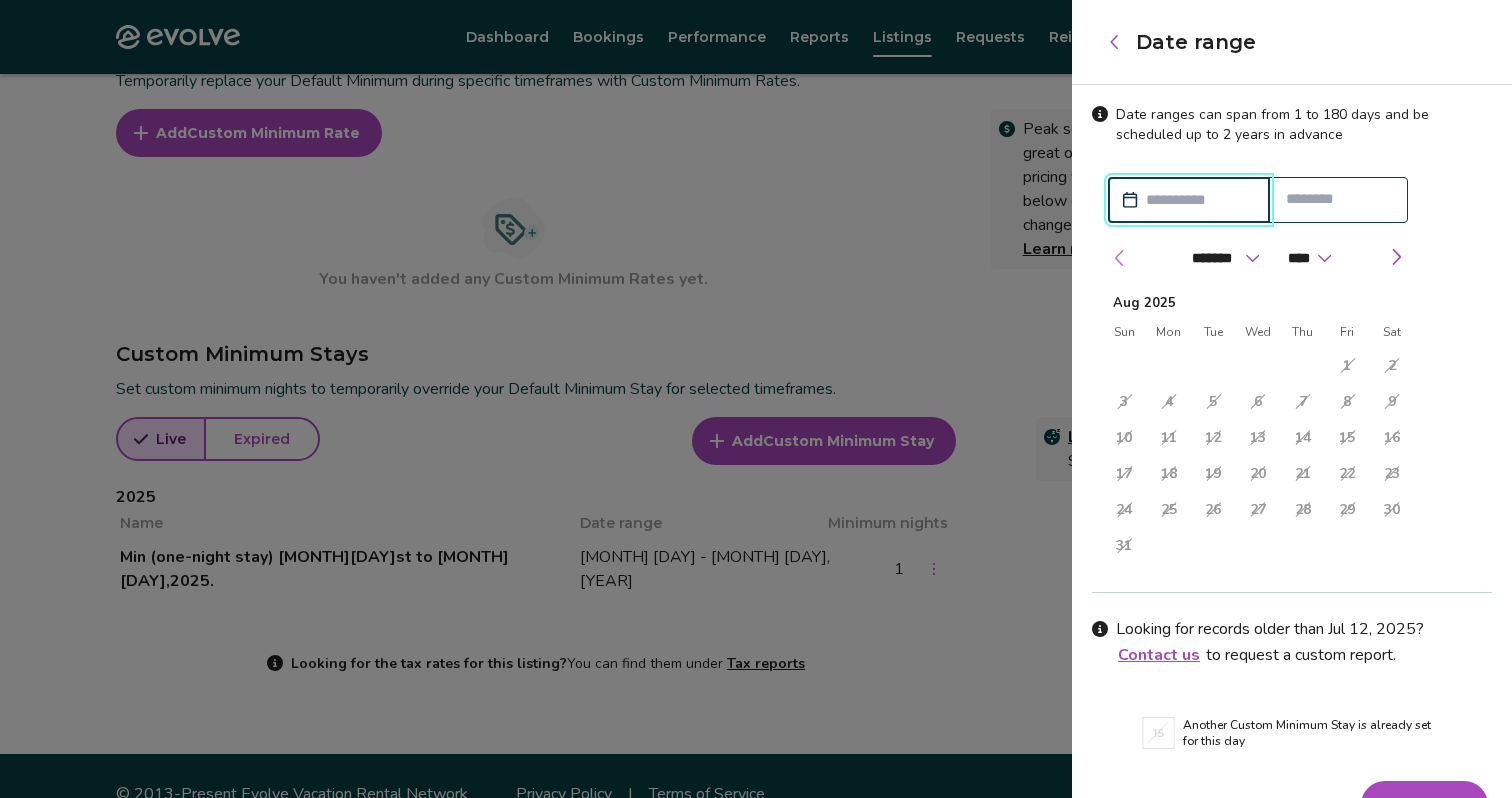 click at bounding box center (1120, 258) 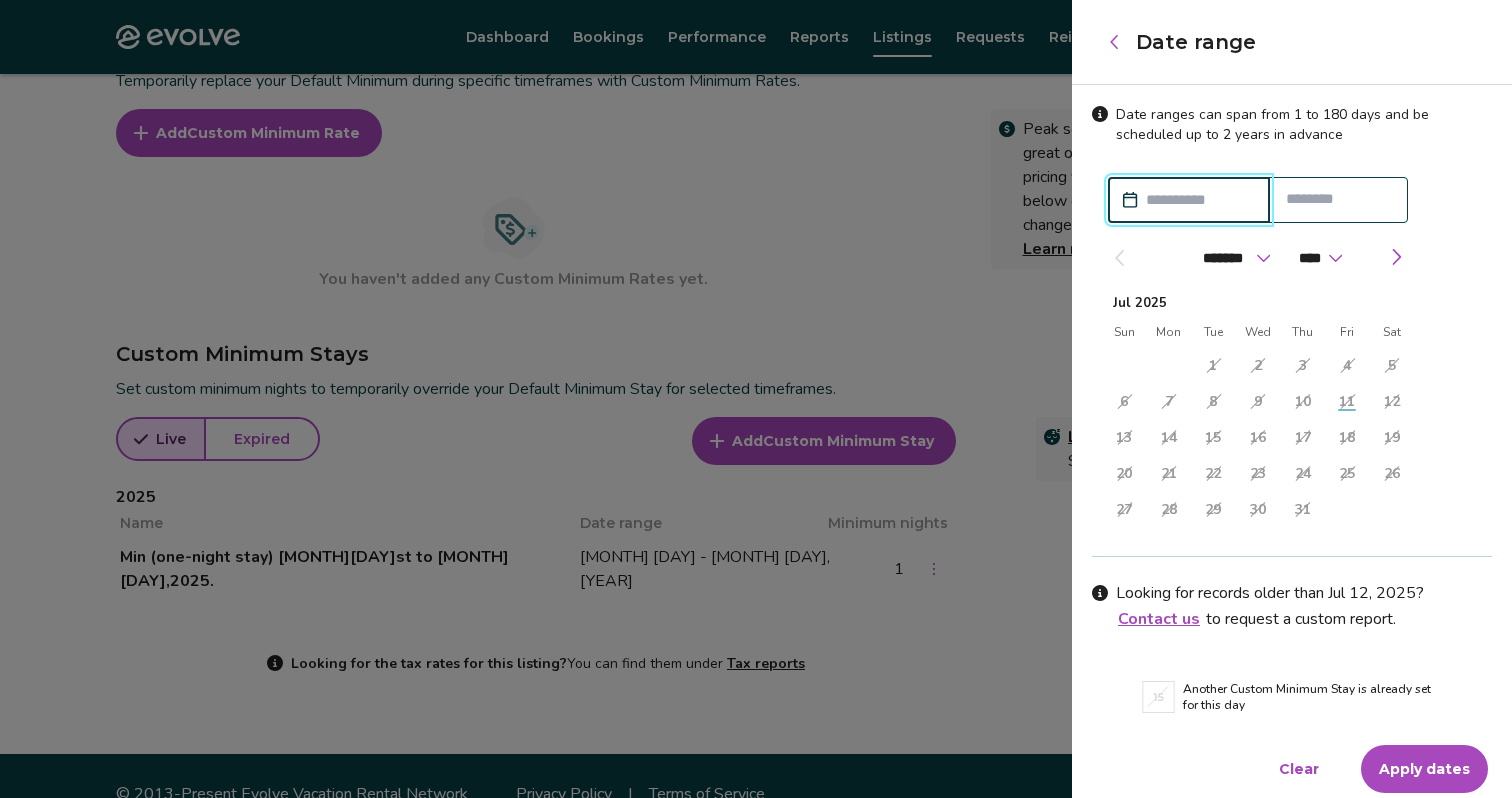 click at bounding box center [1199, 200] 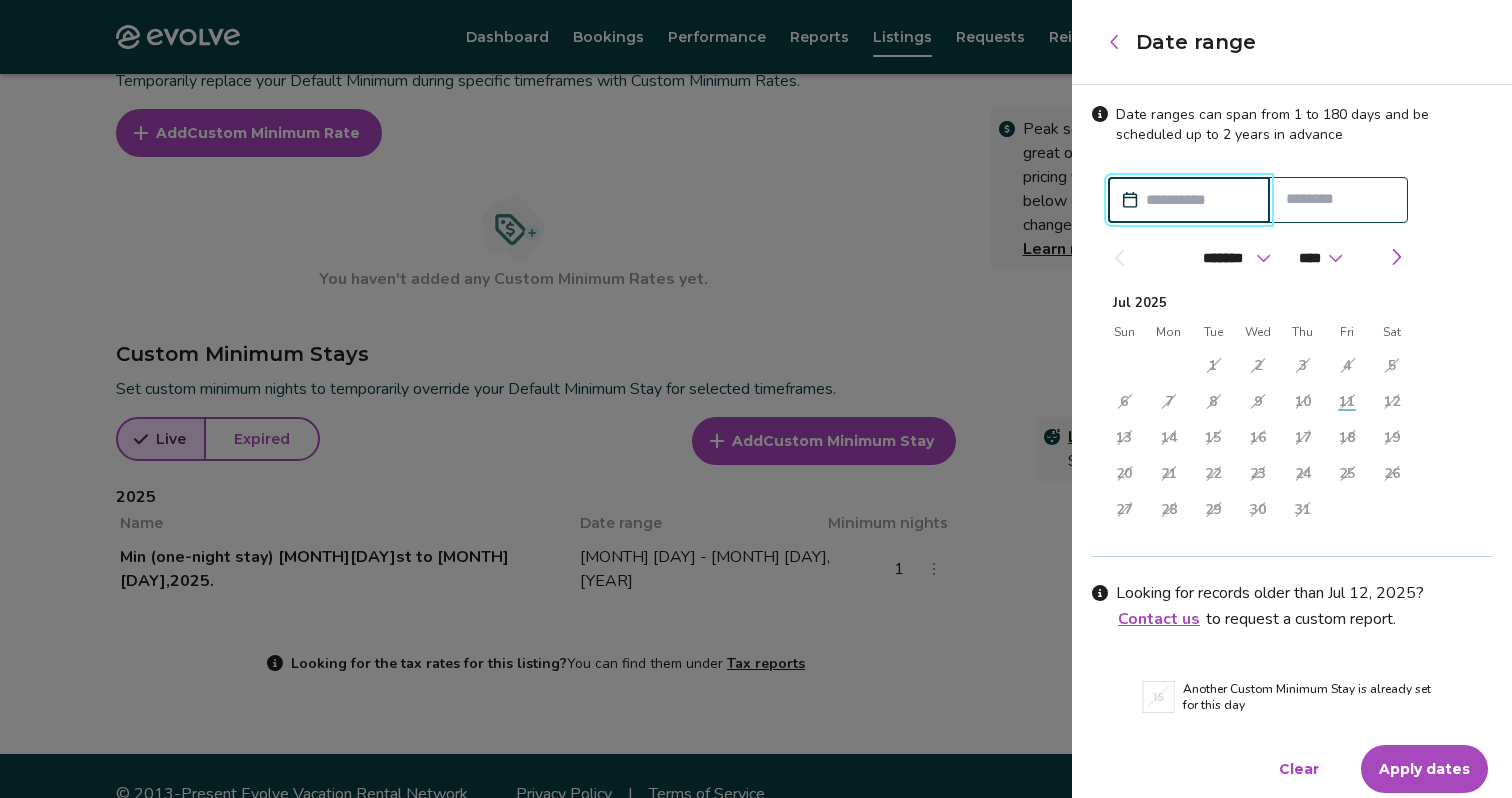 click at bounding box center [1119, 258] 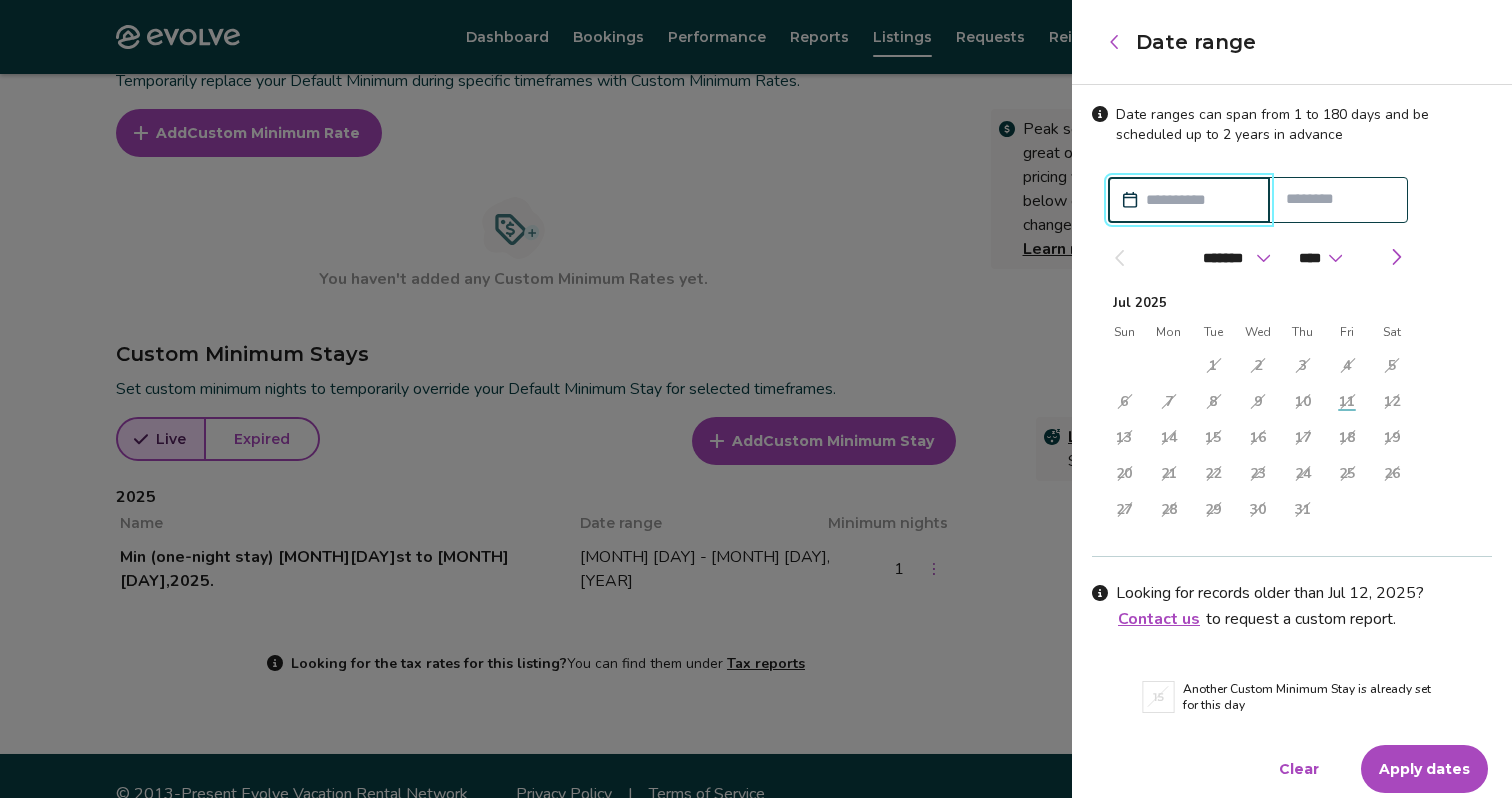 click on "11" at bounding box center (1347, 402) 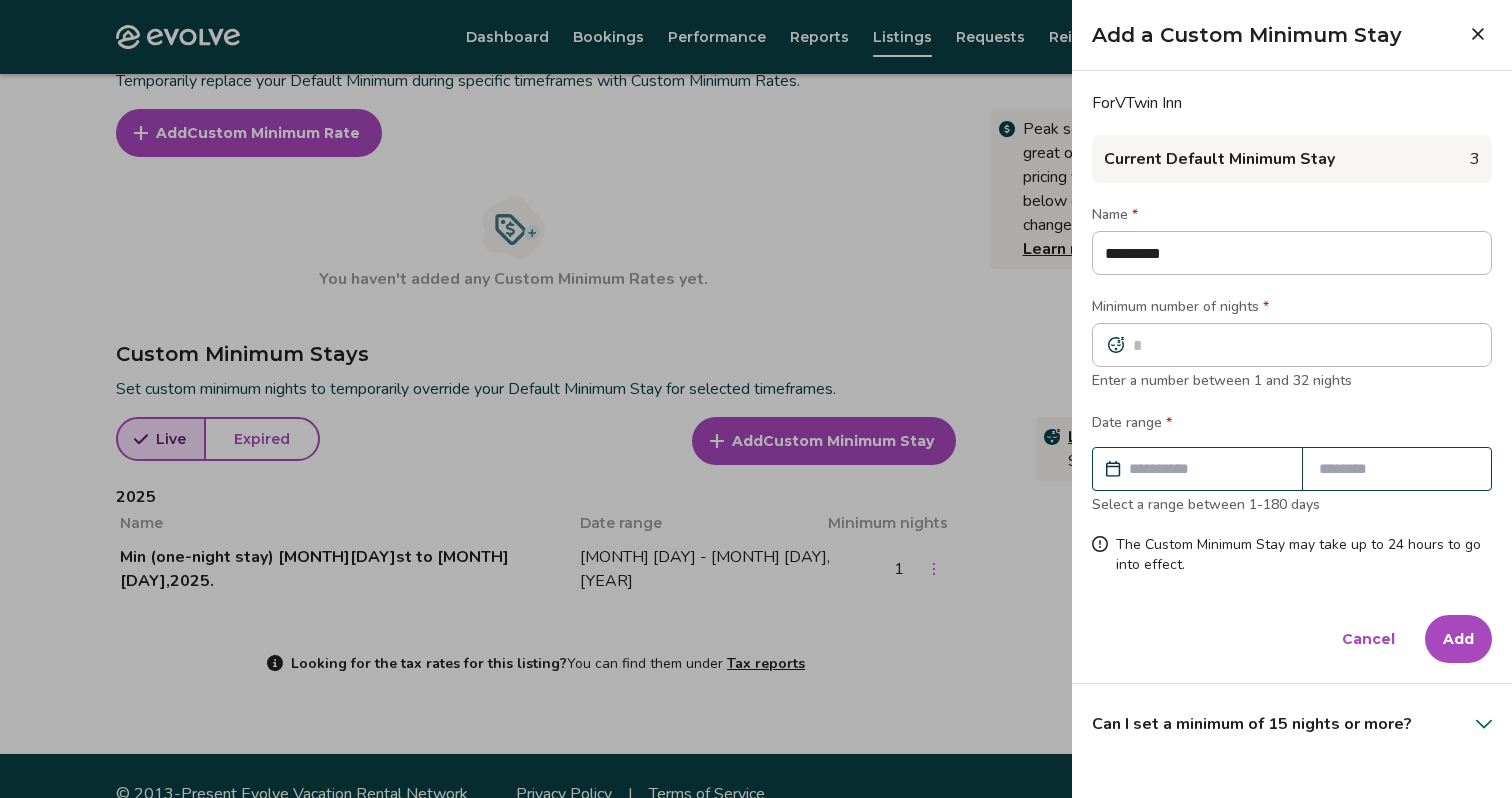 click at bounding box center (756, 399) 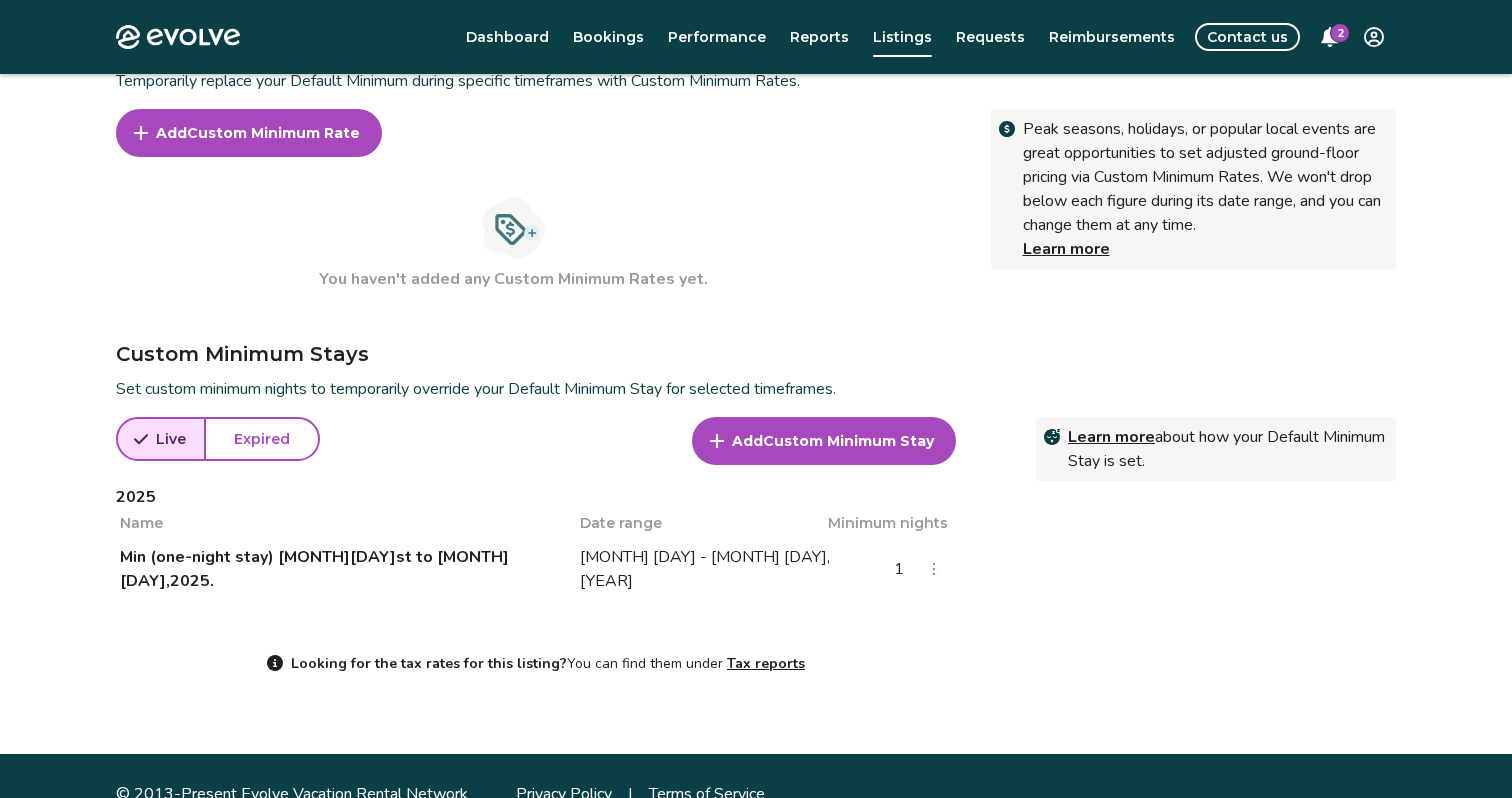 click 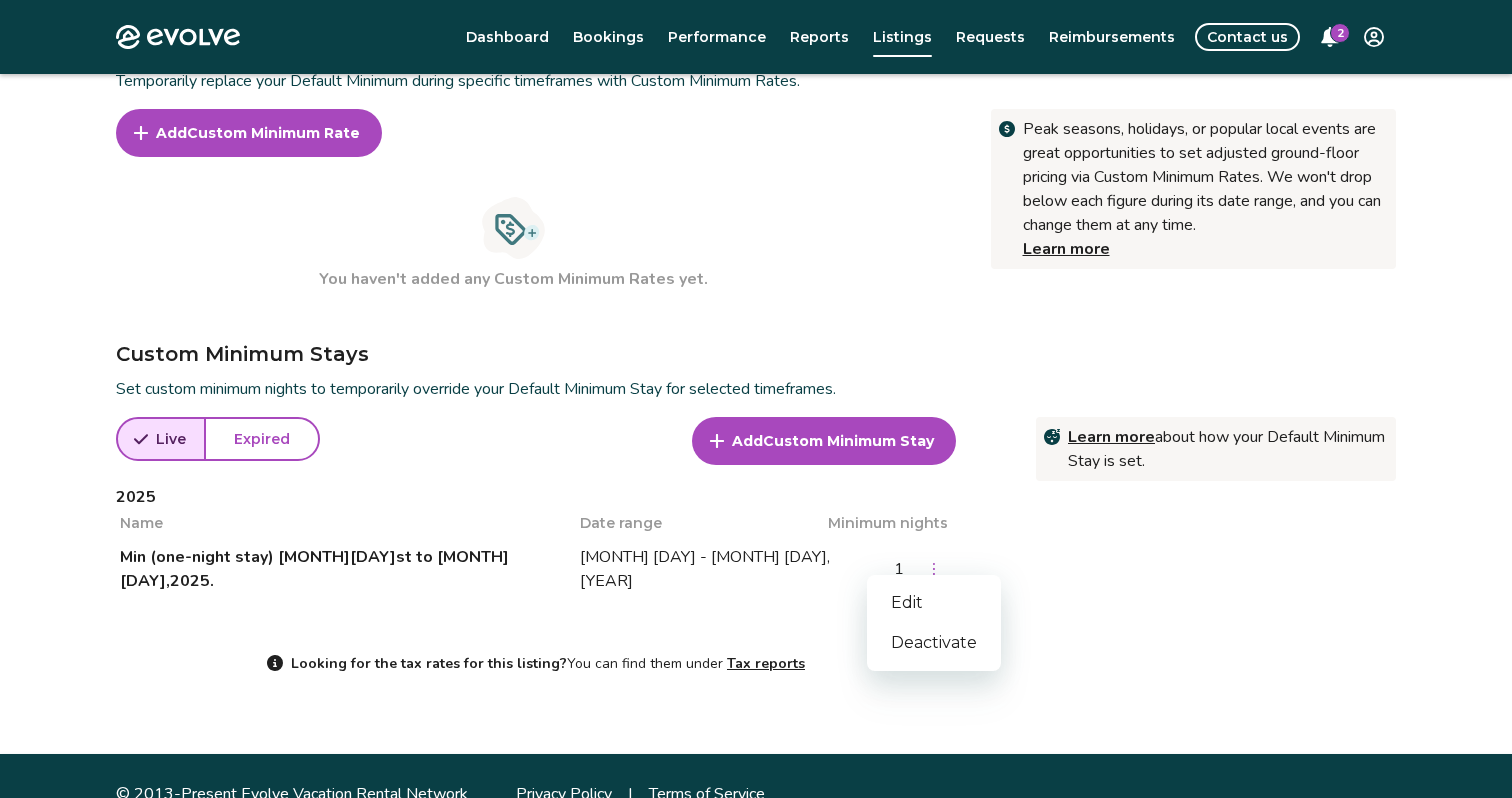 click on "Edit" at bounding box center (934, 603) 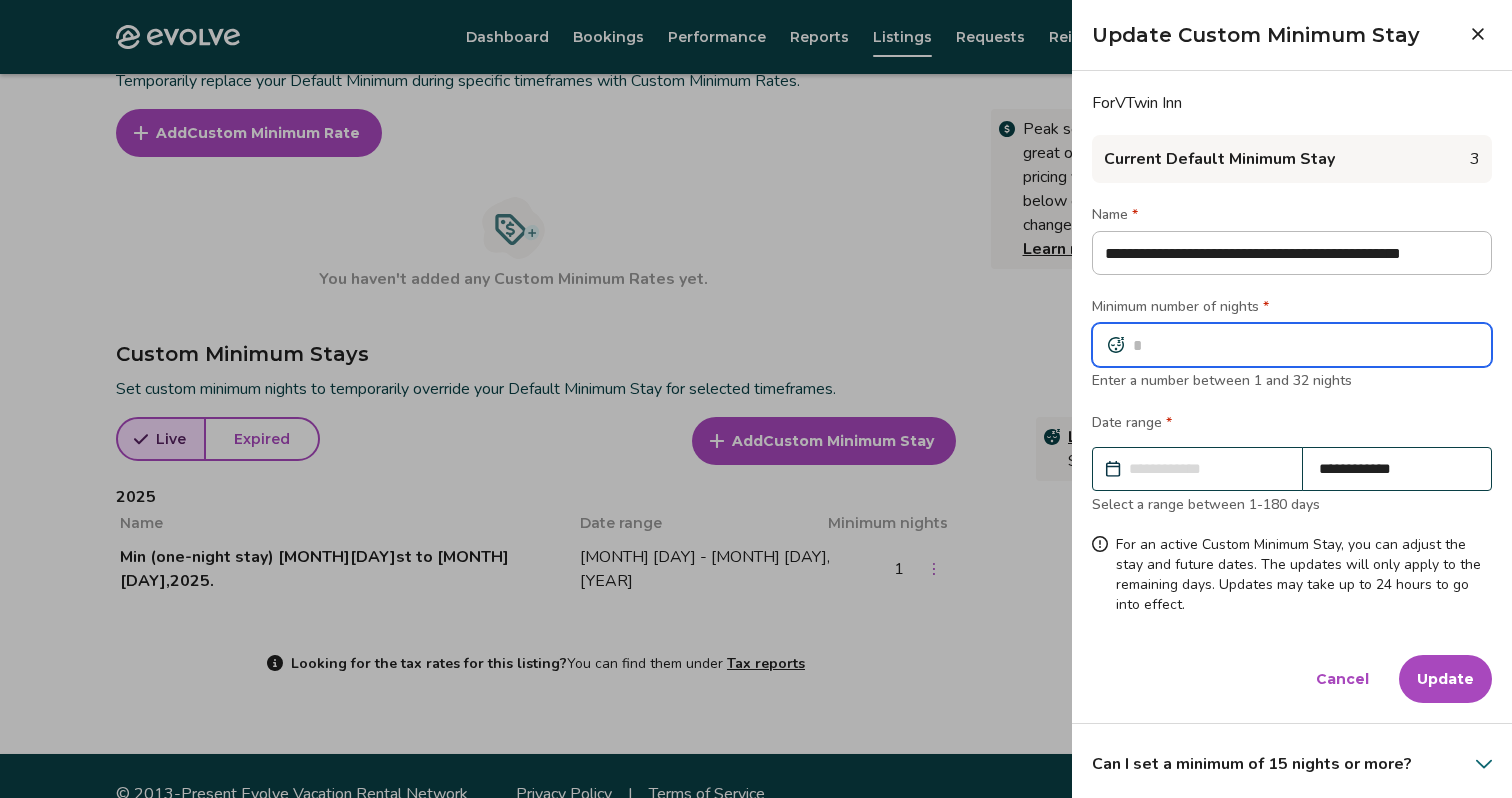 drag, startPoint x: 1175, startPoint y: 347, endPoint x: 1117, endPoint y: 346, distance: 58.00862 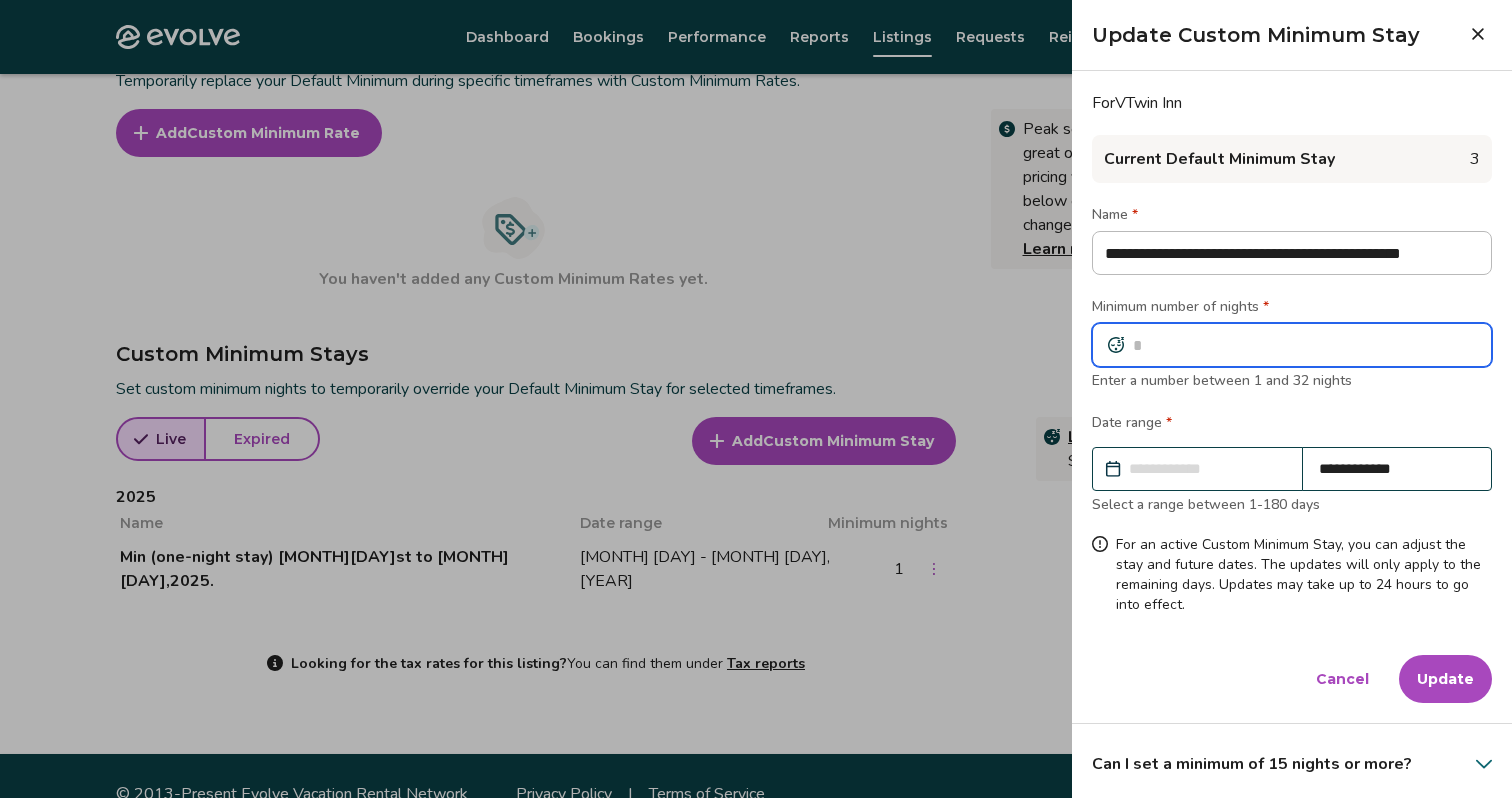 click on "*" at bounding box center (1292, 345) 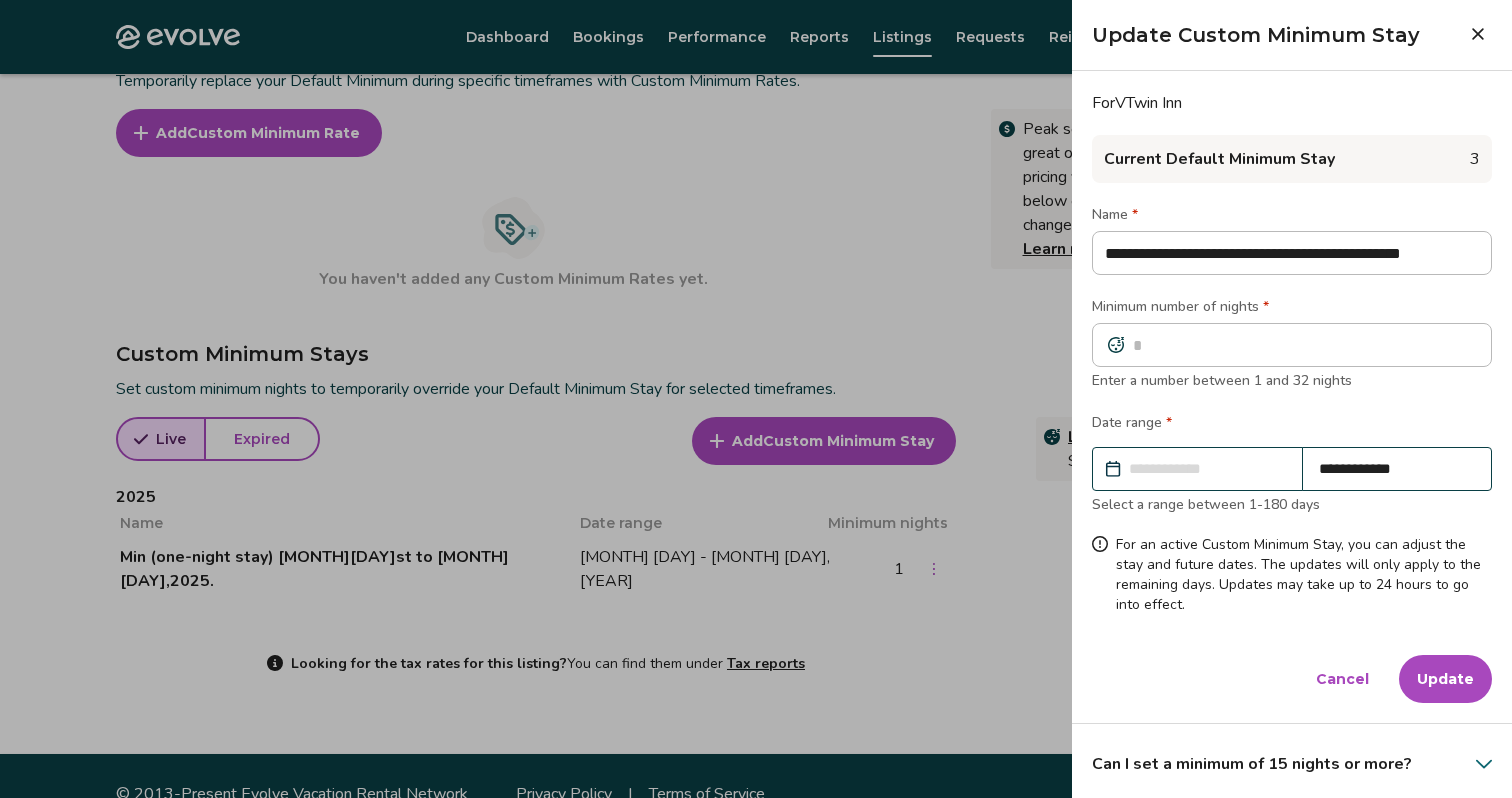 click on "**********" at bounding box center [1397, 469] 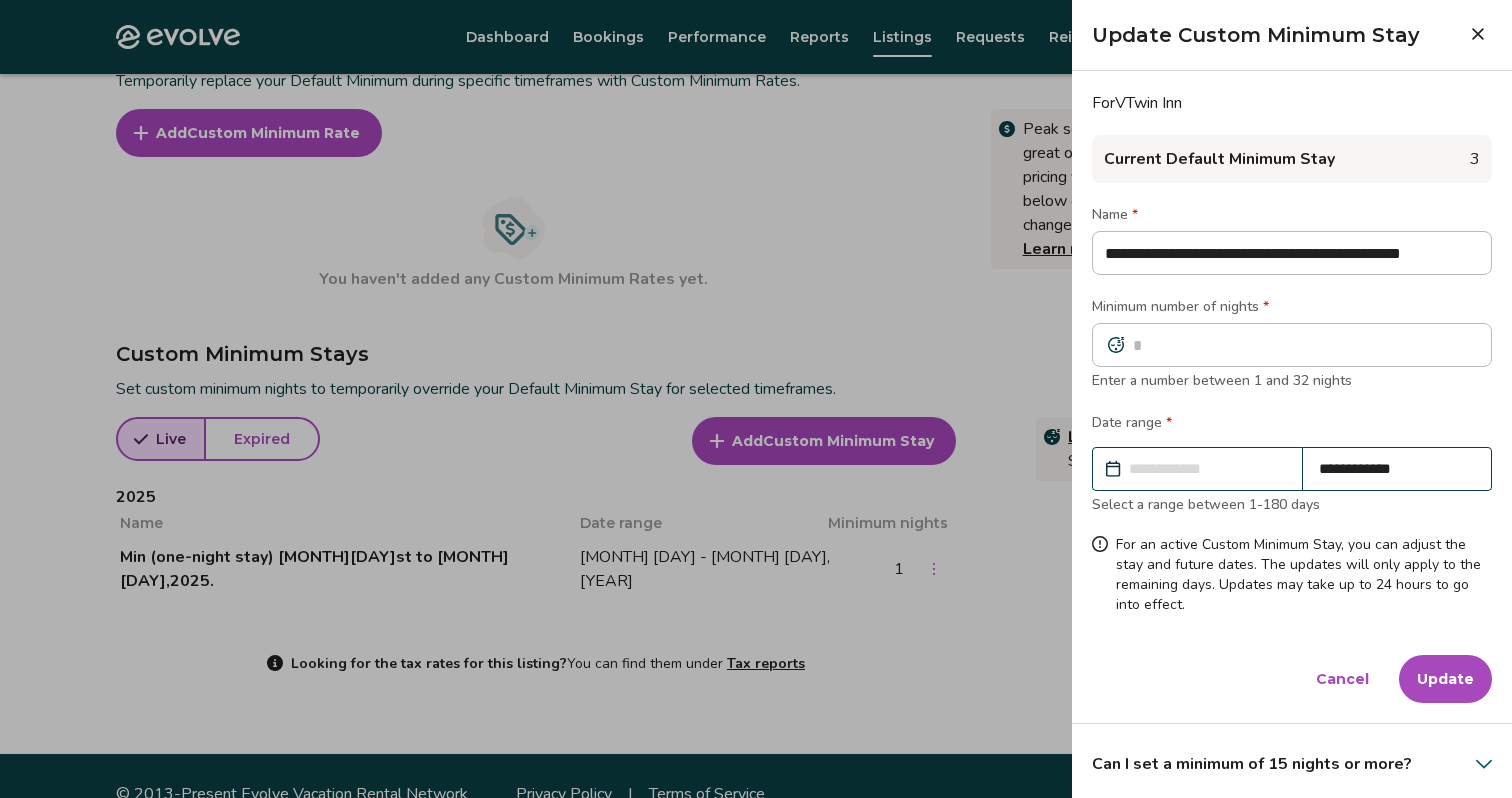 select on "****" 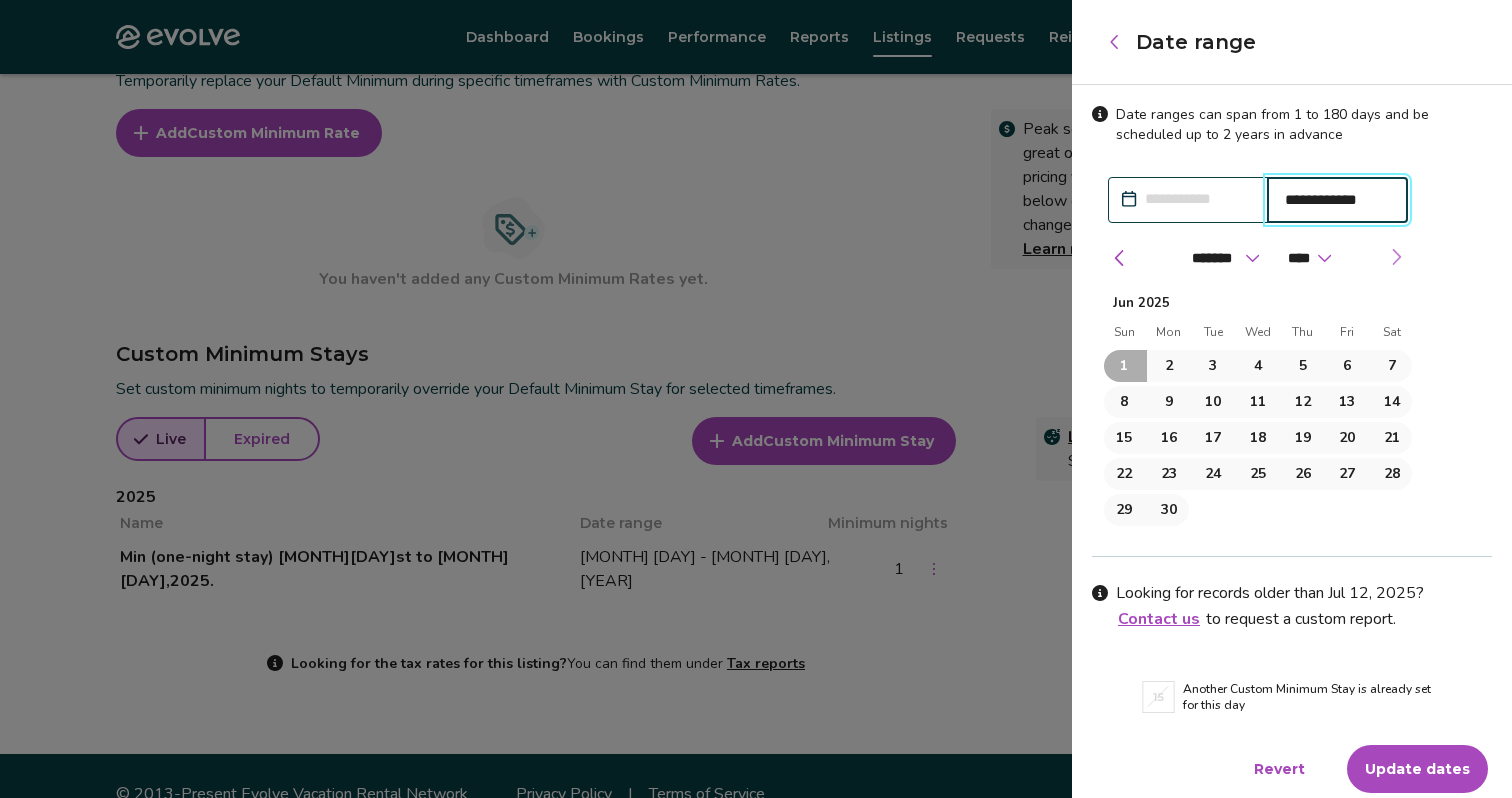 click at bounding box center [1396, 257] 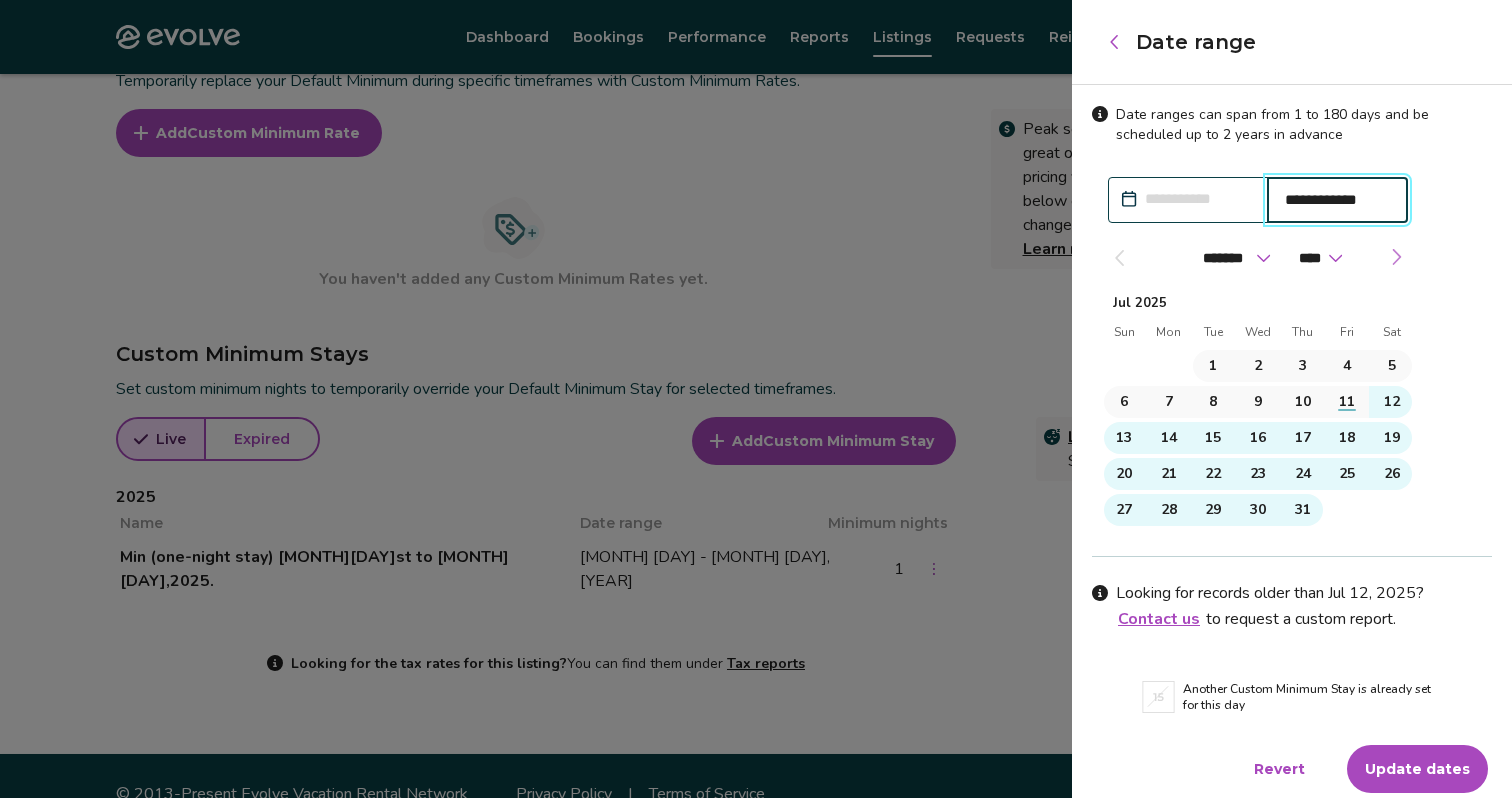click at bounding box center [1396, 257] 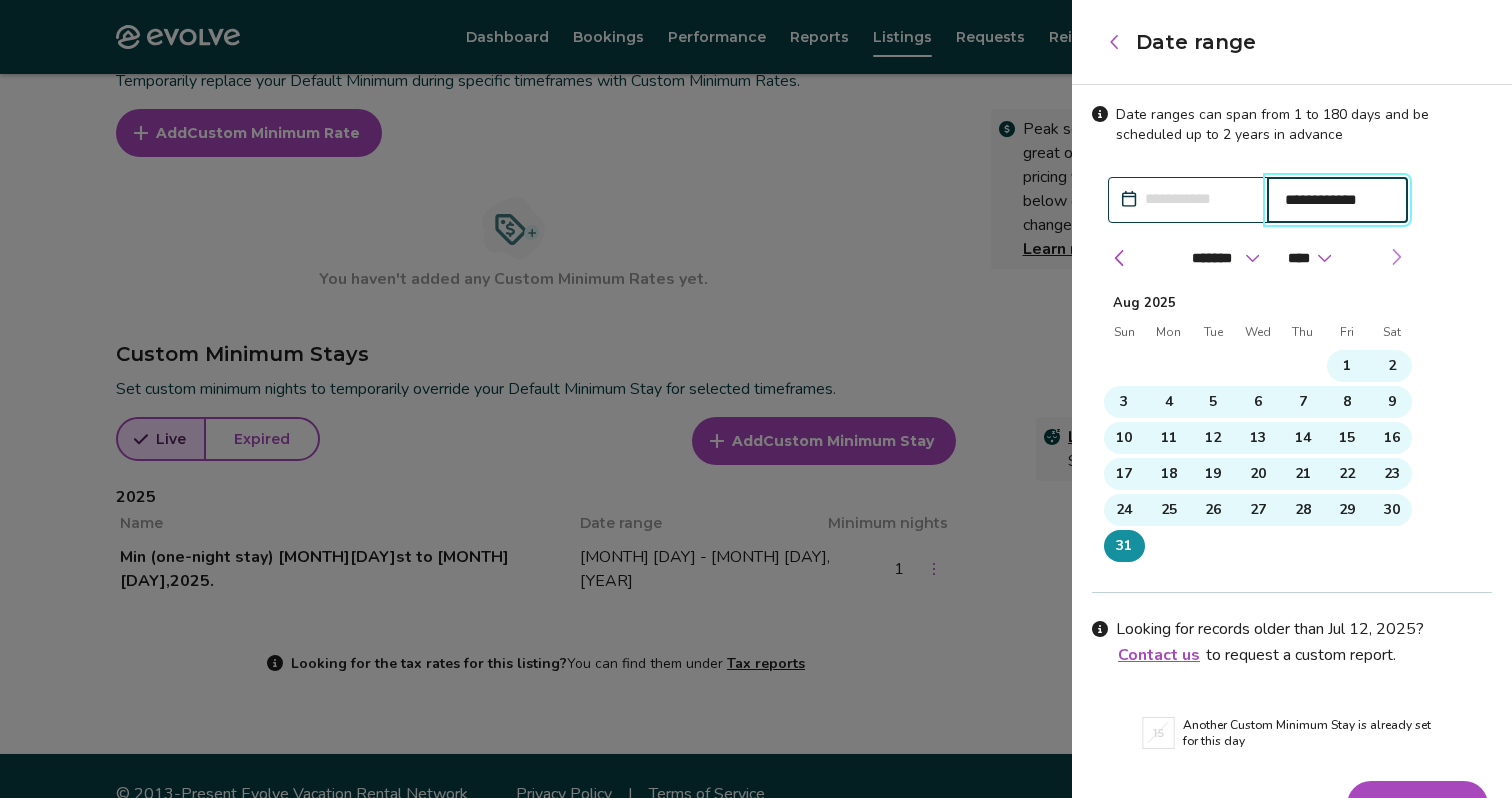 click at bounding box center (1396, 257) 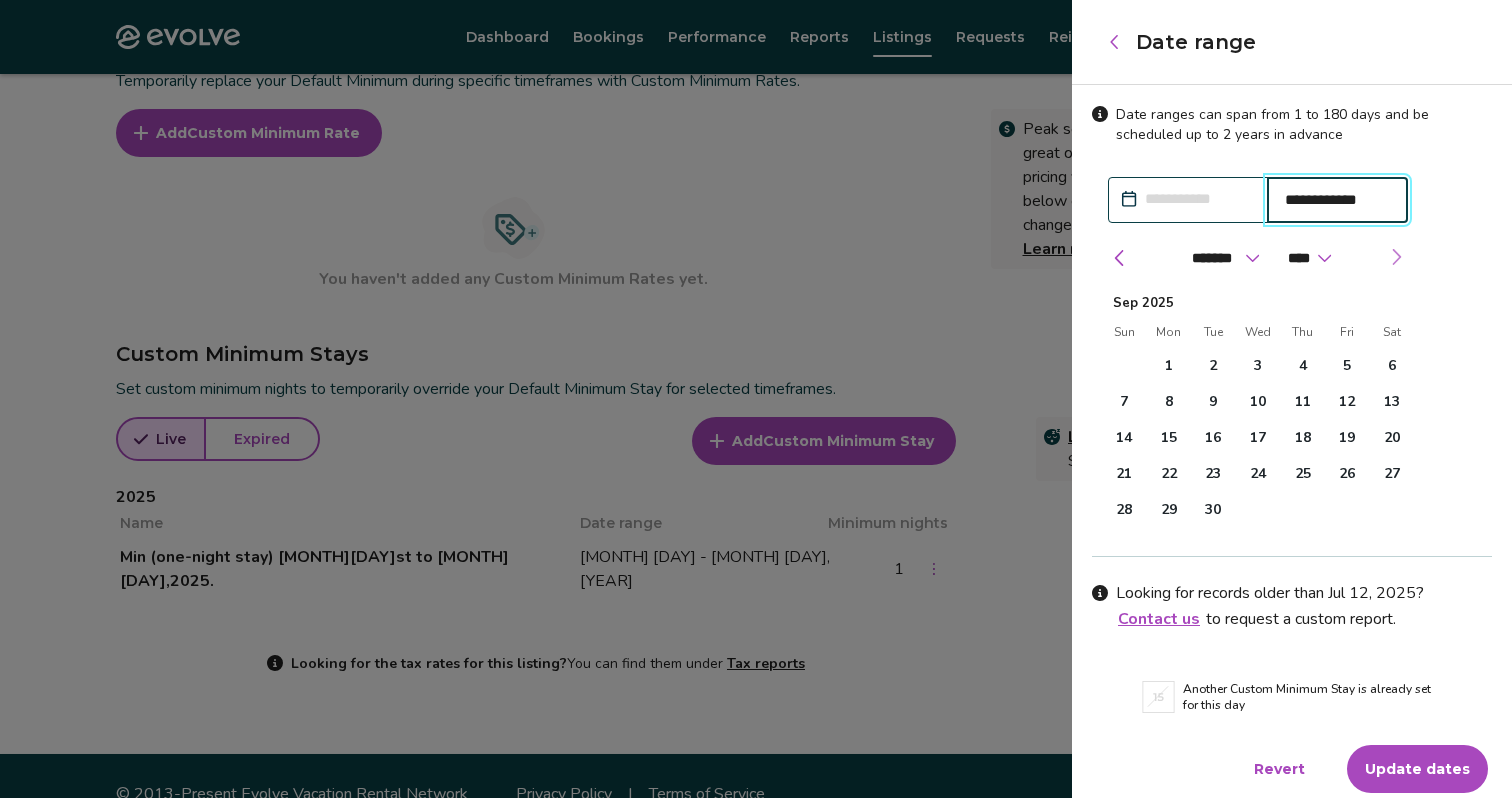 click at bounding box center (1396, 257) 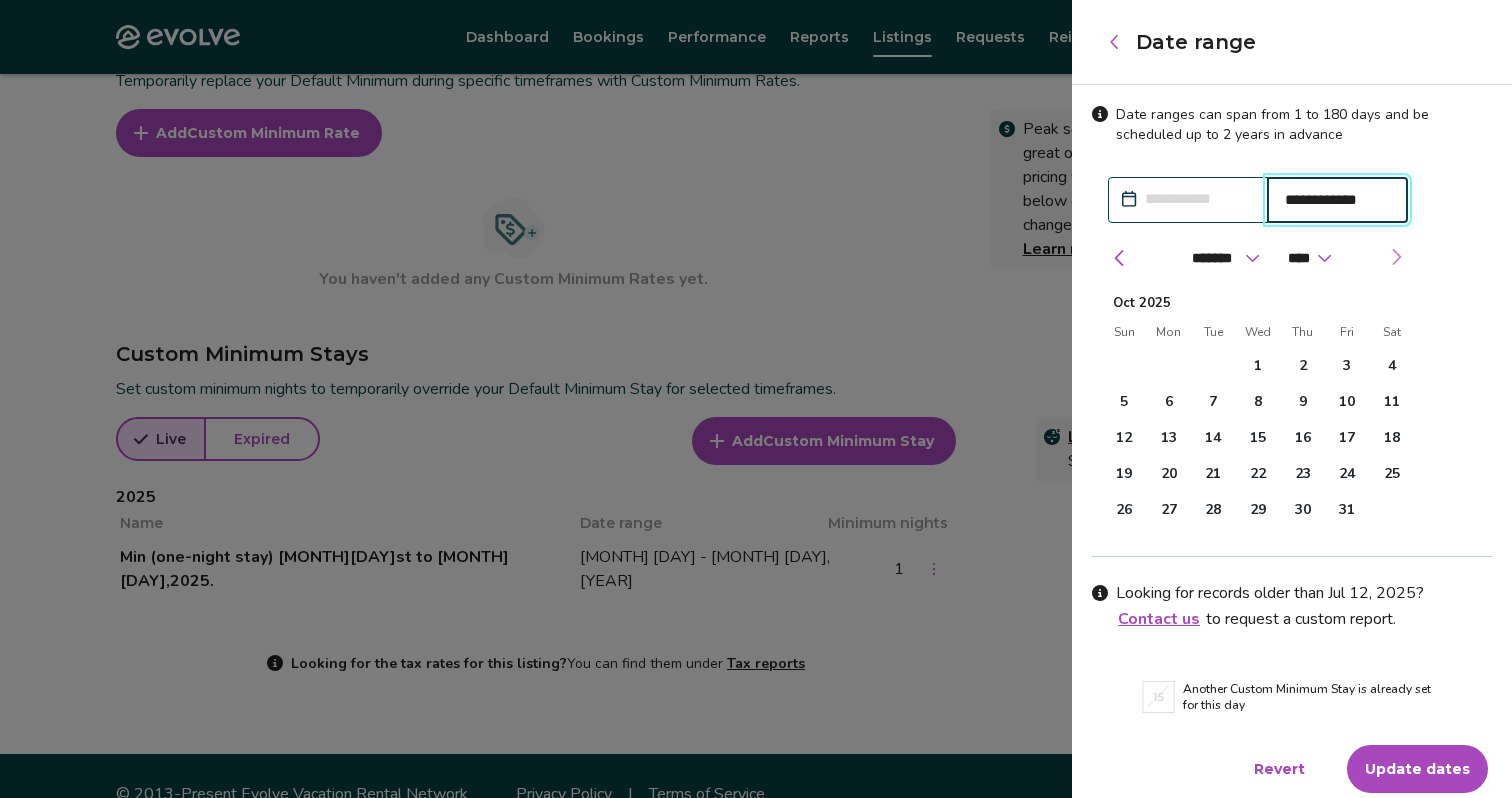 click at bounding box center [1396, 257] 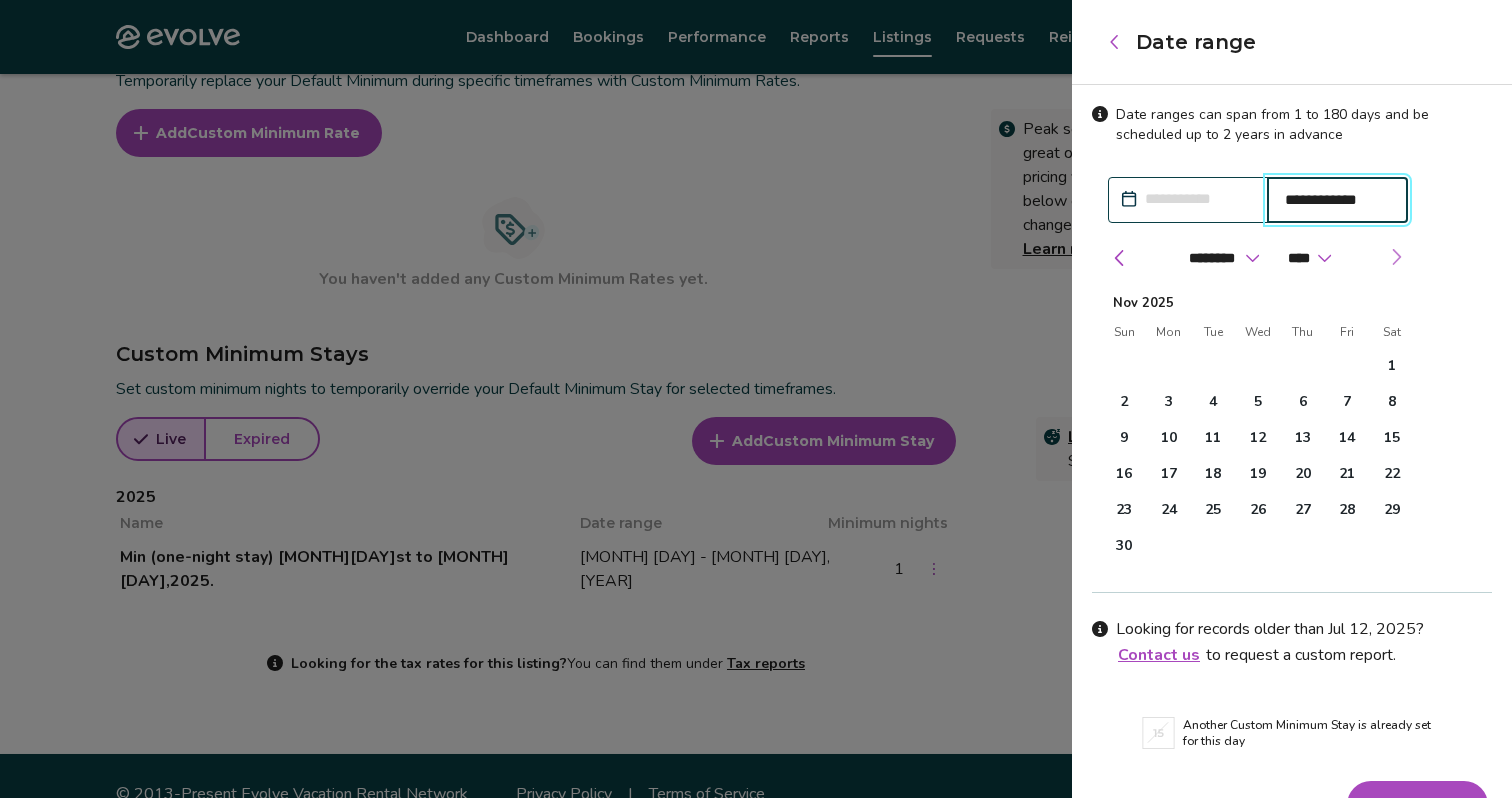 click at bounding box center (1396, 257) 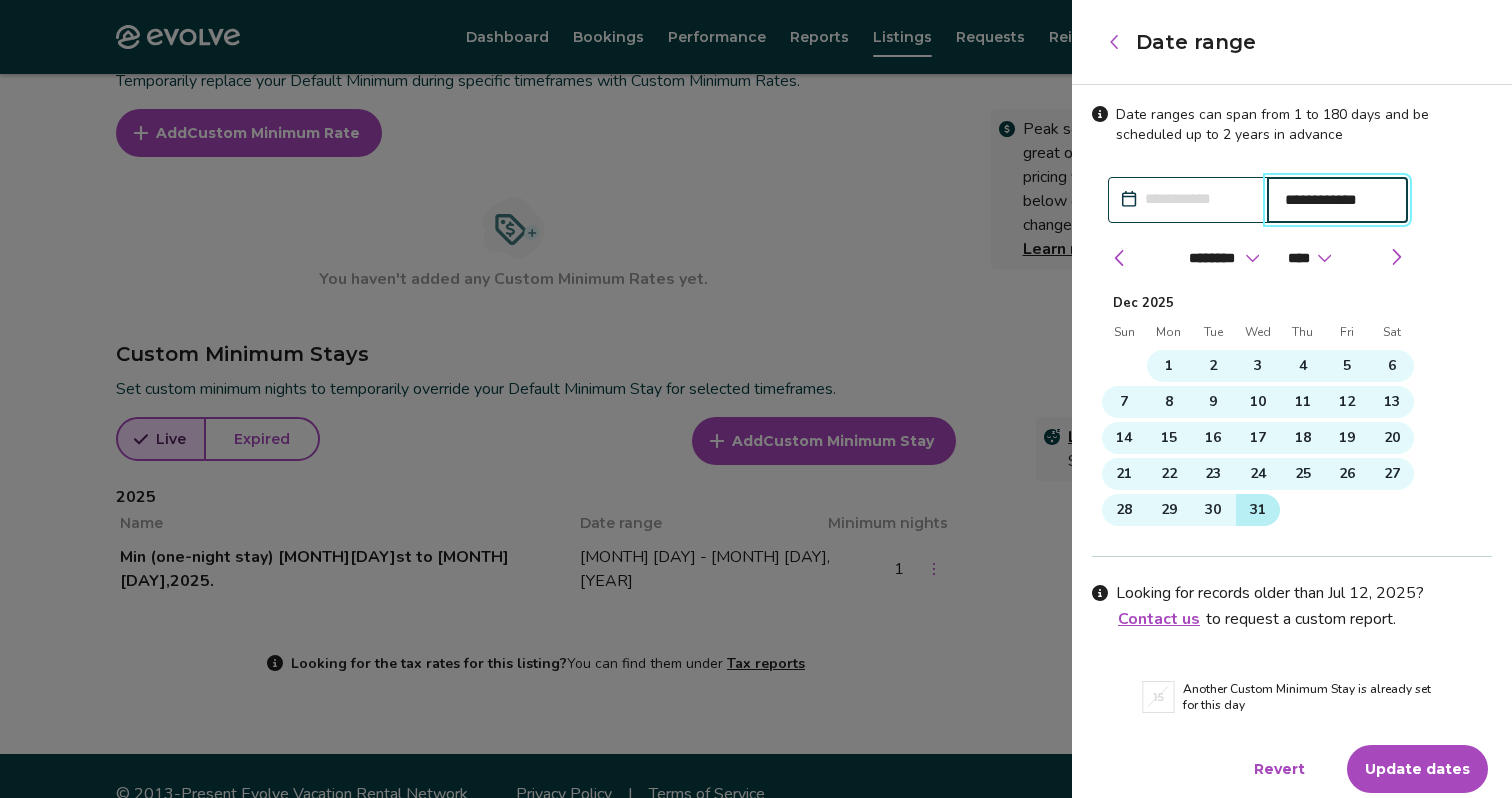 click on "31" at bounding box center (1258, 510) 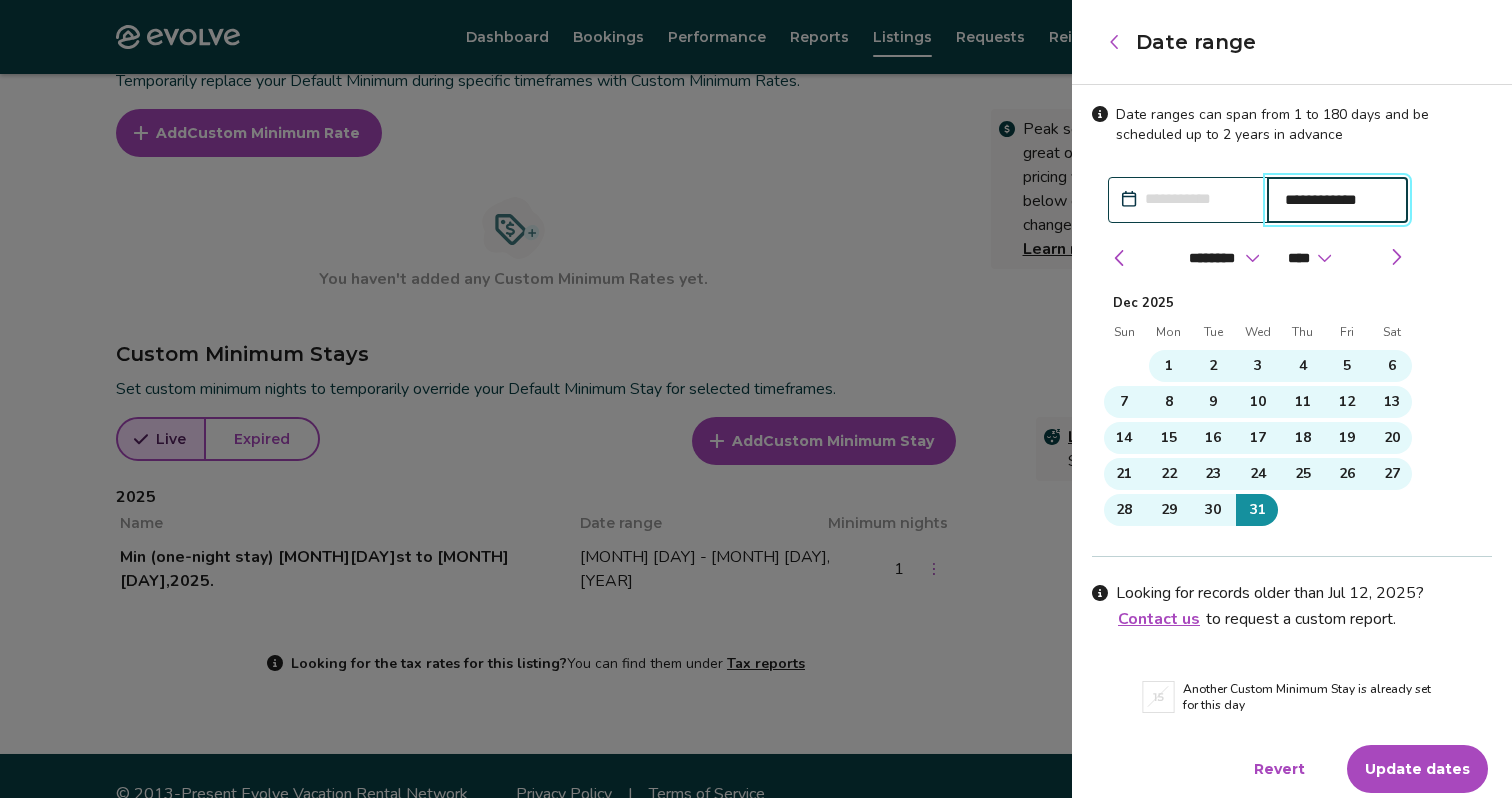 click on "Update dates" at bounding box center (1417, 769) 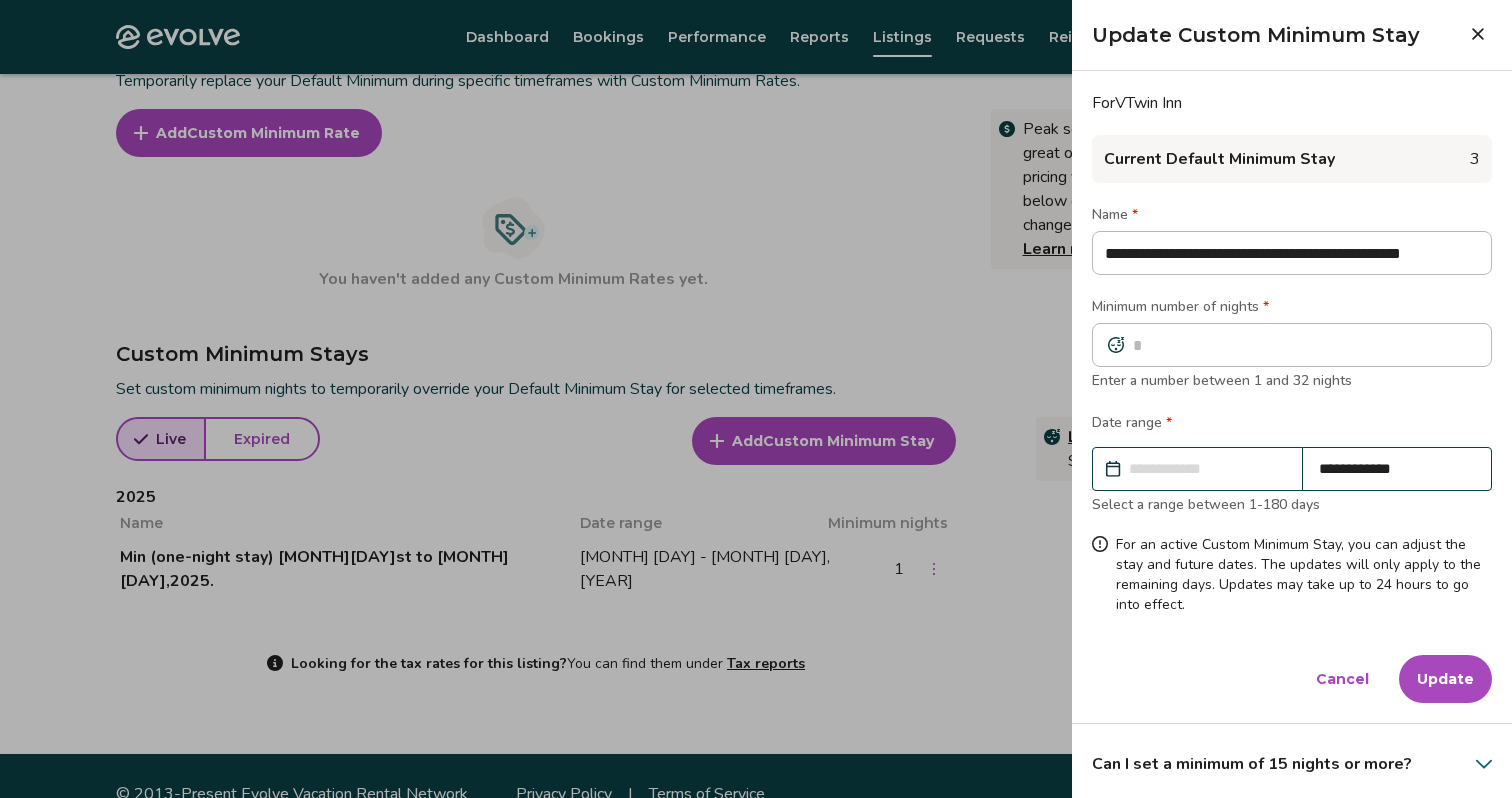 click on "Update" at bounding box center (1445, 679) 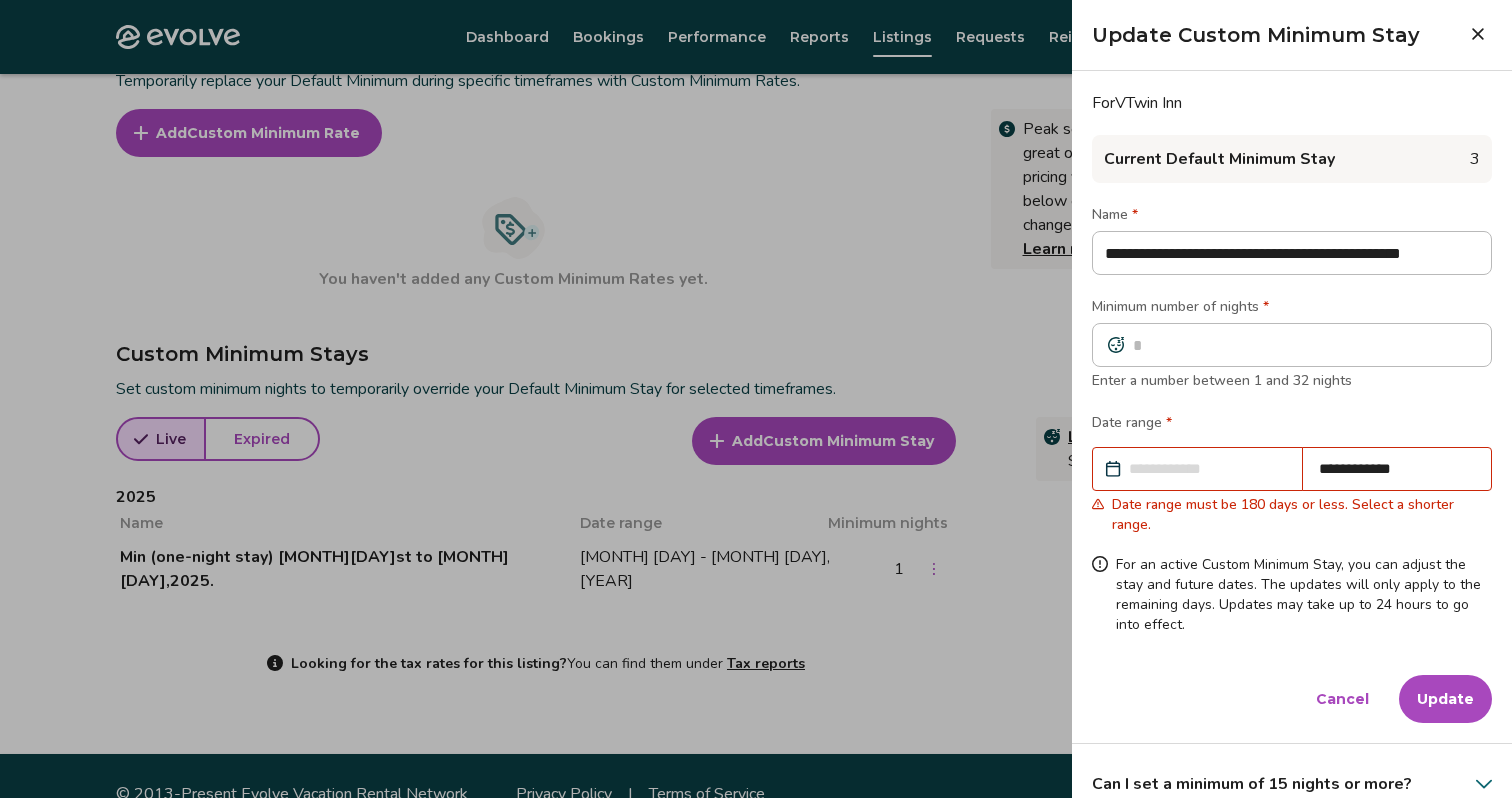 click on "**********" at bounding box center (1397, 469) 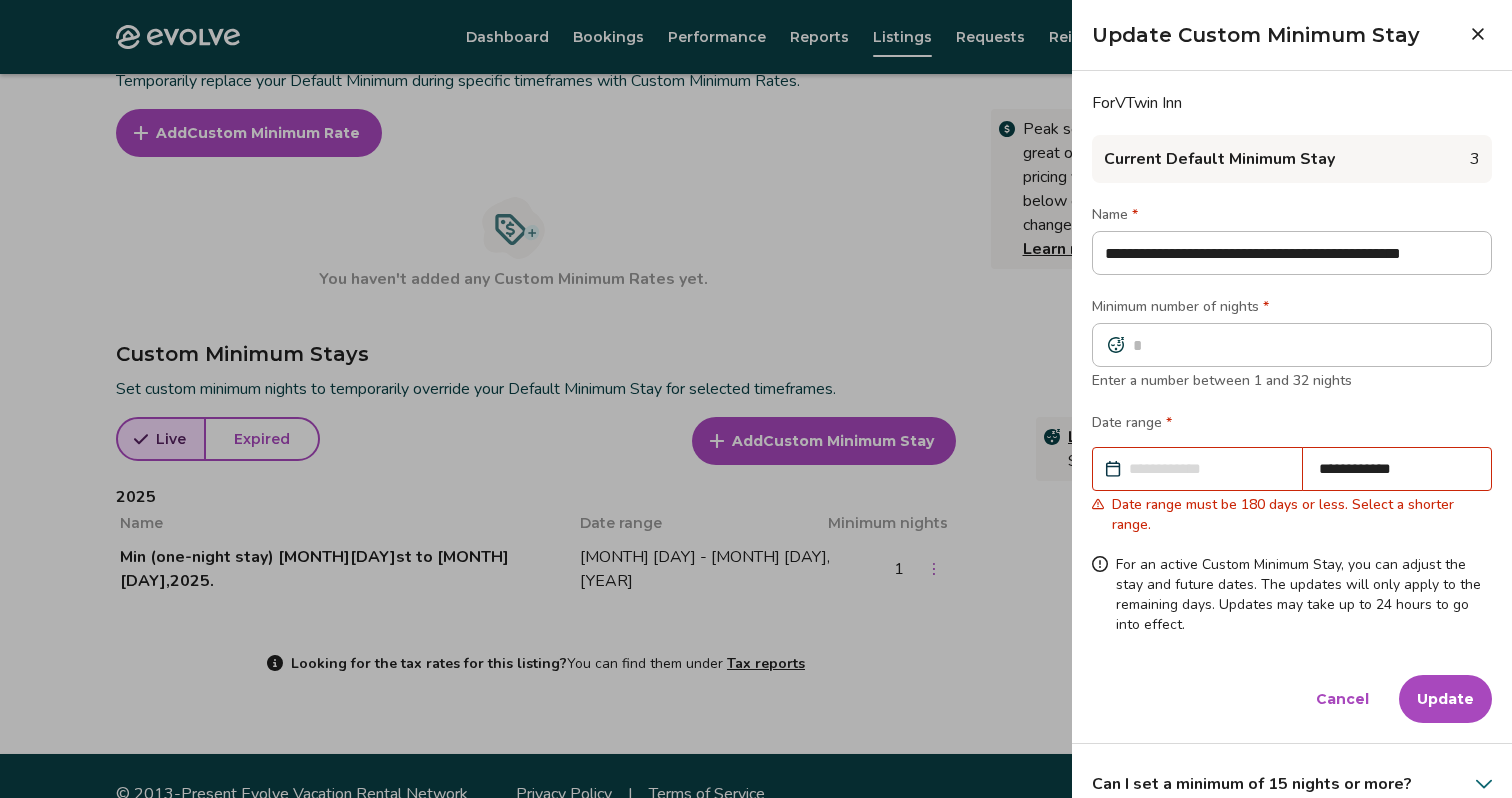 select on "****" 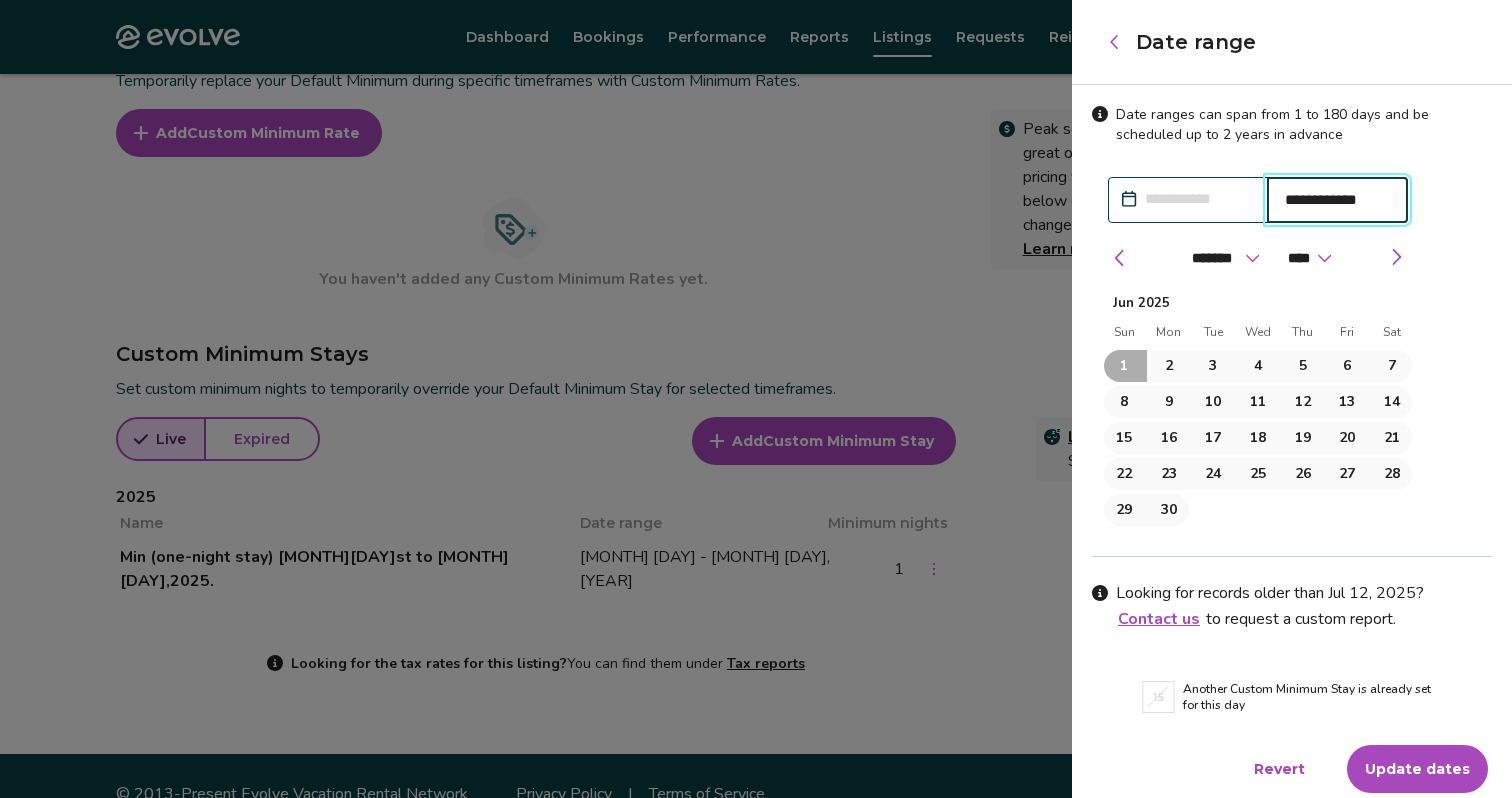 click on "**********" at bounding box center [1338, 200] 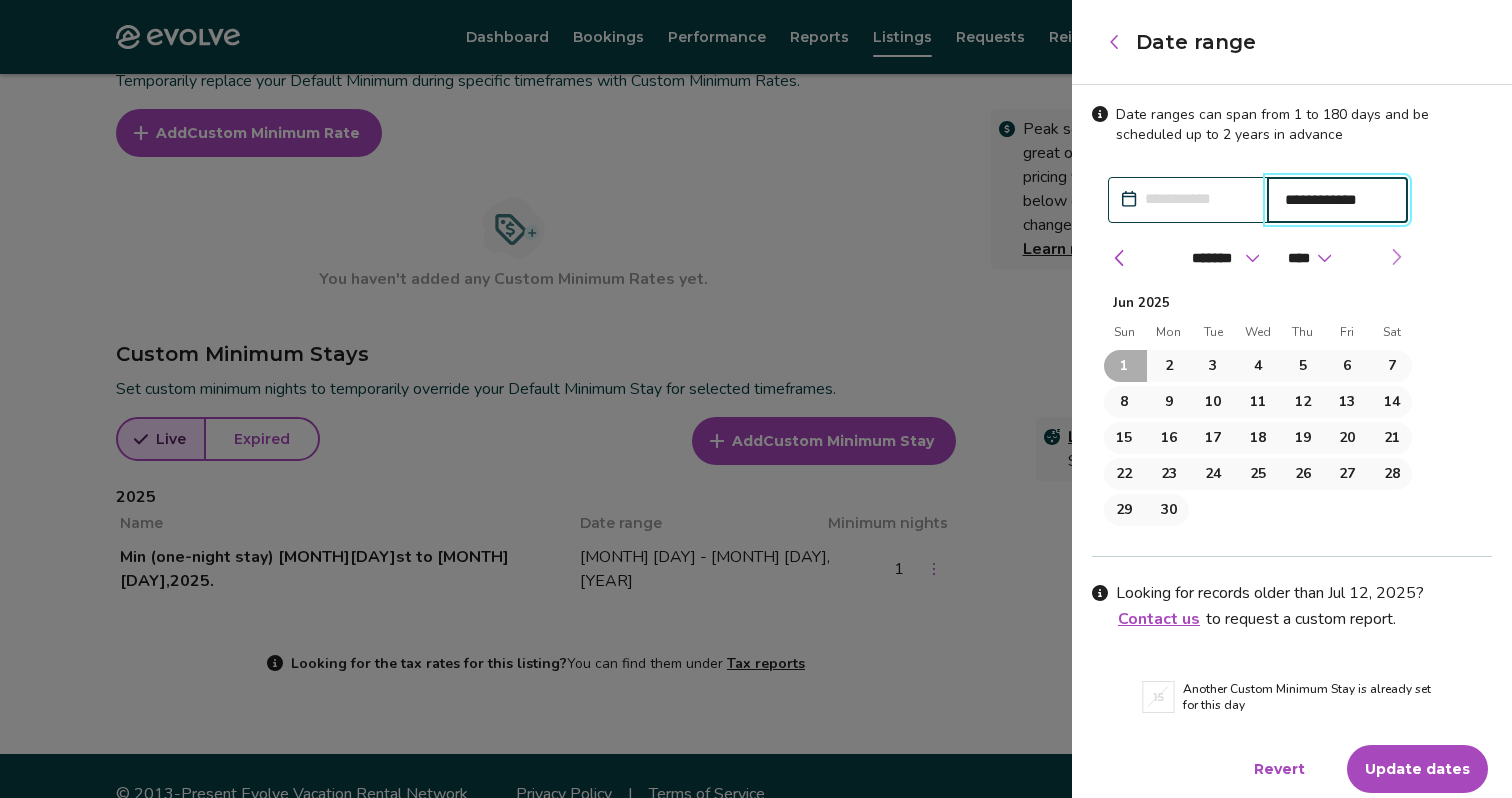 click at bounding box center [1396, 257] 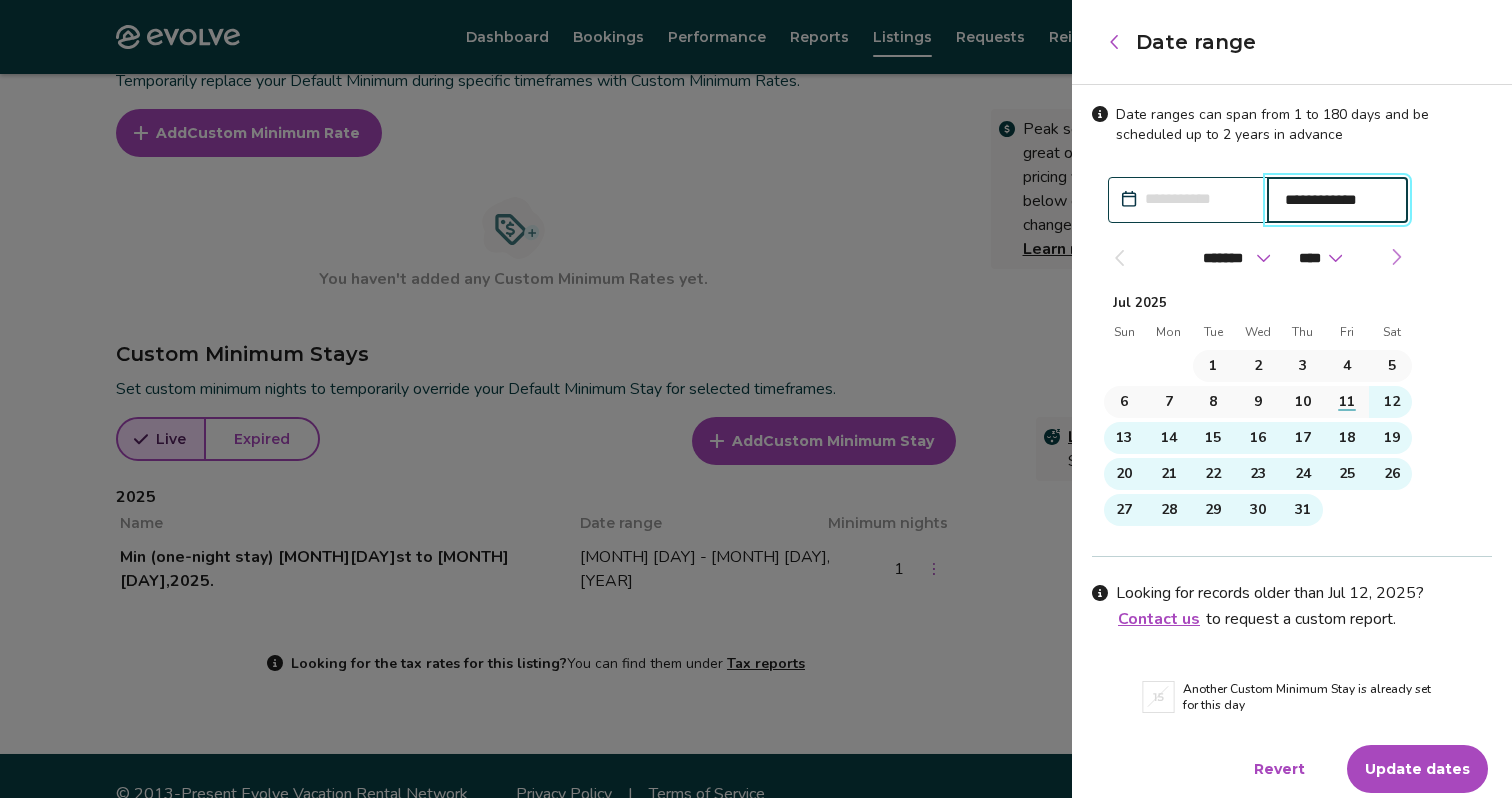 click at bounding box center (1396, 257) 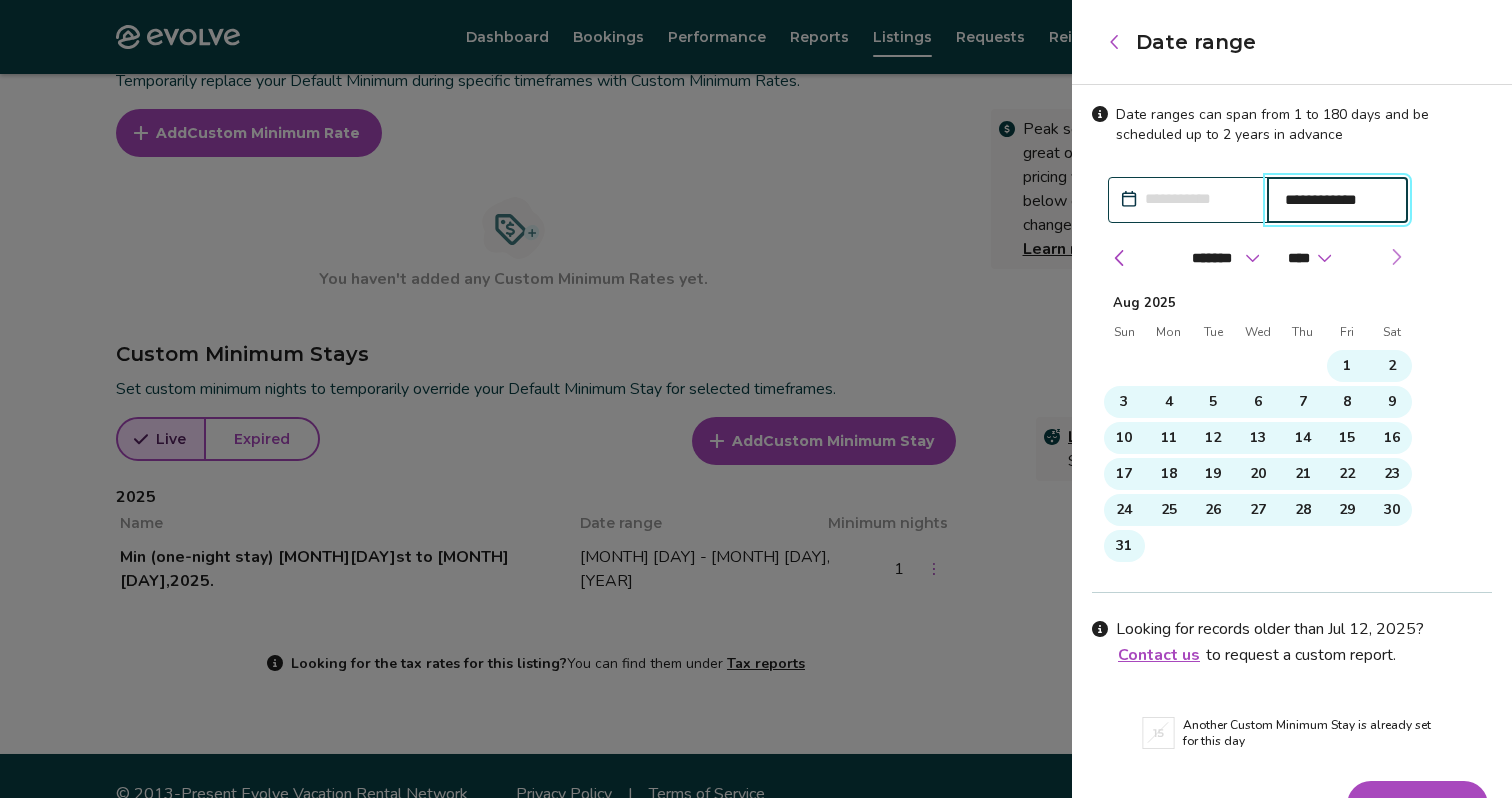 click at bounding box center (1396, 257) 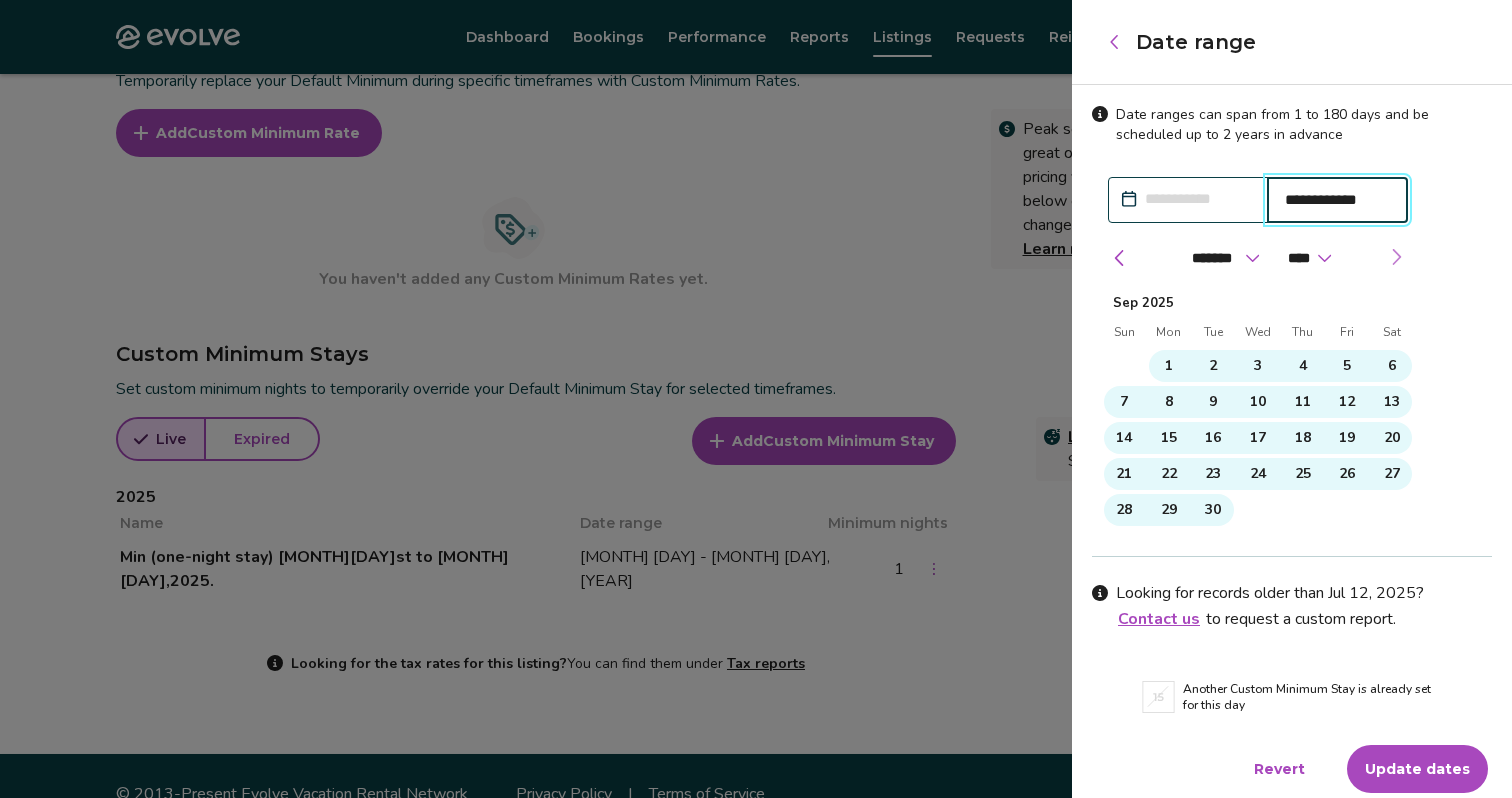 click at bounding box center (1396, 257) 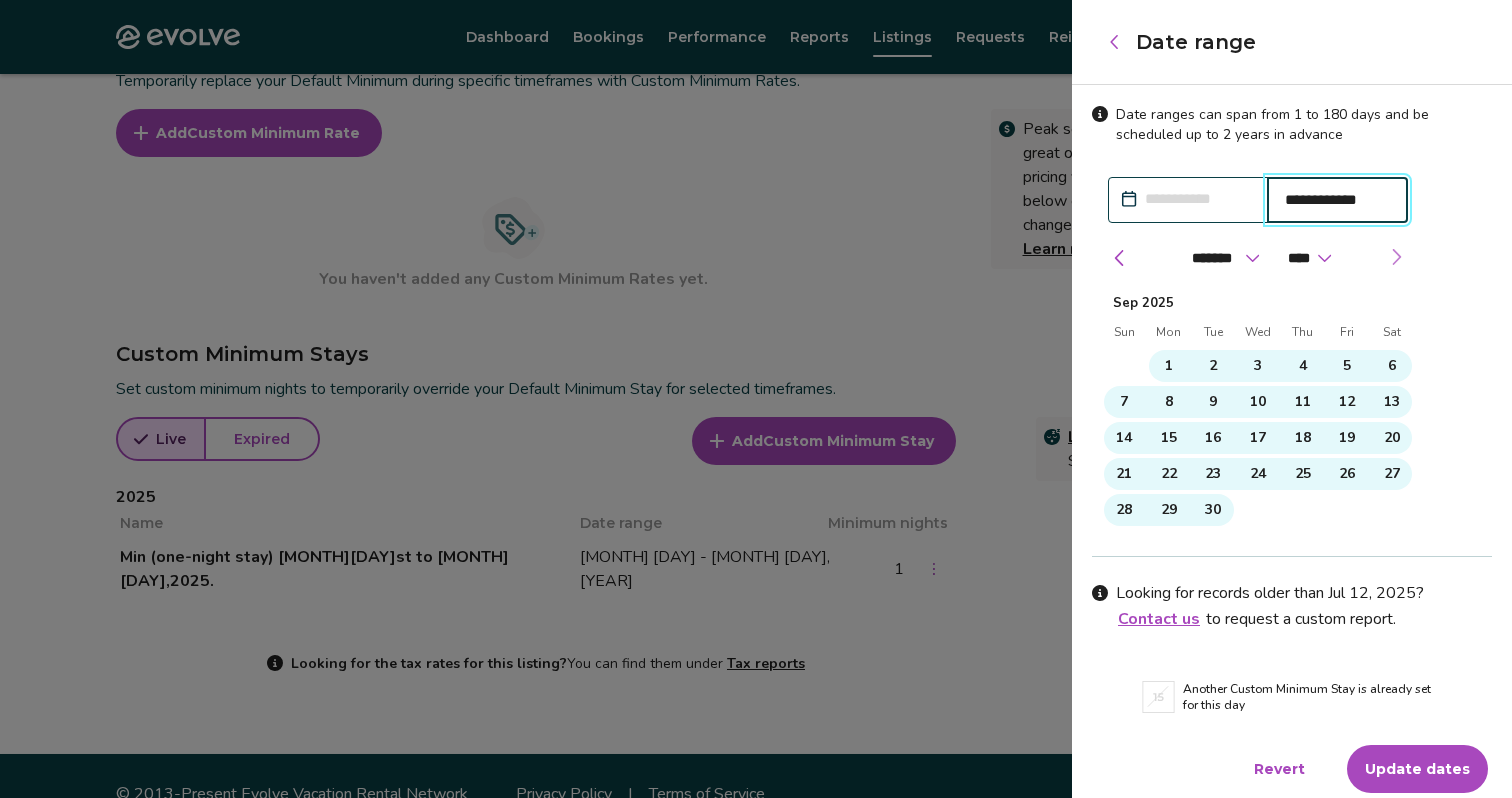 select on "*" 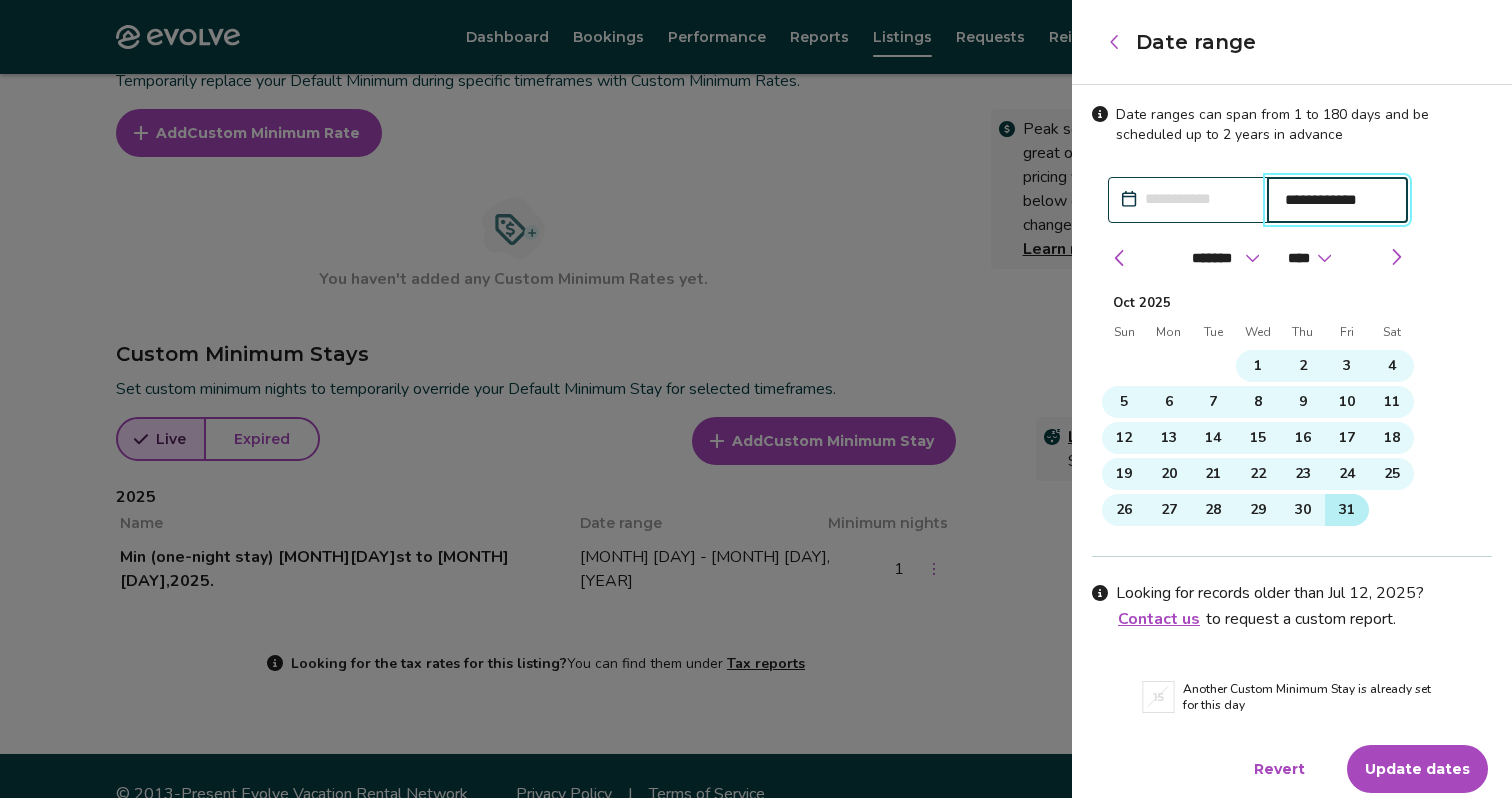 click on "31" at bounding box center (1347, 510) 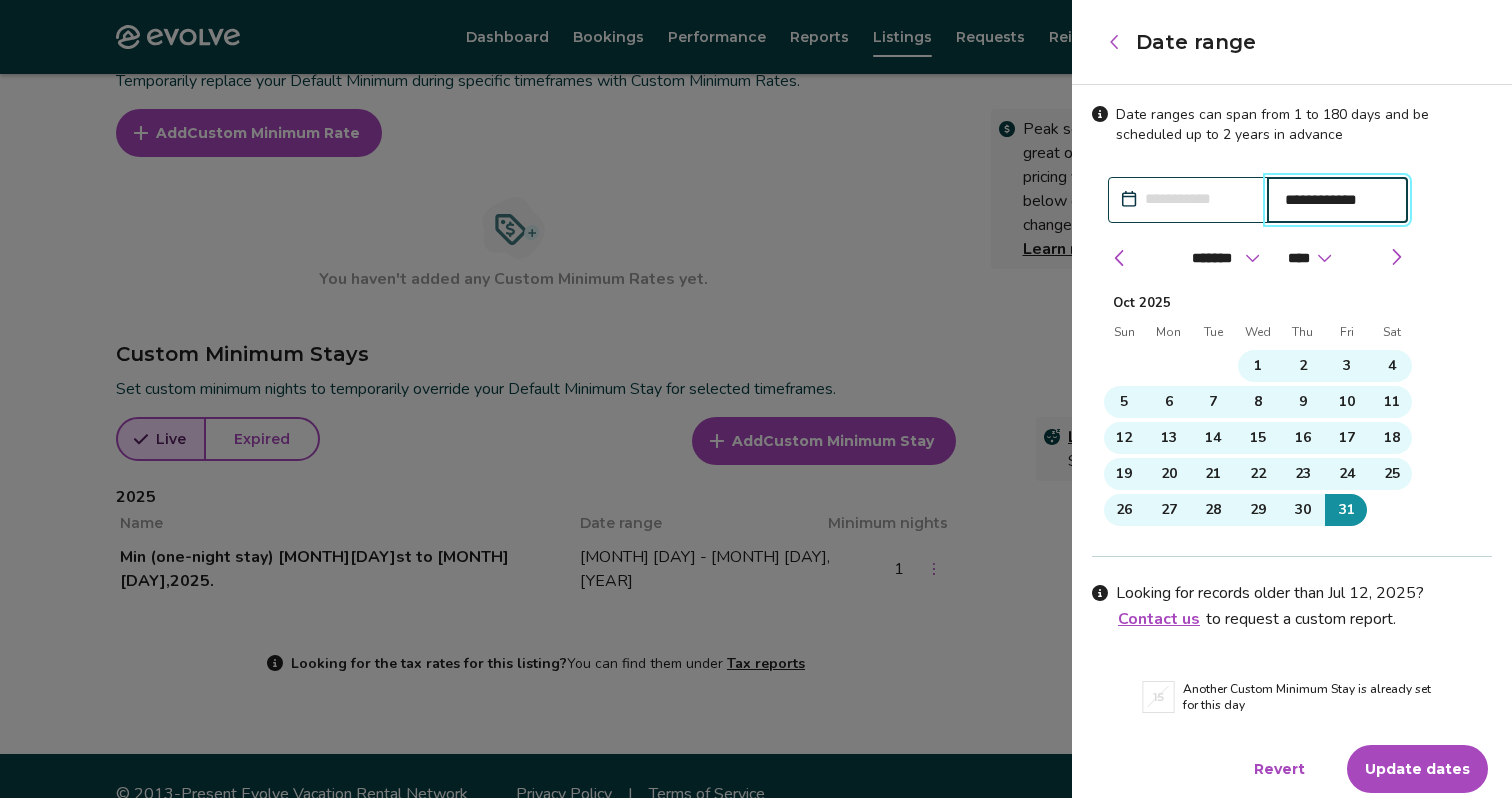 click on "Update dates" at bounding box center [1417, 769] 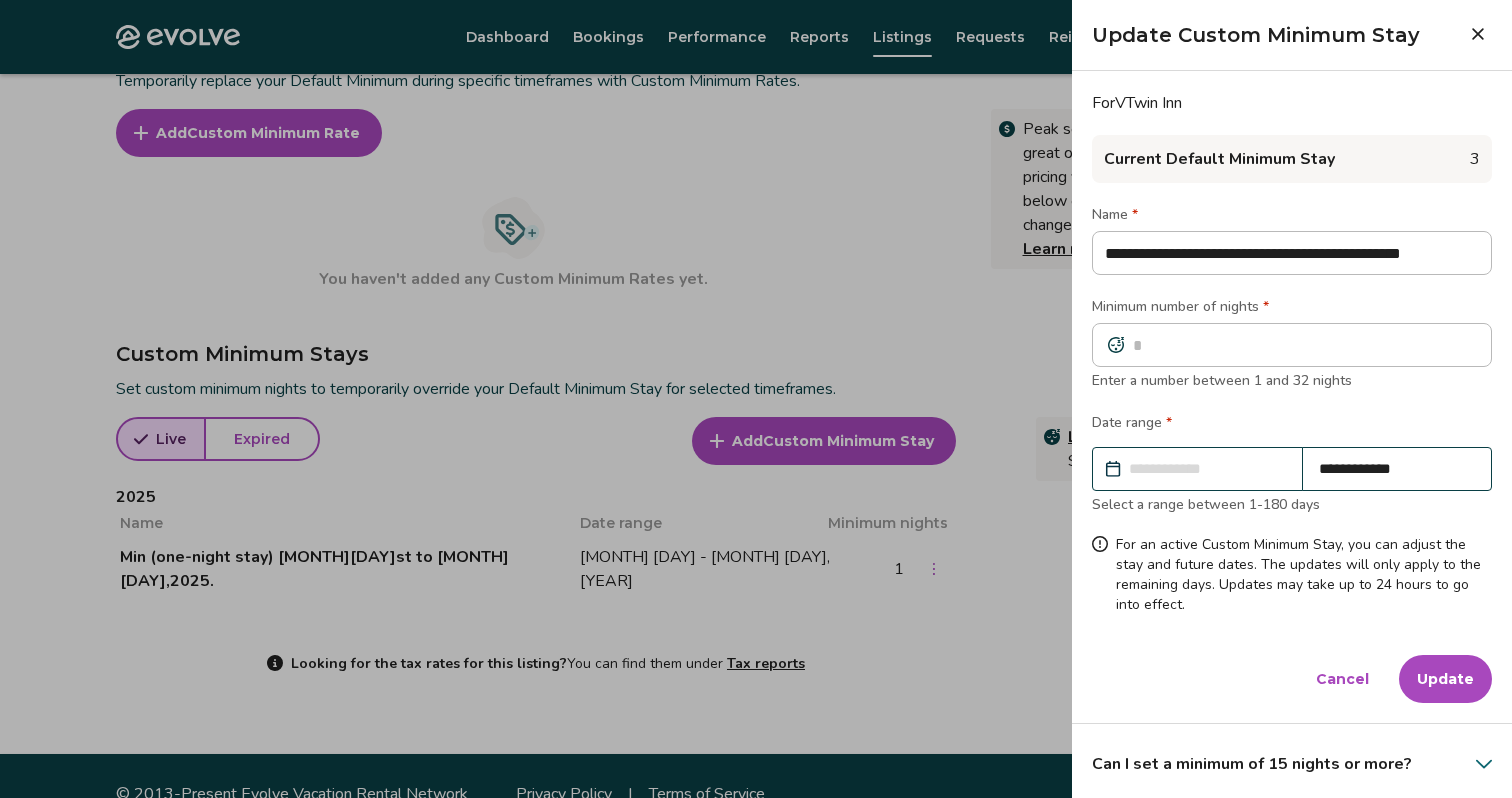 click on "Update" at bounding box center (1445, 679) 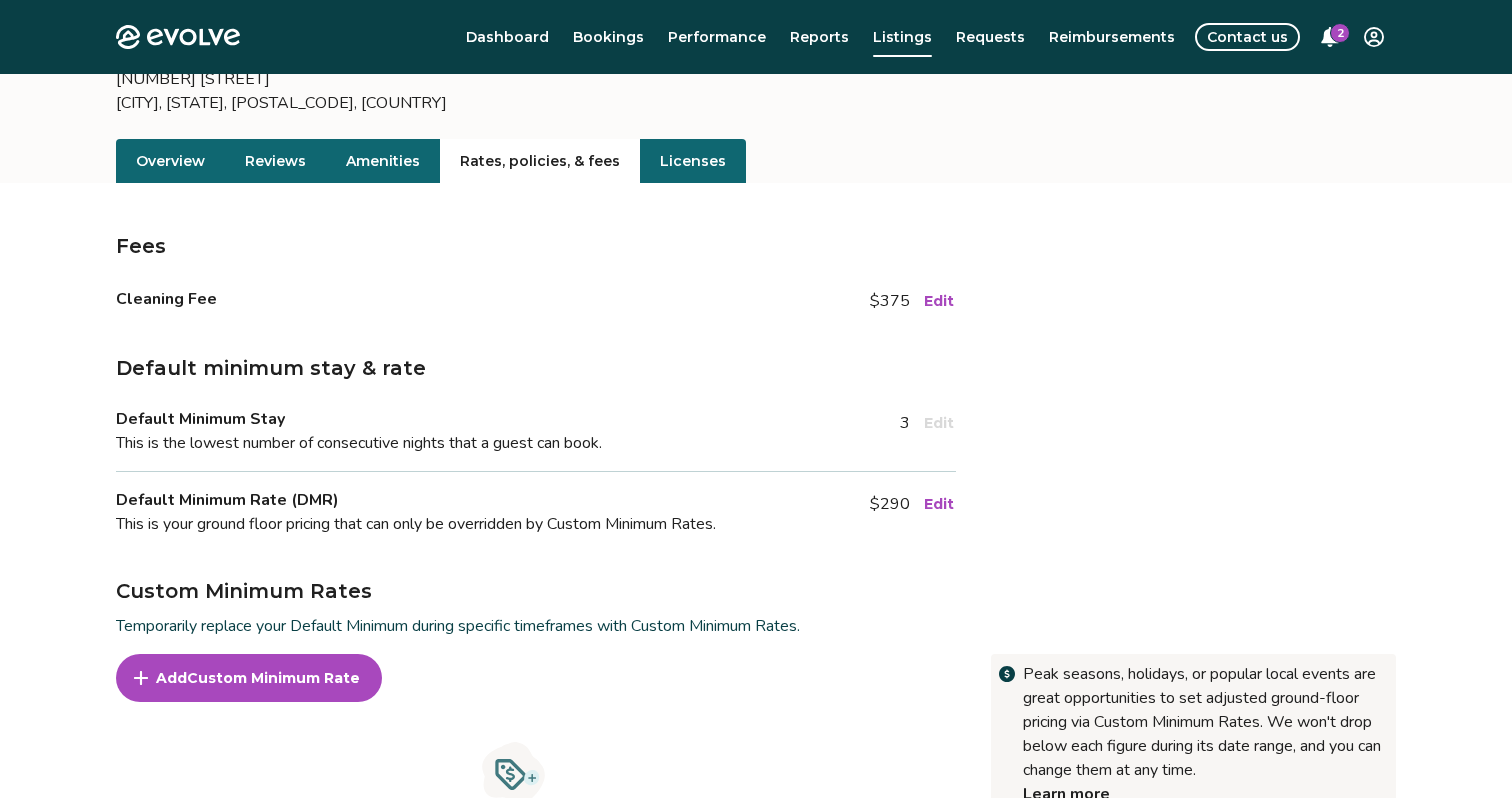 scroll, scrollTop: 0, scrollLeft: 0, axis: both 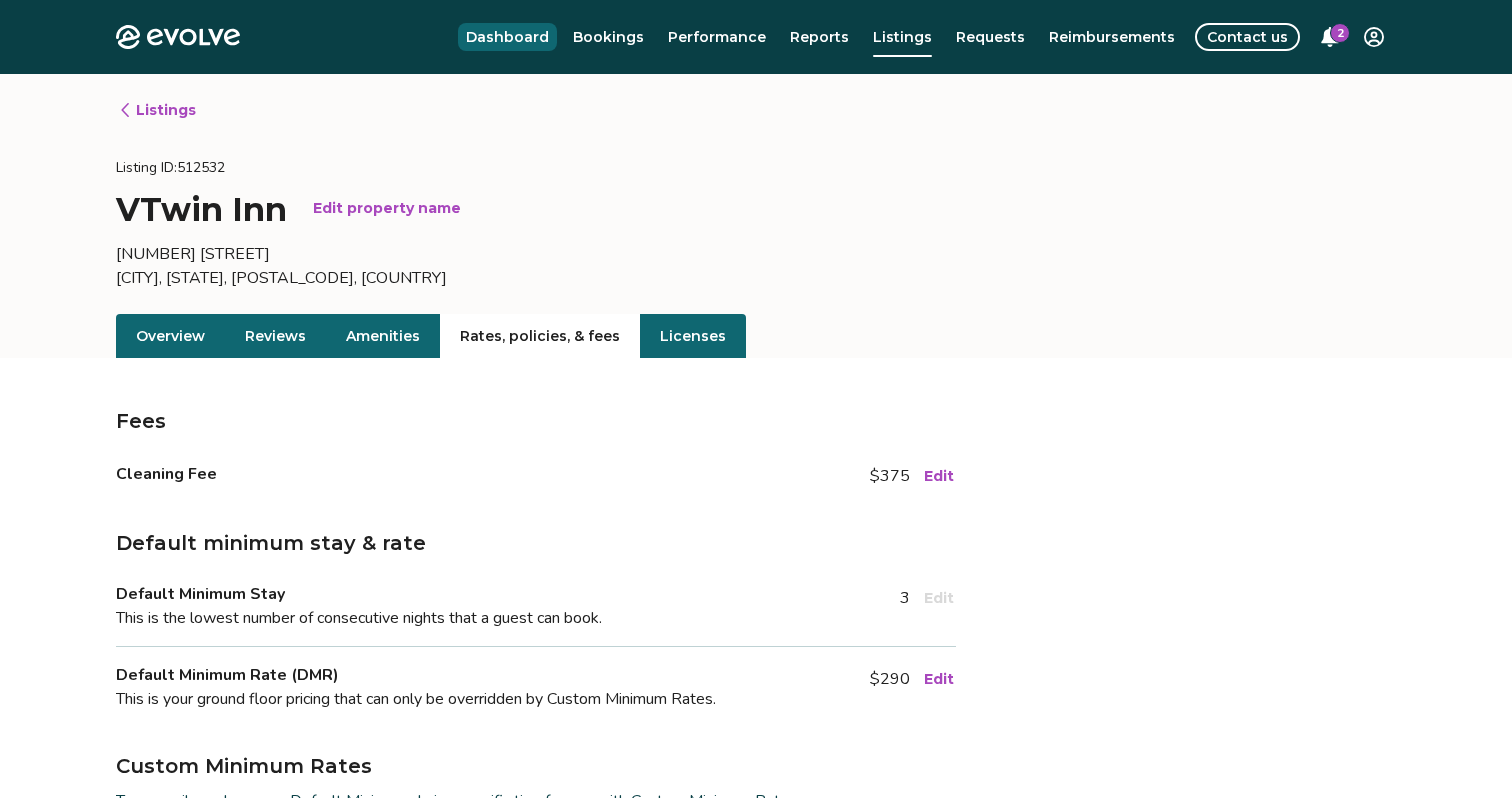 click on "Dashboard" at bounding box center (507, 37) 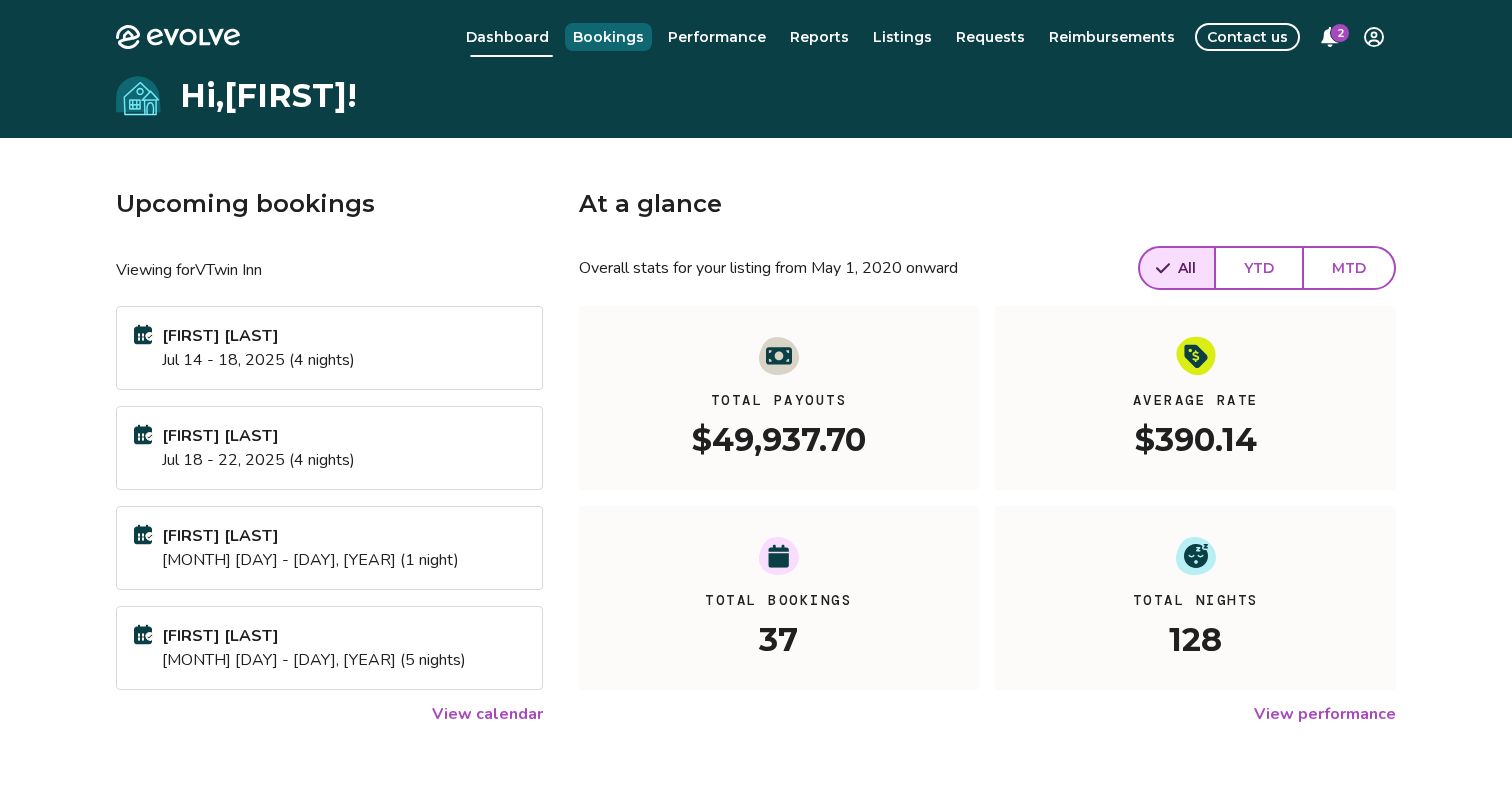 click on "Bookings" at bounding box center (608, 37) 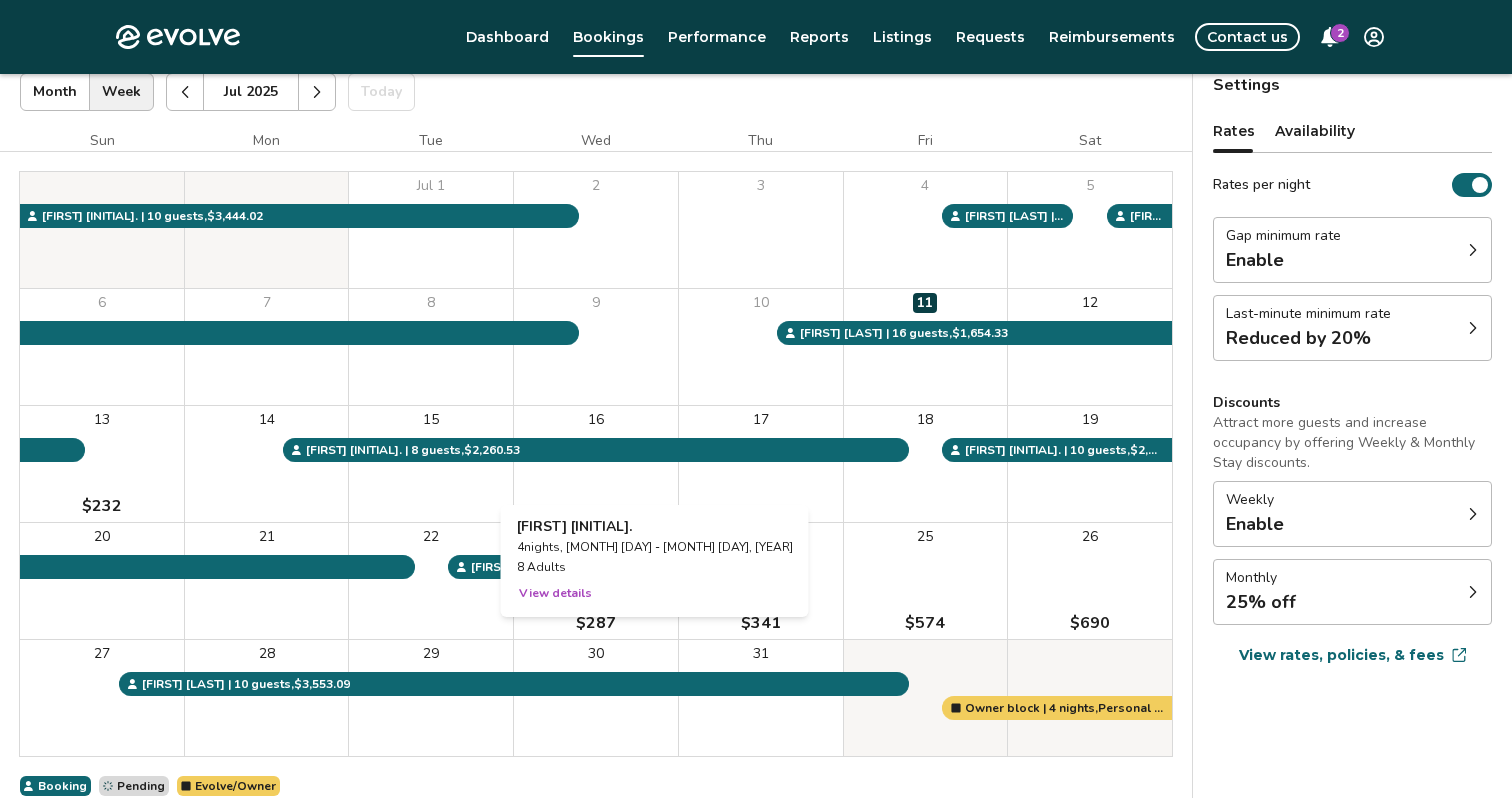 scroll, scrollTop: 146, scrollLeft: 0, axis: vertical 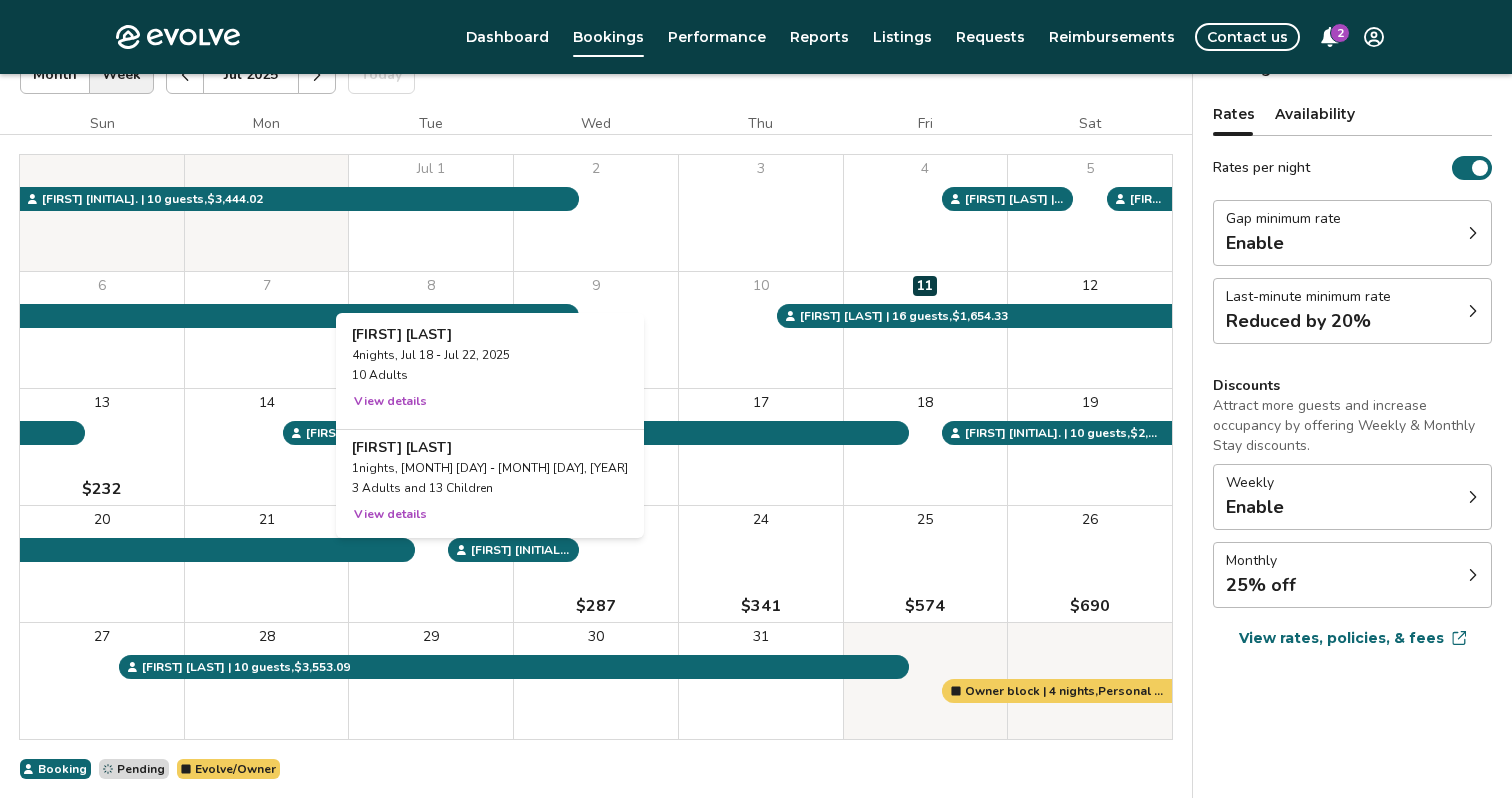 click on "22" at bounding box center [431, 564] 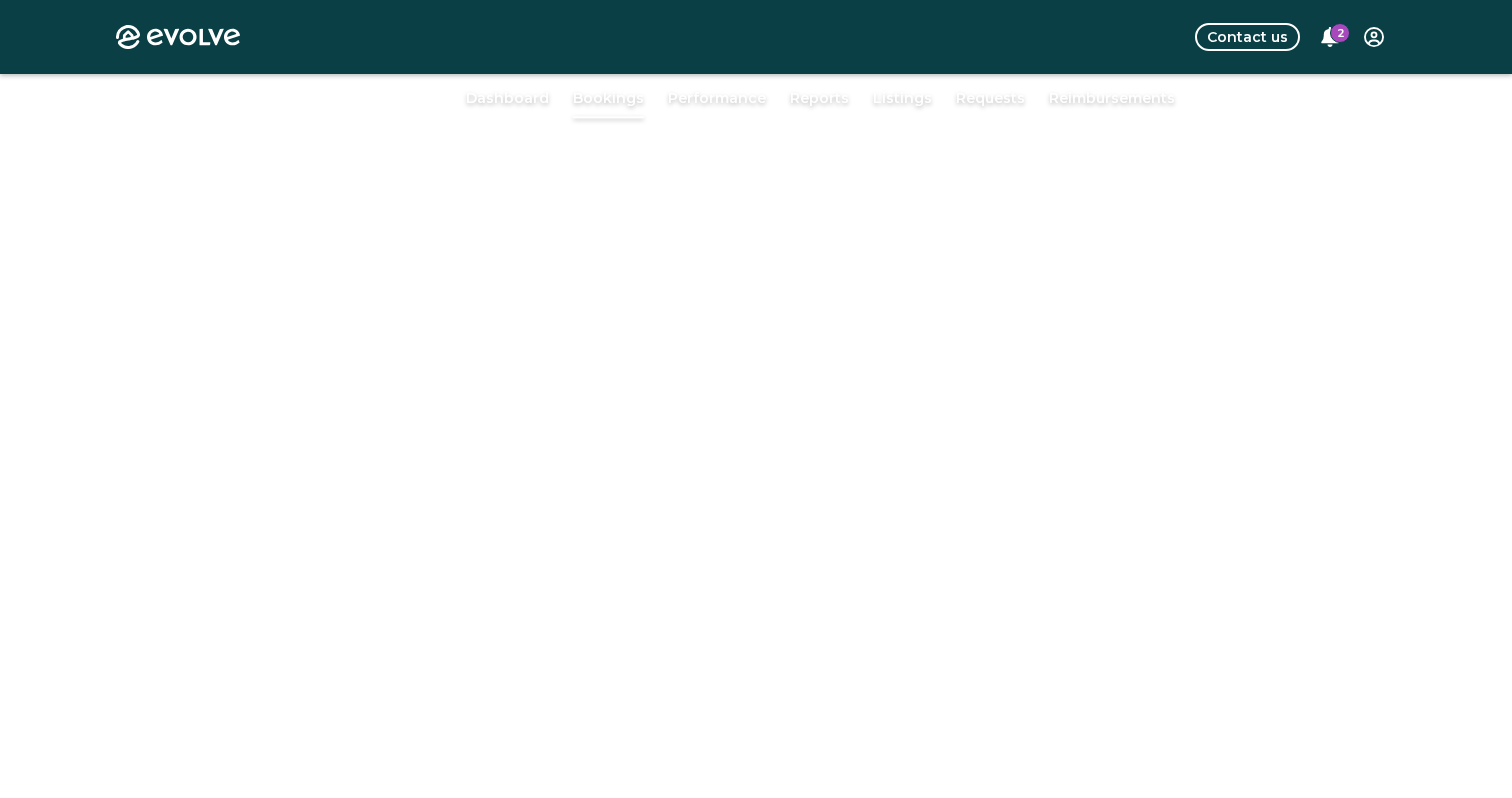 scroll, scrollTop: 82, scrollLeft: 0, axis: vertical 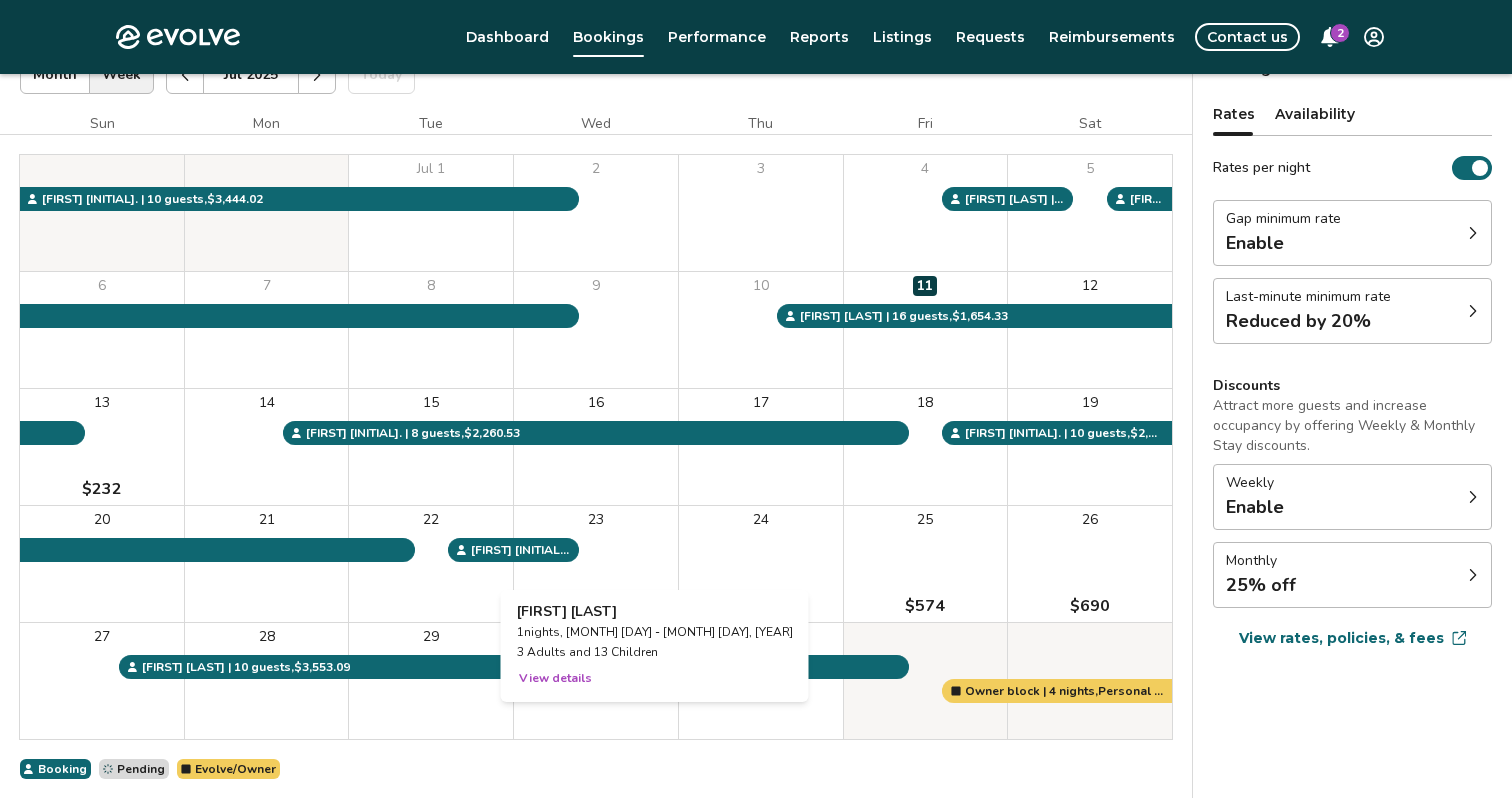 click on "23 $287" at bounding box center (596, 564) 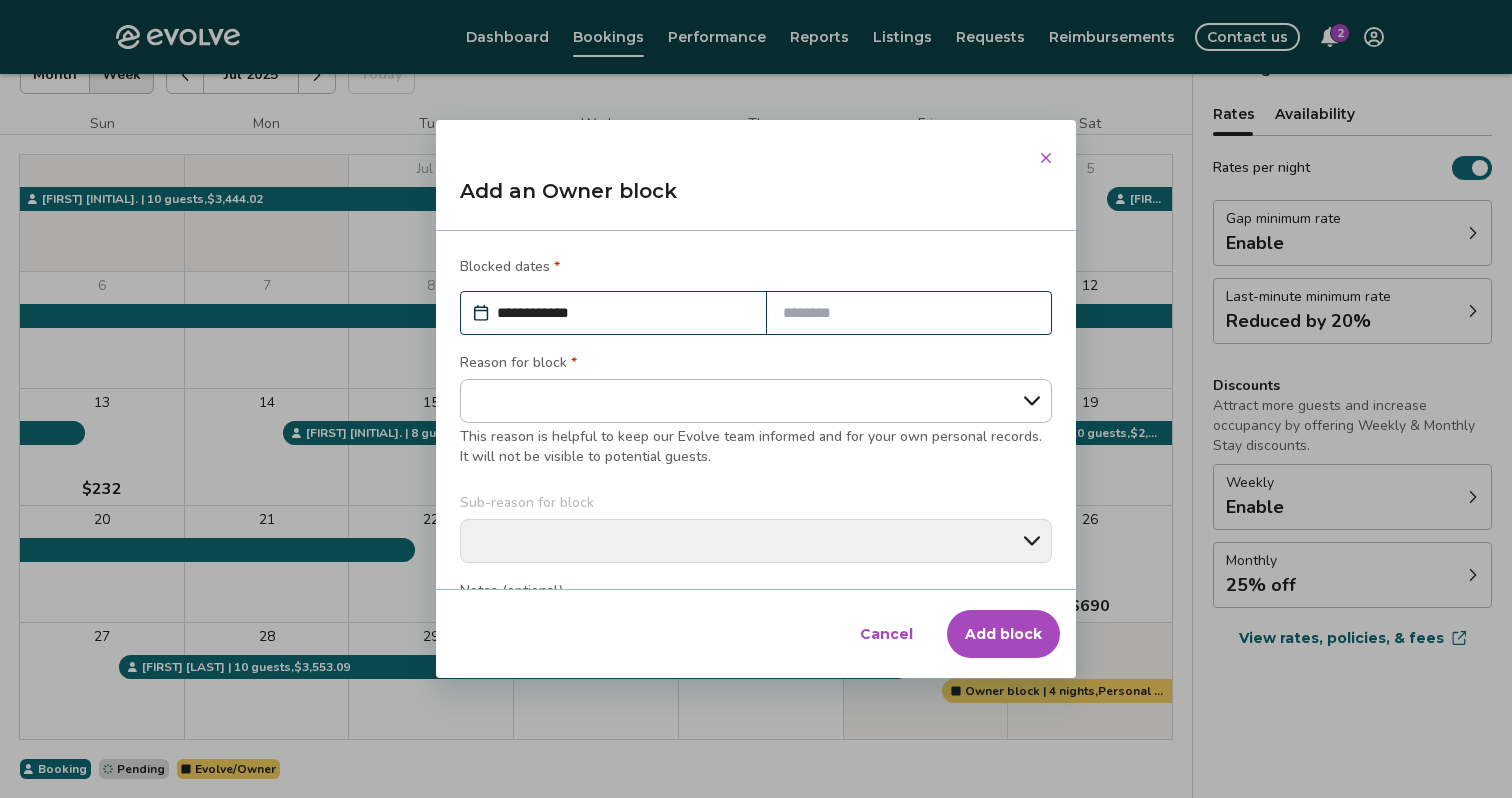 click 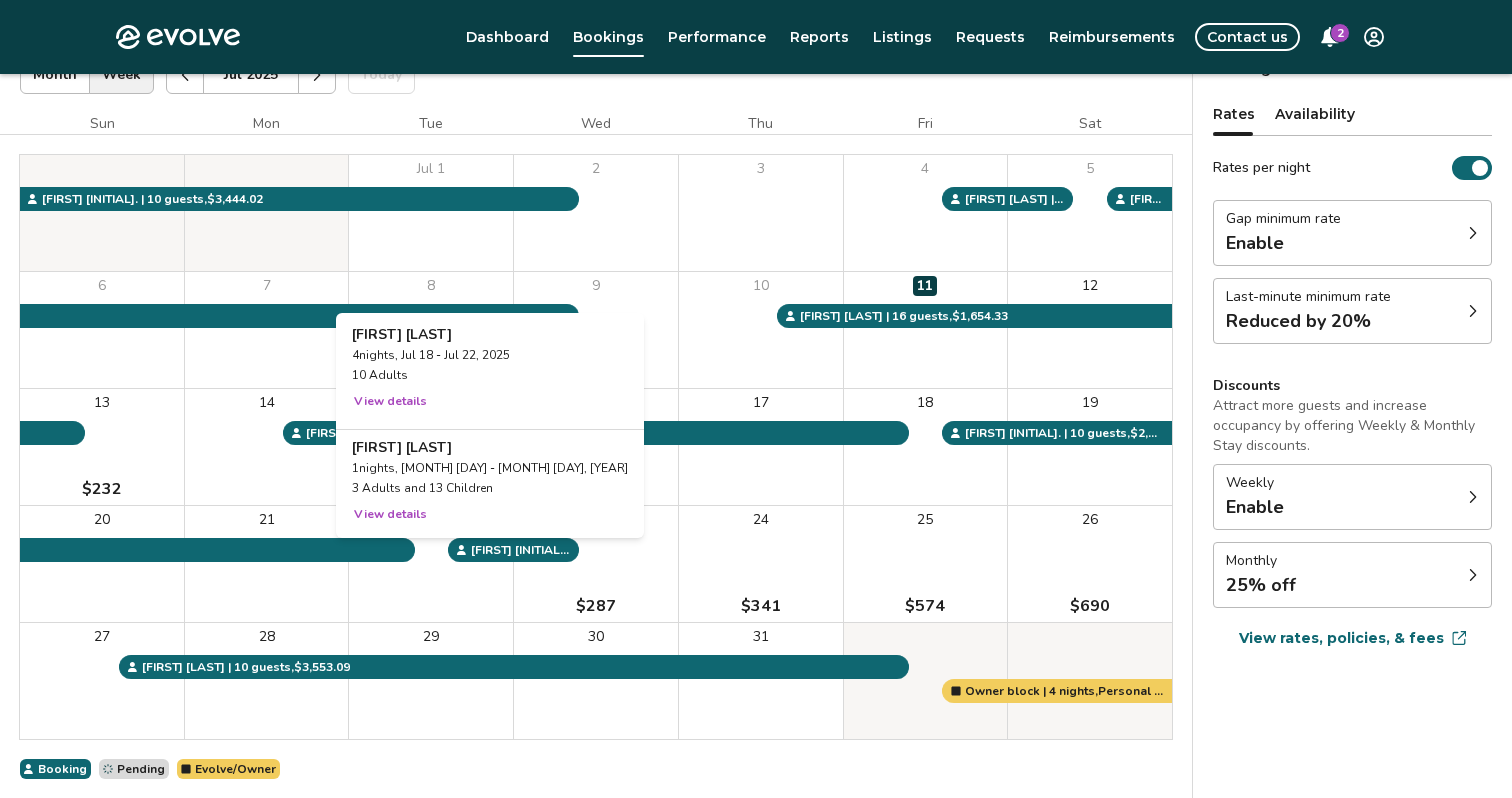click on "22" at bounding box center (431, 564) 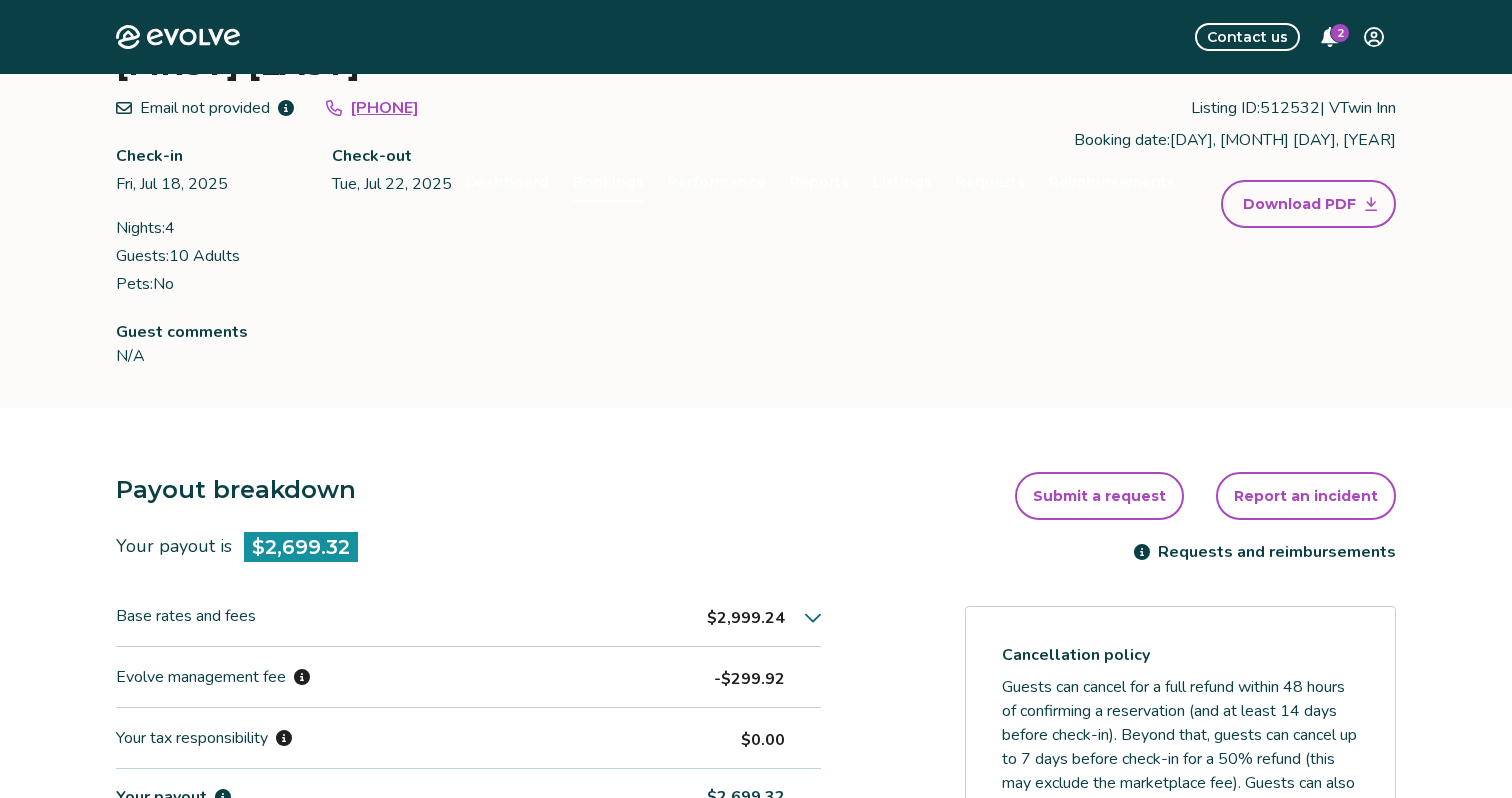 scroll, scrollTop: 0, scrollLeft: 0, axis: both 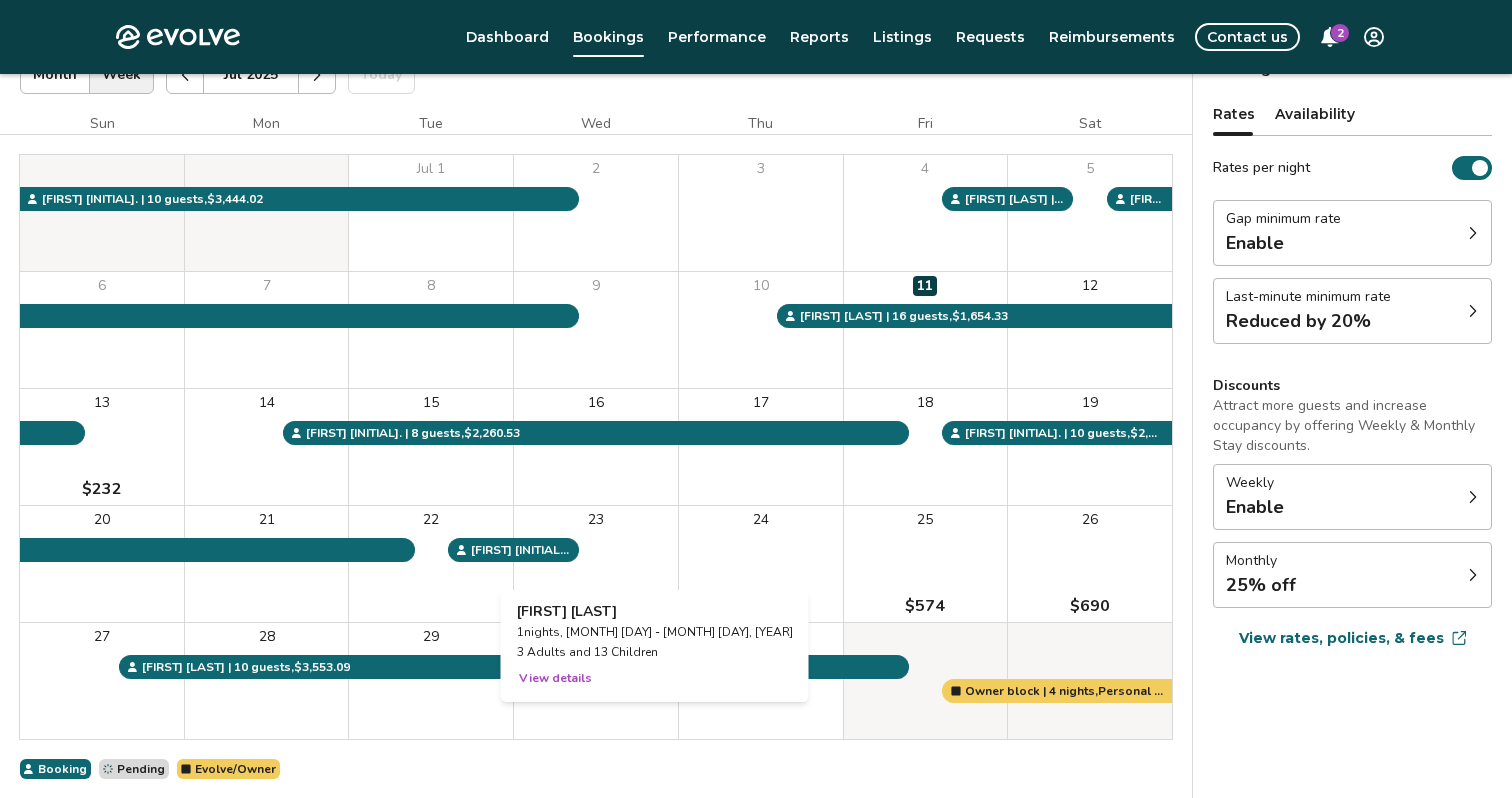 click on "View details" at bounding box center [555, 678] 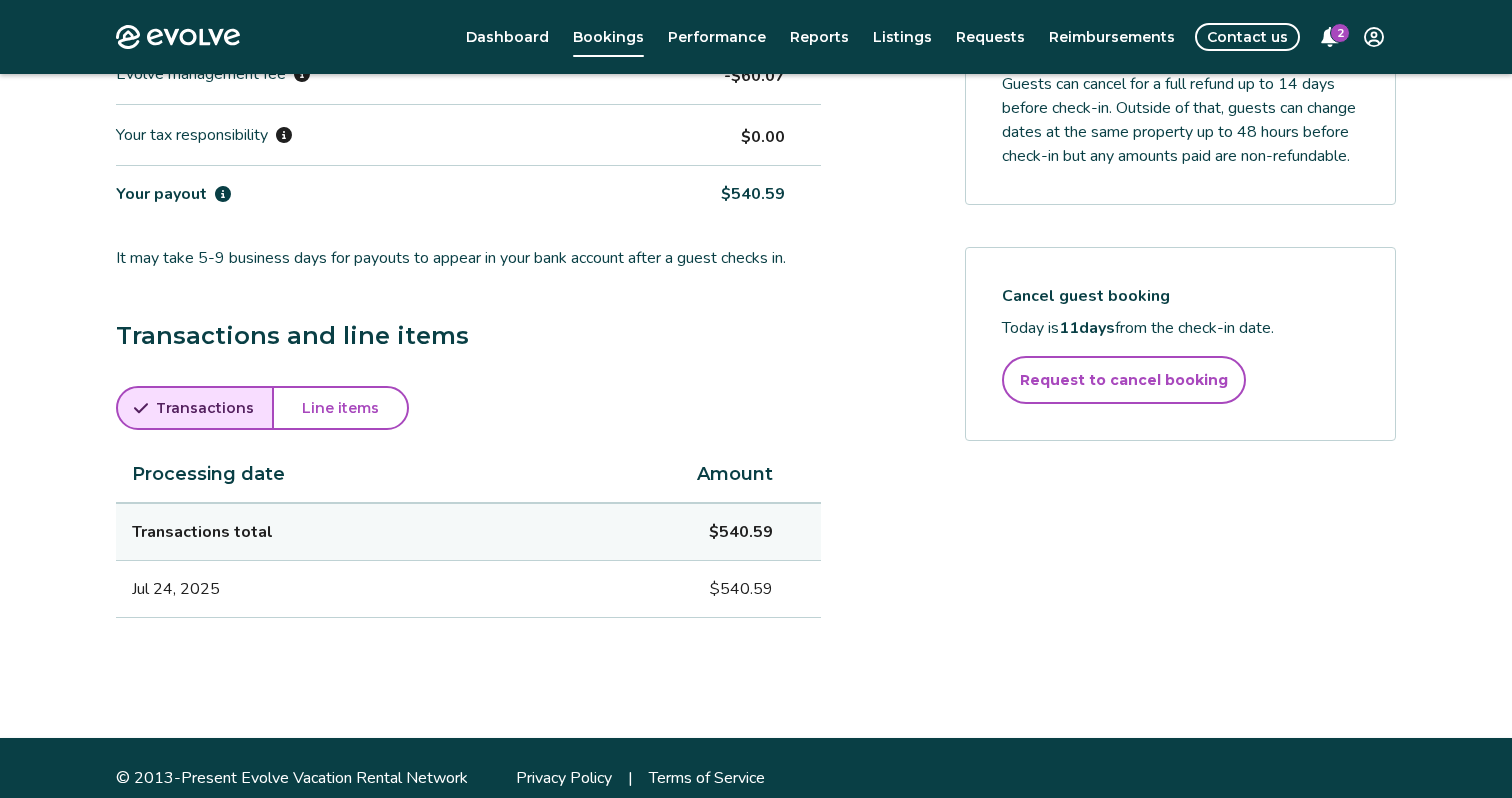 scroll, scrollTop: 769, scrollLeft: 0, axis: vertical 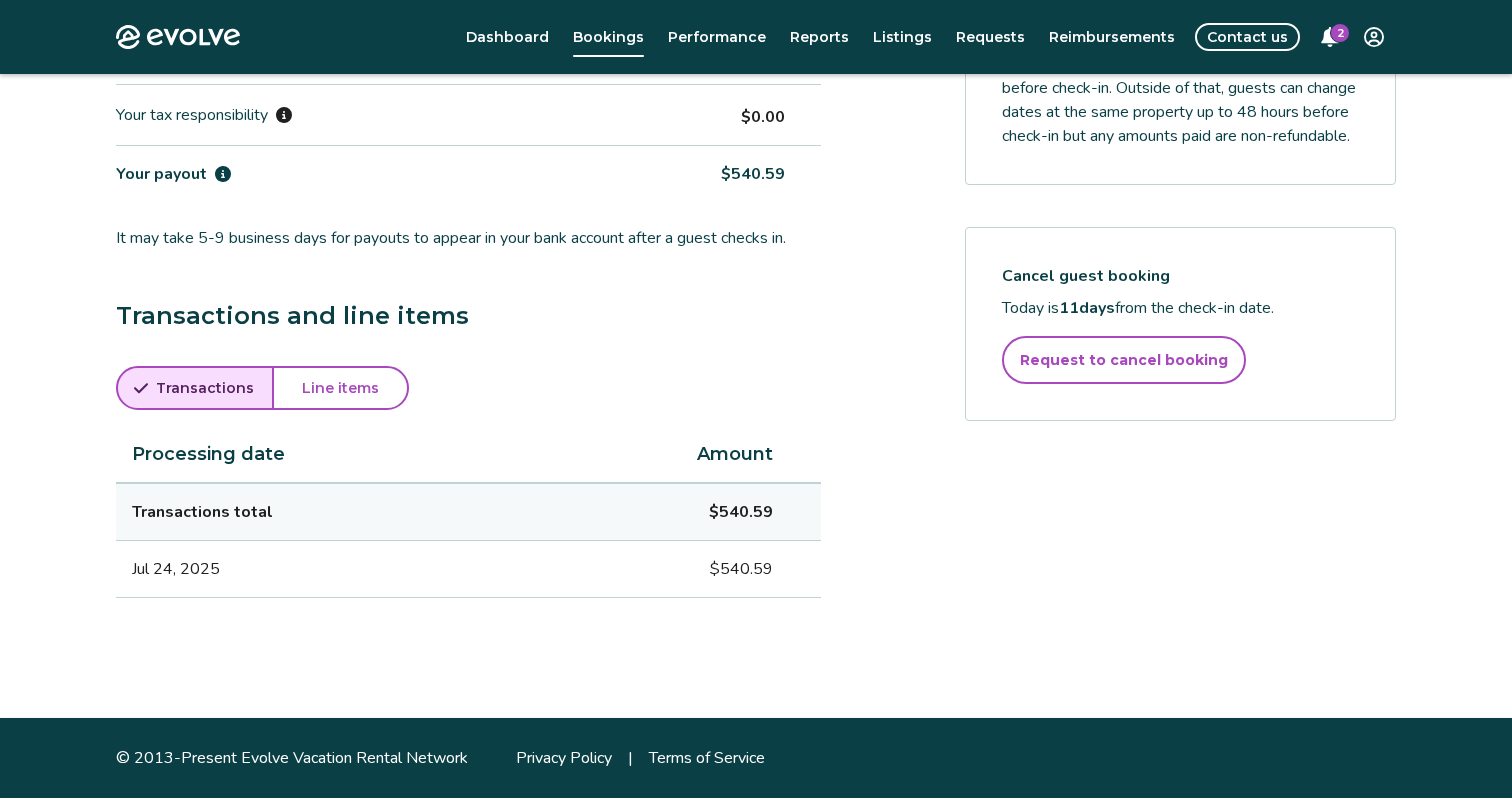 click on "Request to cancel booking" at bounding box center (1124, 360) 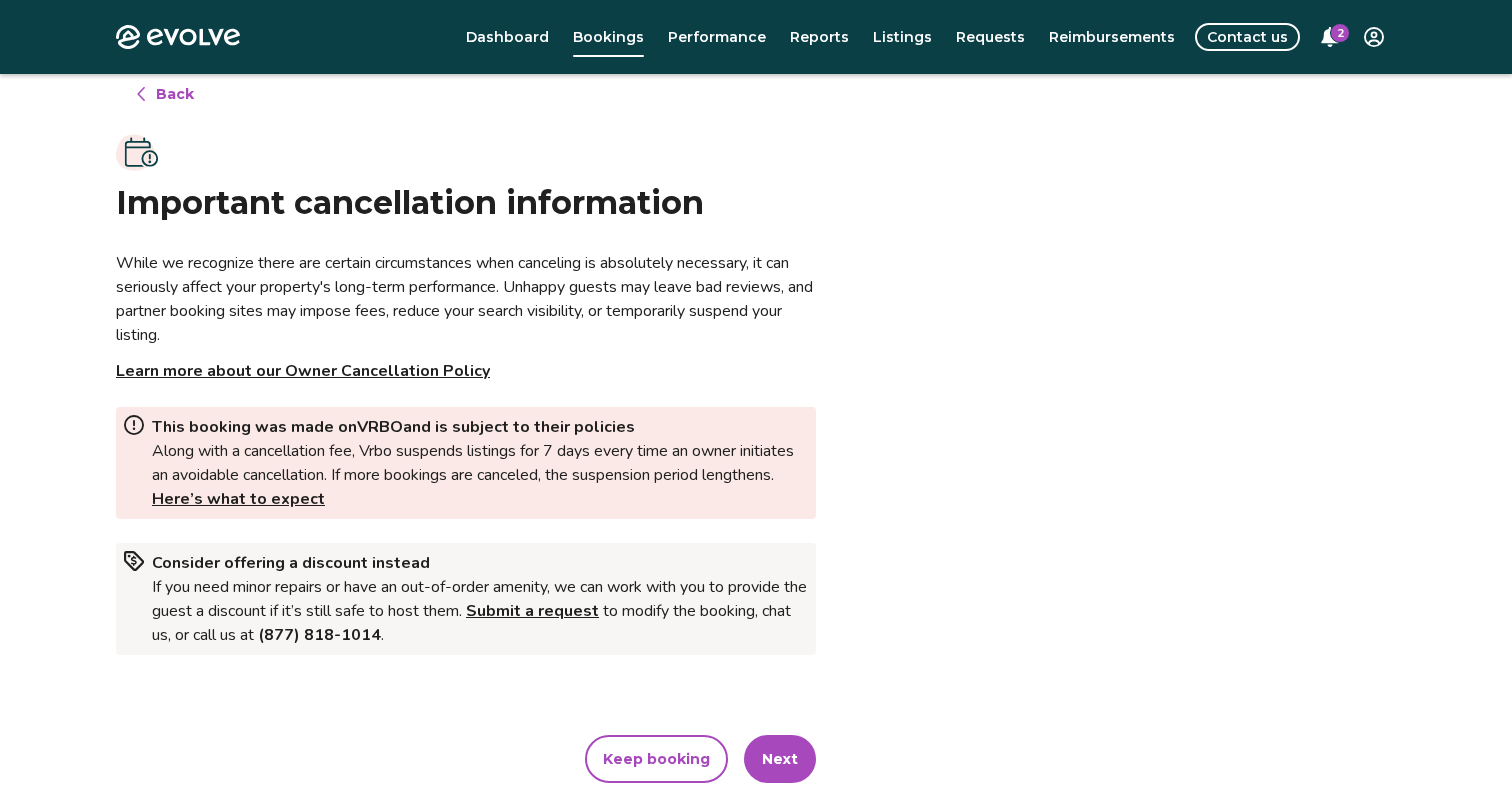 scroll, scrollTop: 36, scrollLeft: 0, axis: vertical 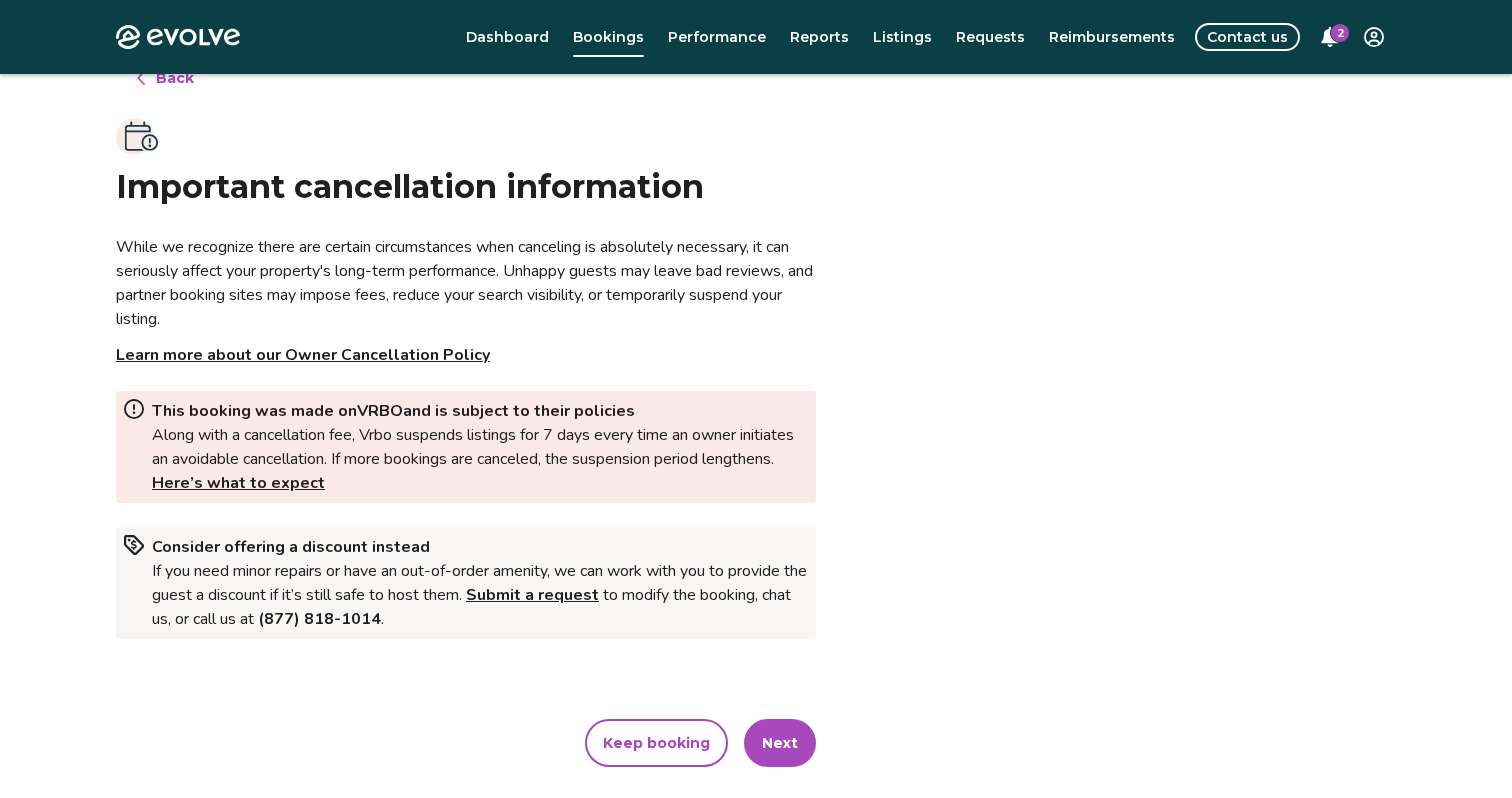 click on "Next" at bounding box center [780, 743] 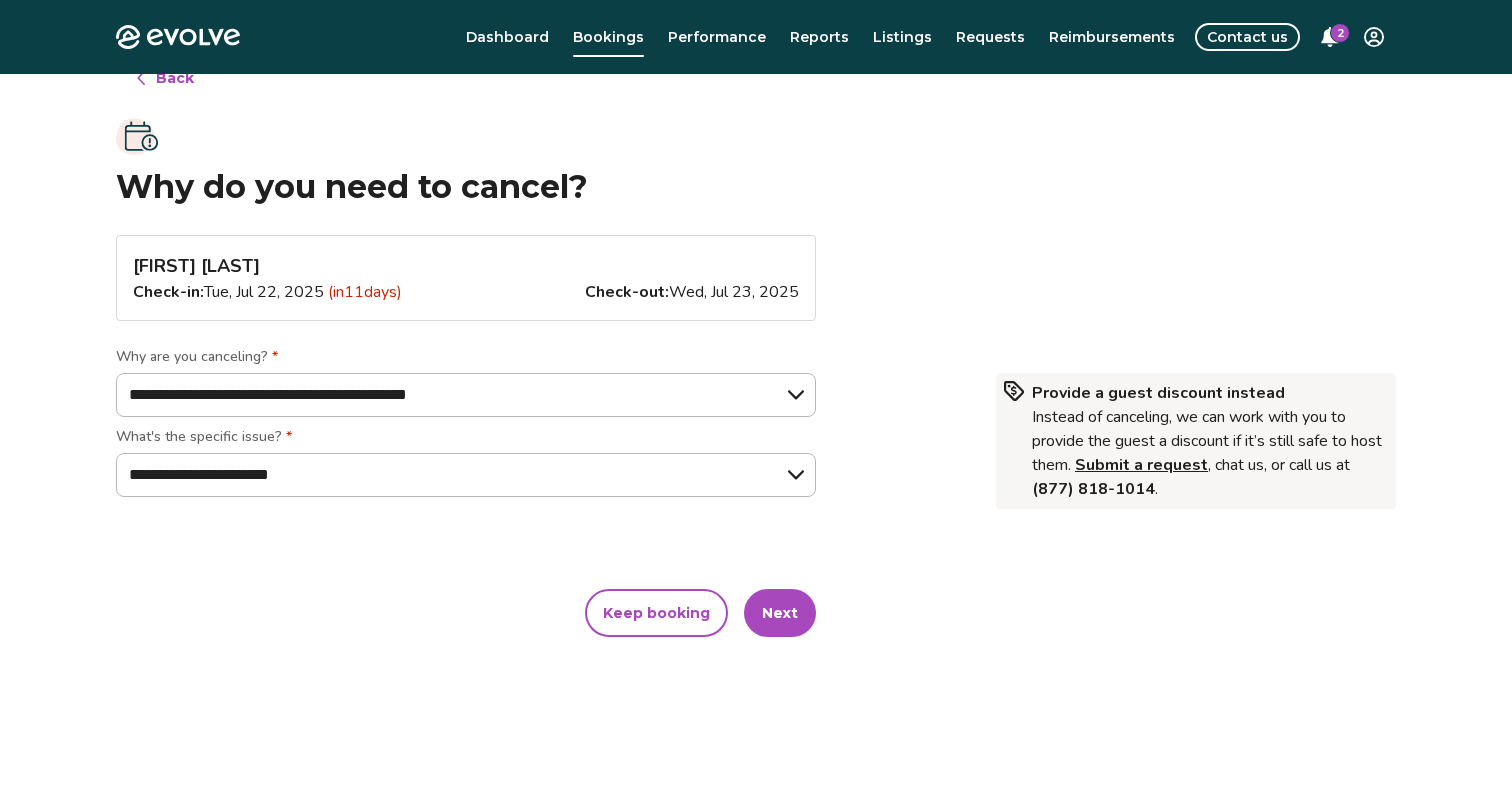 scroll, scrollTop: 0, scrollLeft: 0, axis: both 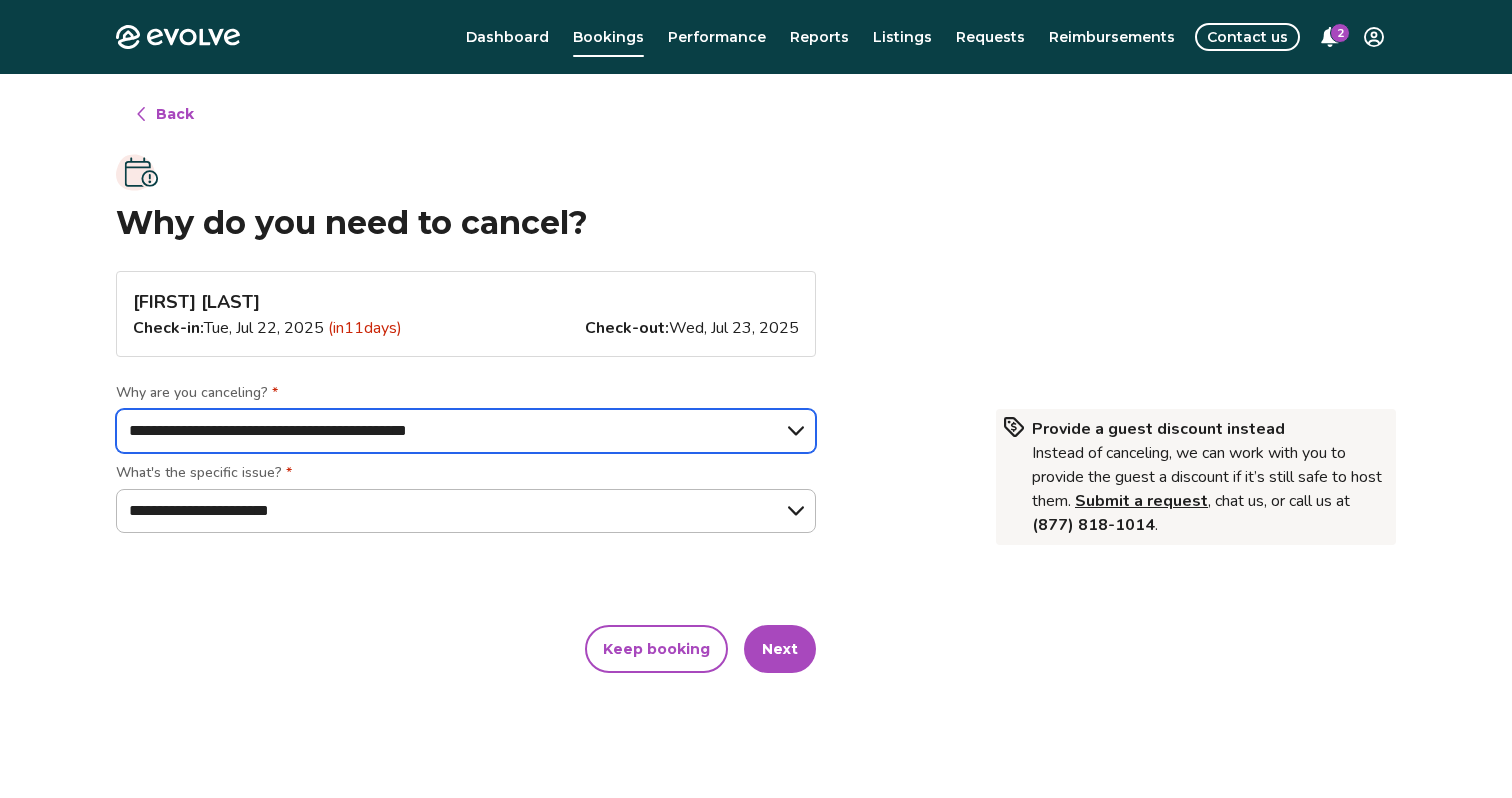 click on "**********" at bounding box center [466, 431] 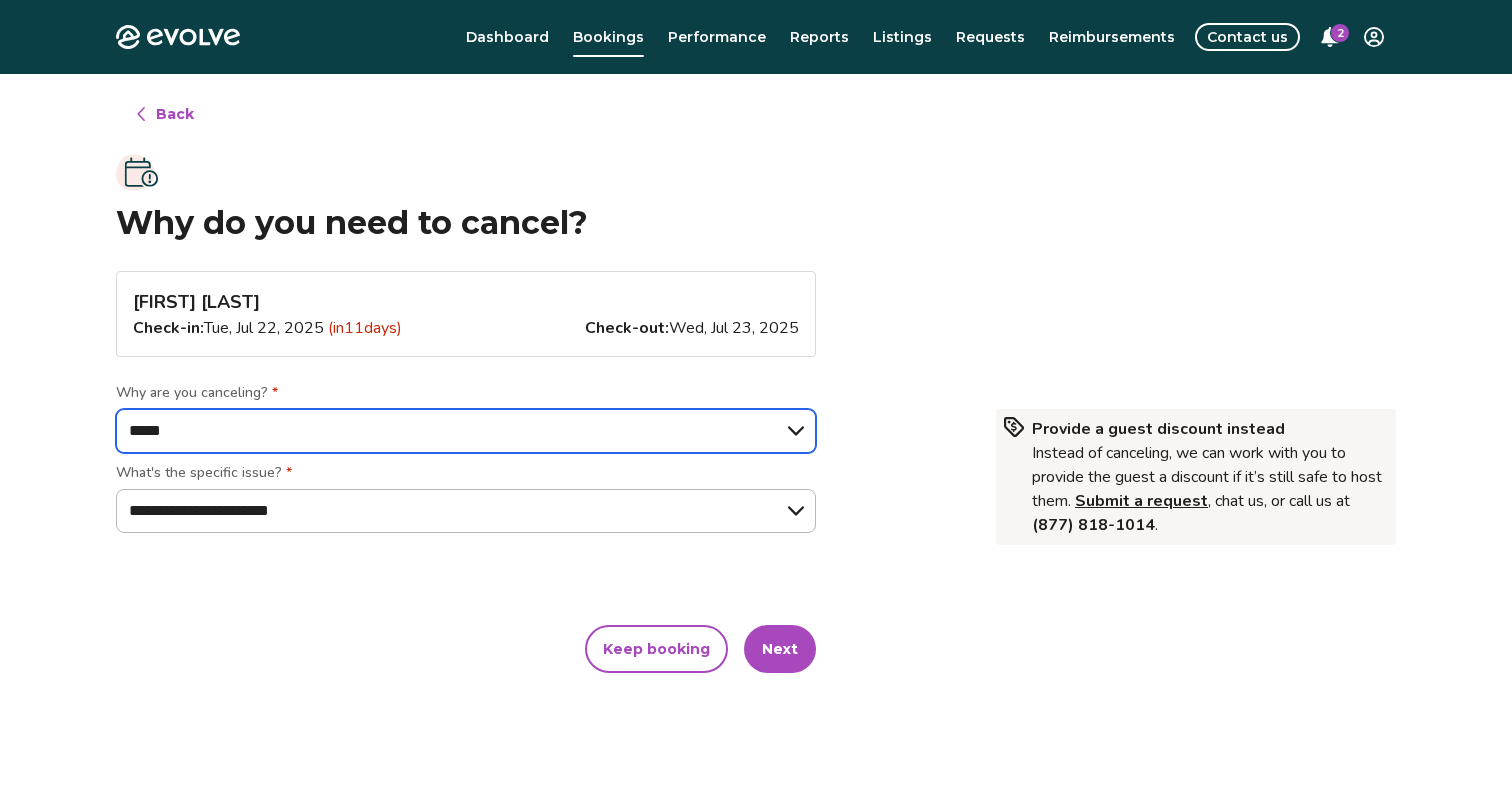 select on "**********" 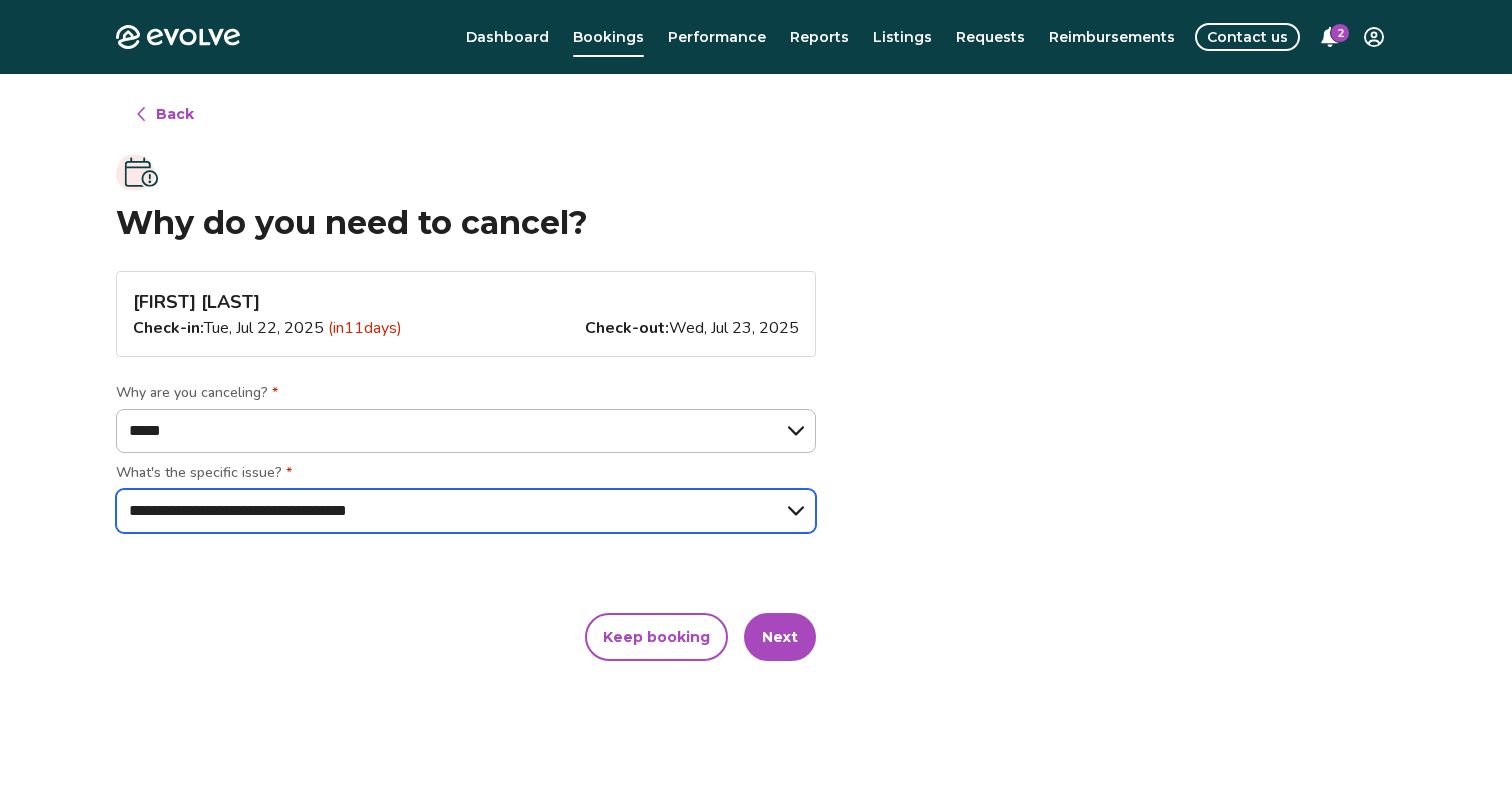 click on "**********" at bounding box center [466, 511] 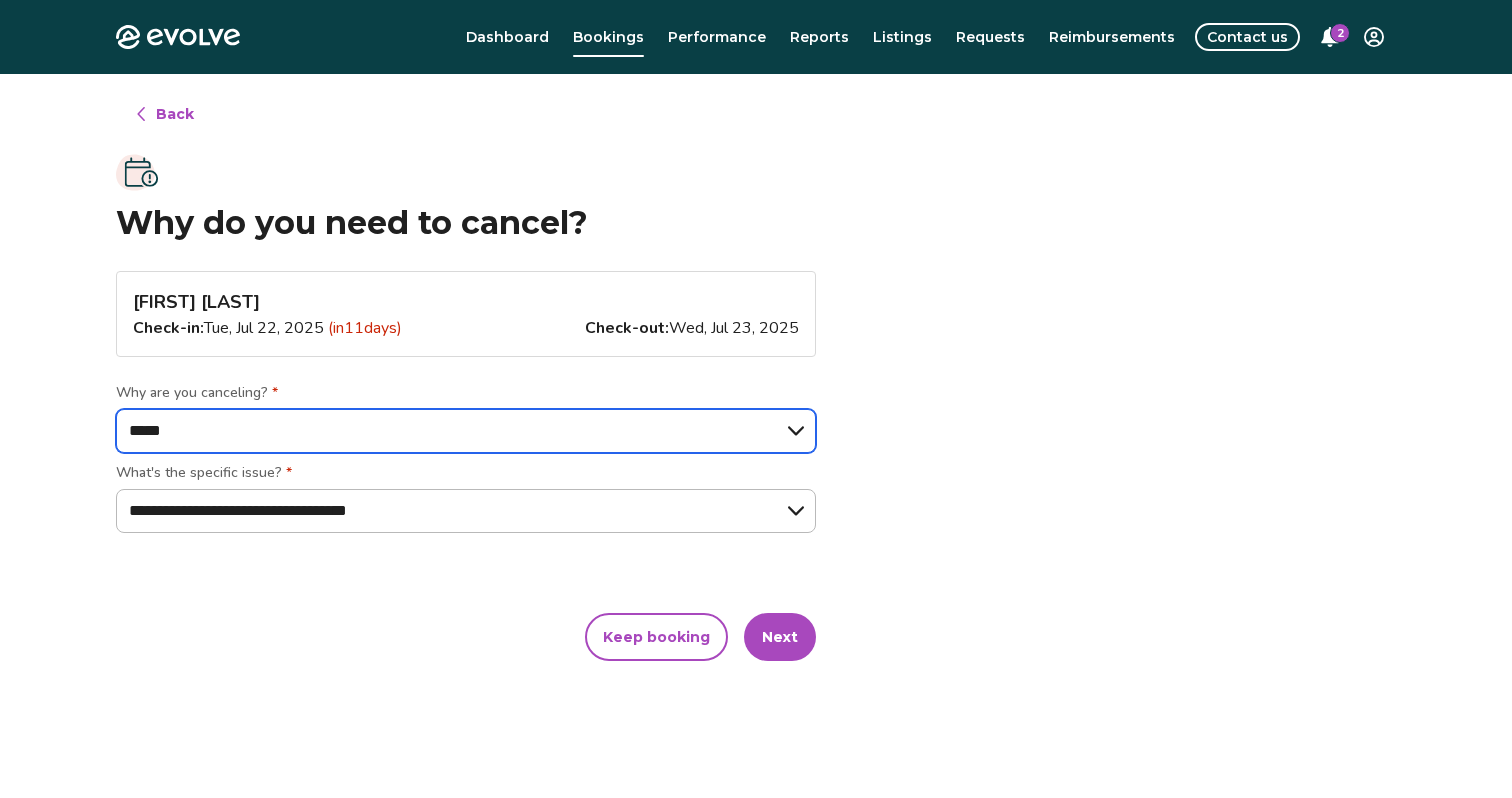 click on "**********" at bounding box center [466, 431] 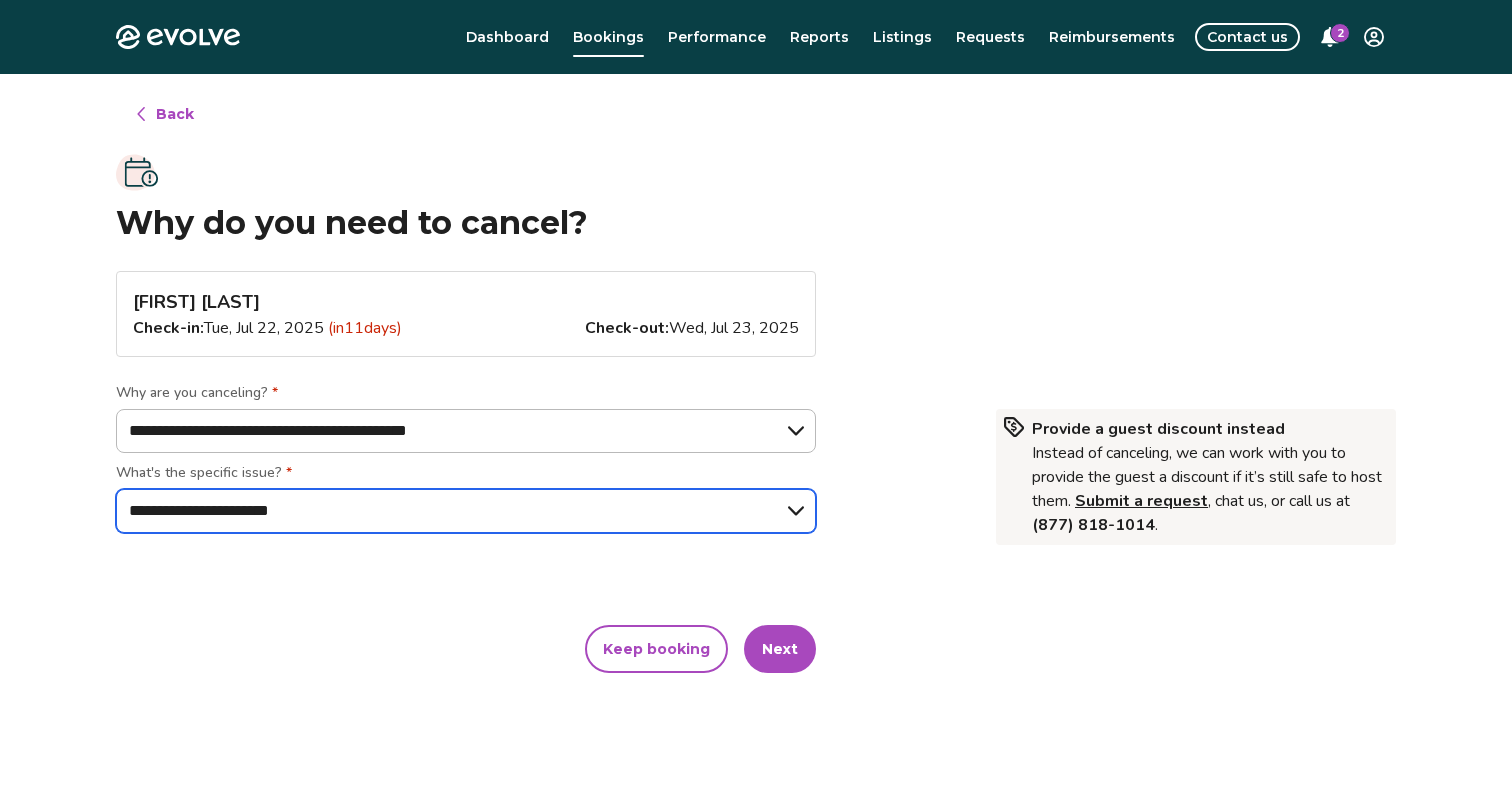 click on "**********" at bounding box center [466, 511] 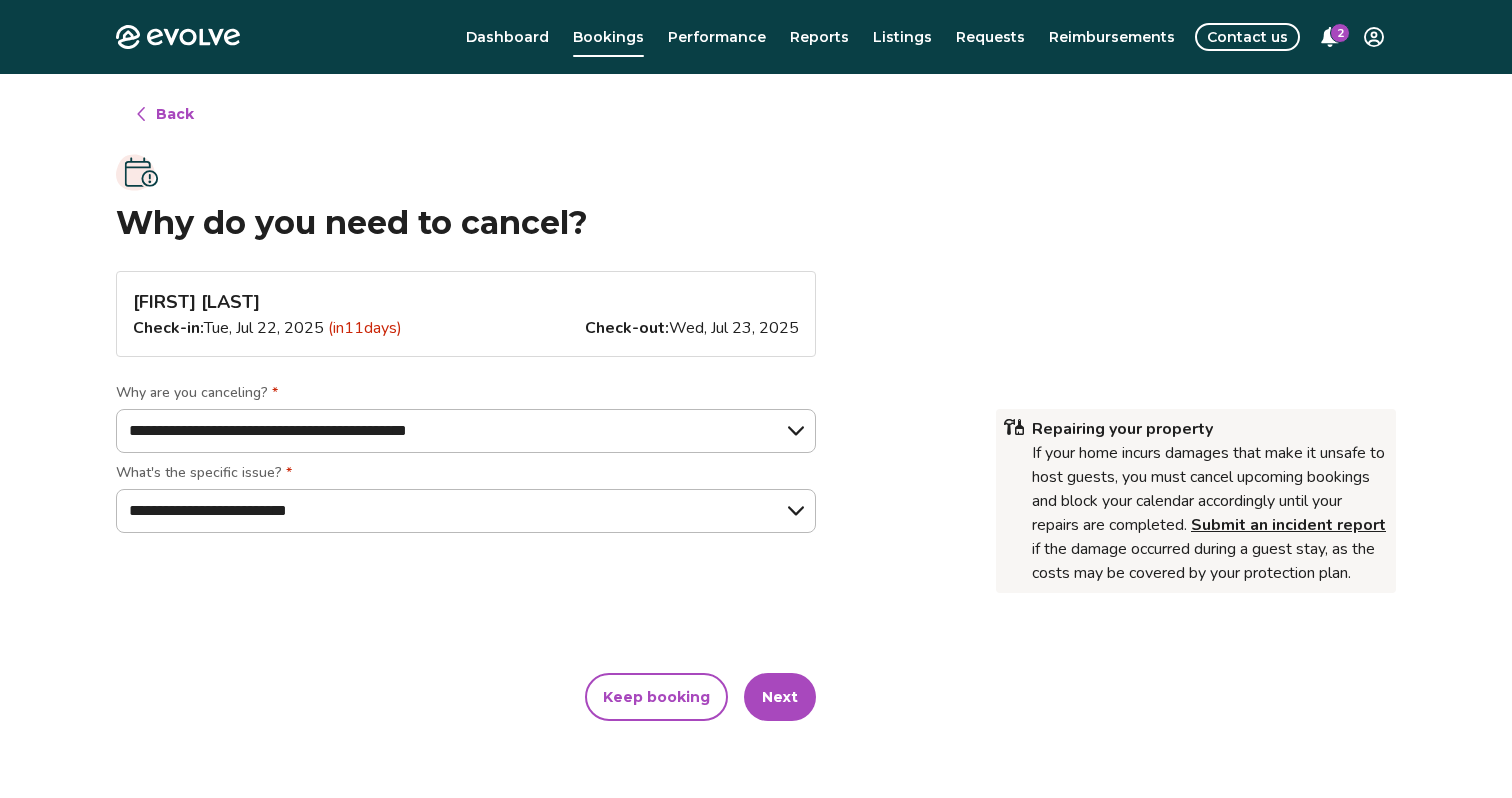 click on "Next" at bounding box center (780, 697) 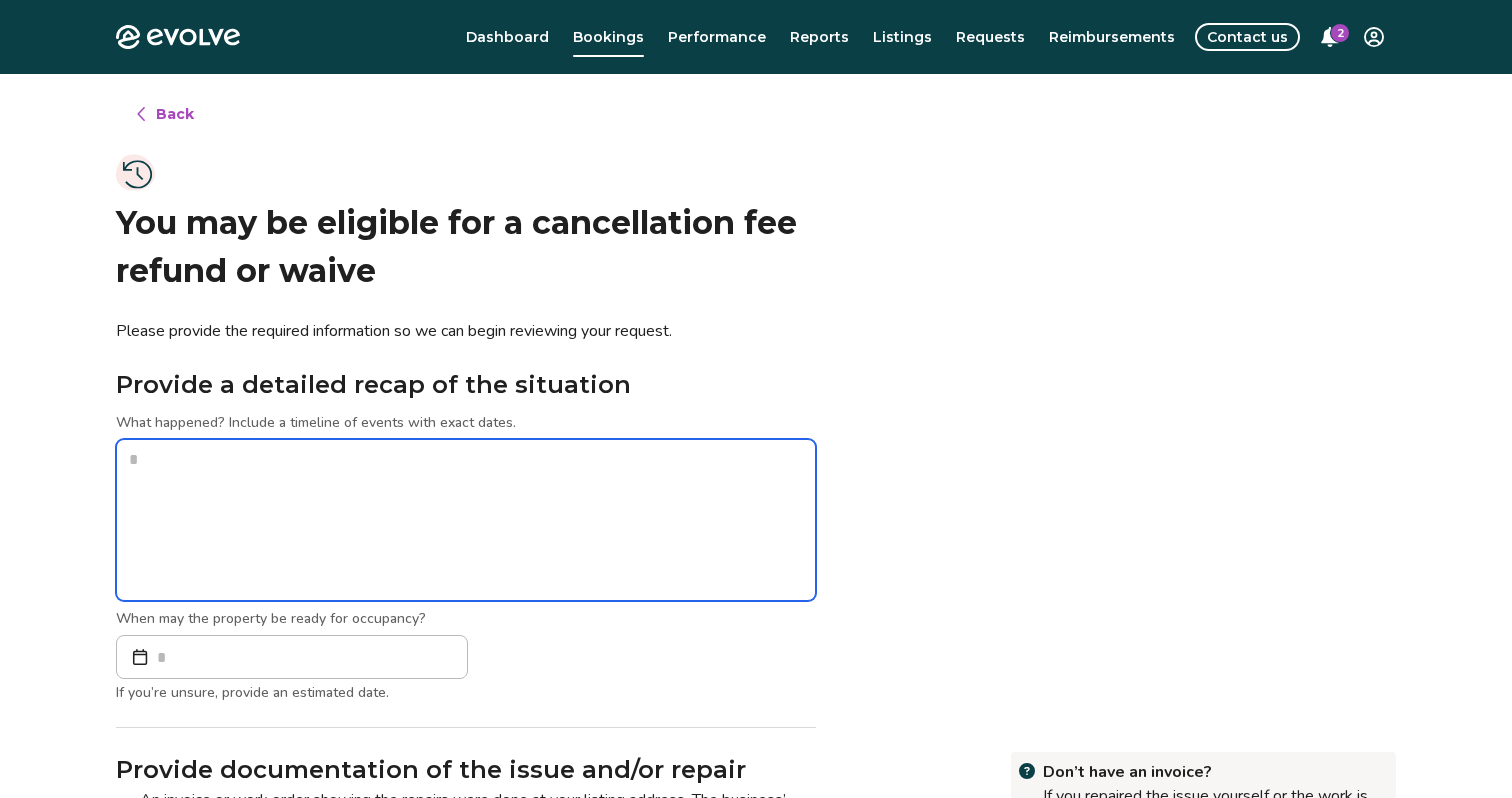 click at bounding box center (466, 520) 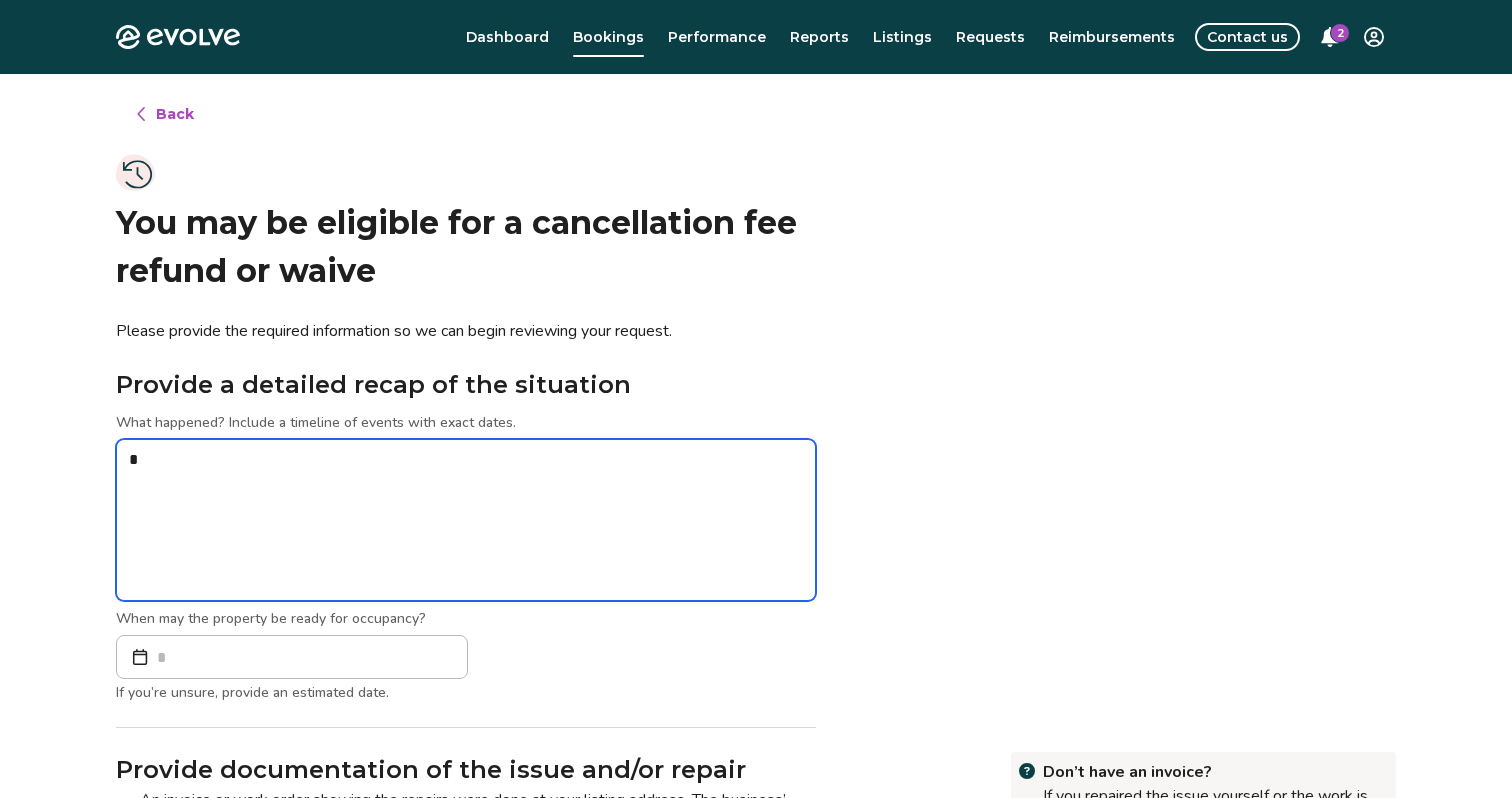 type on "**" 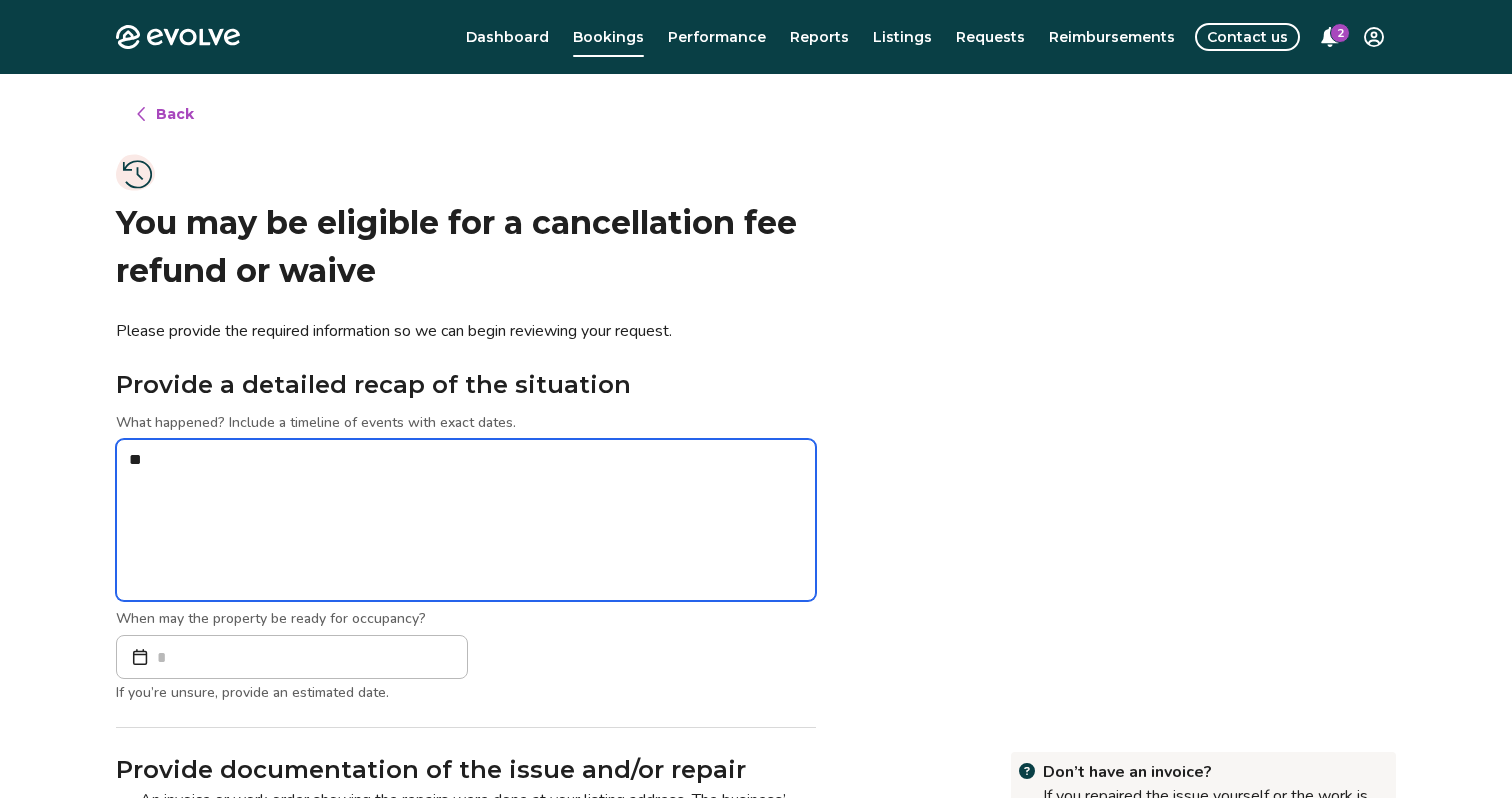 type on "*" 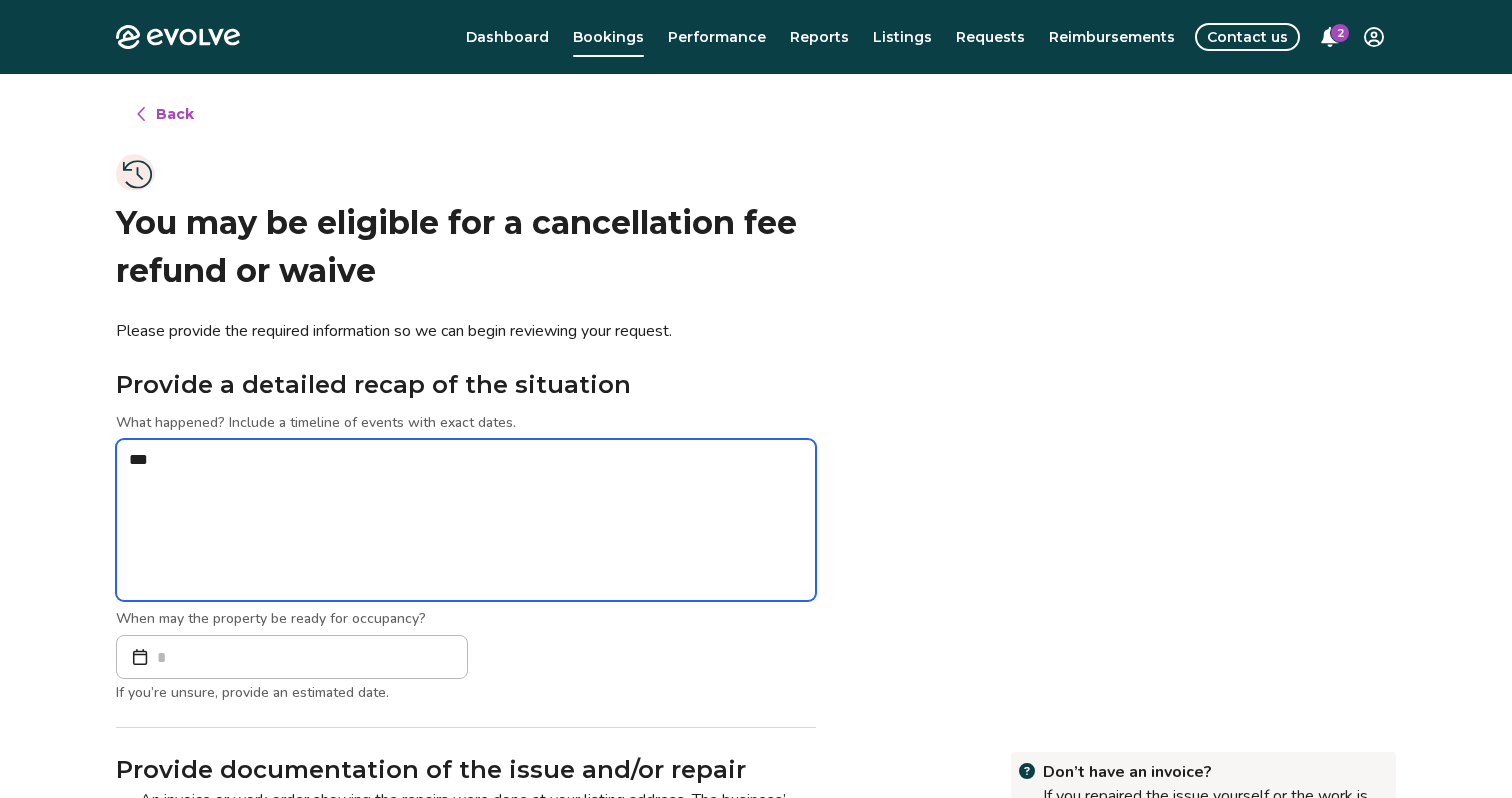 type on "*" 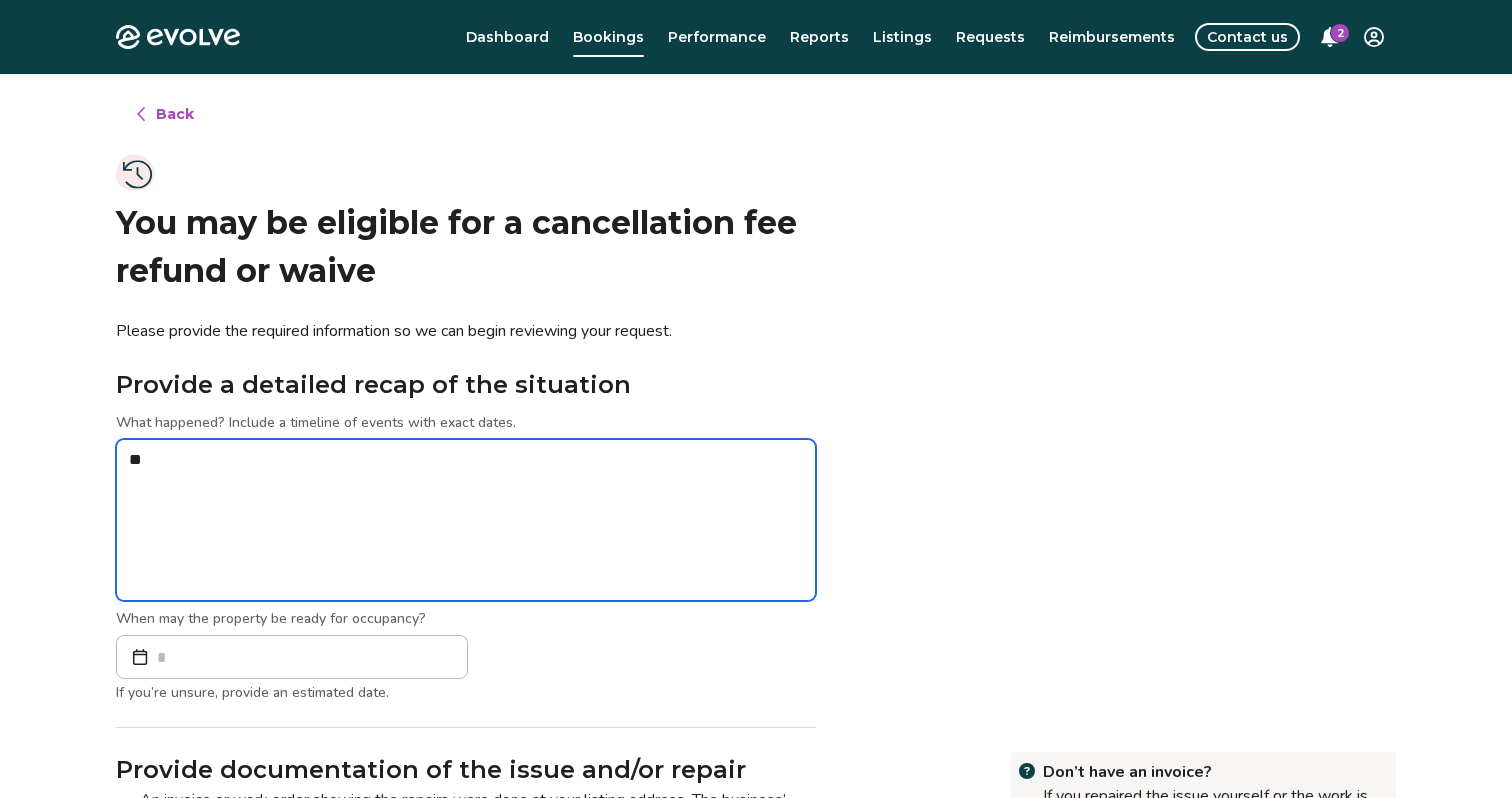type on "*" 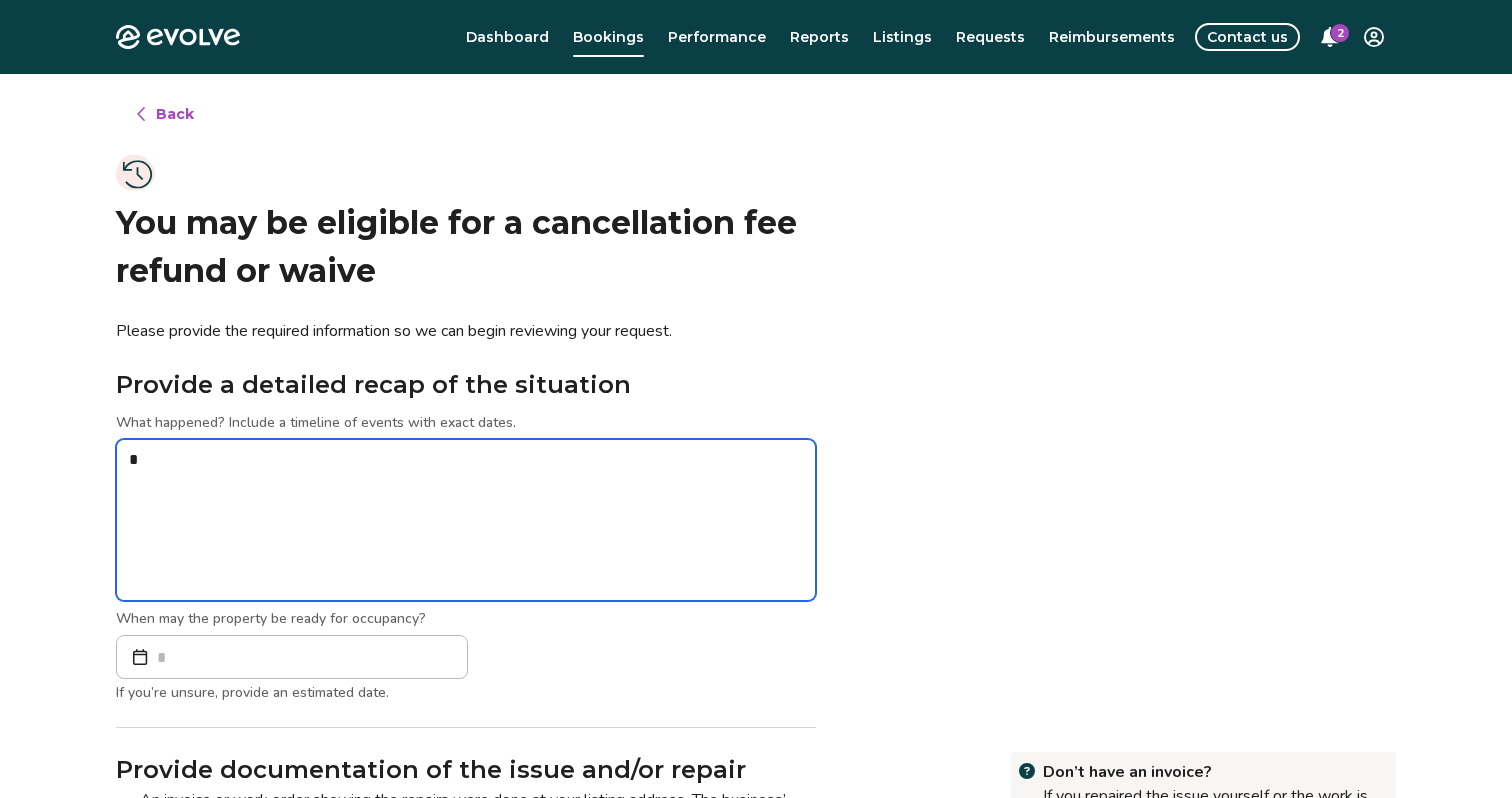 type on "**" 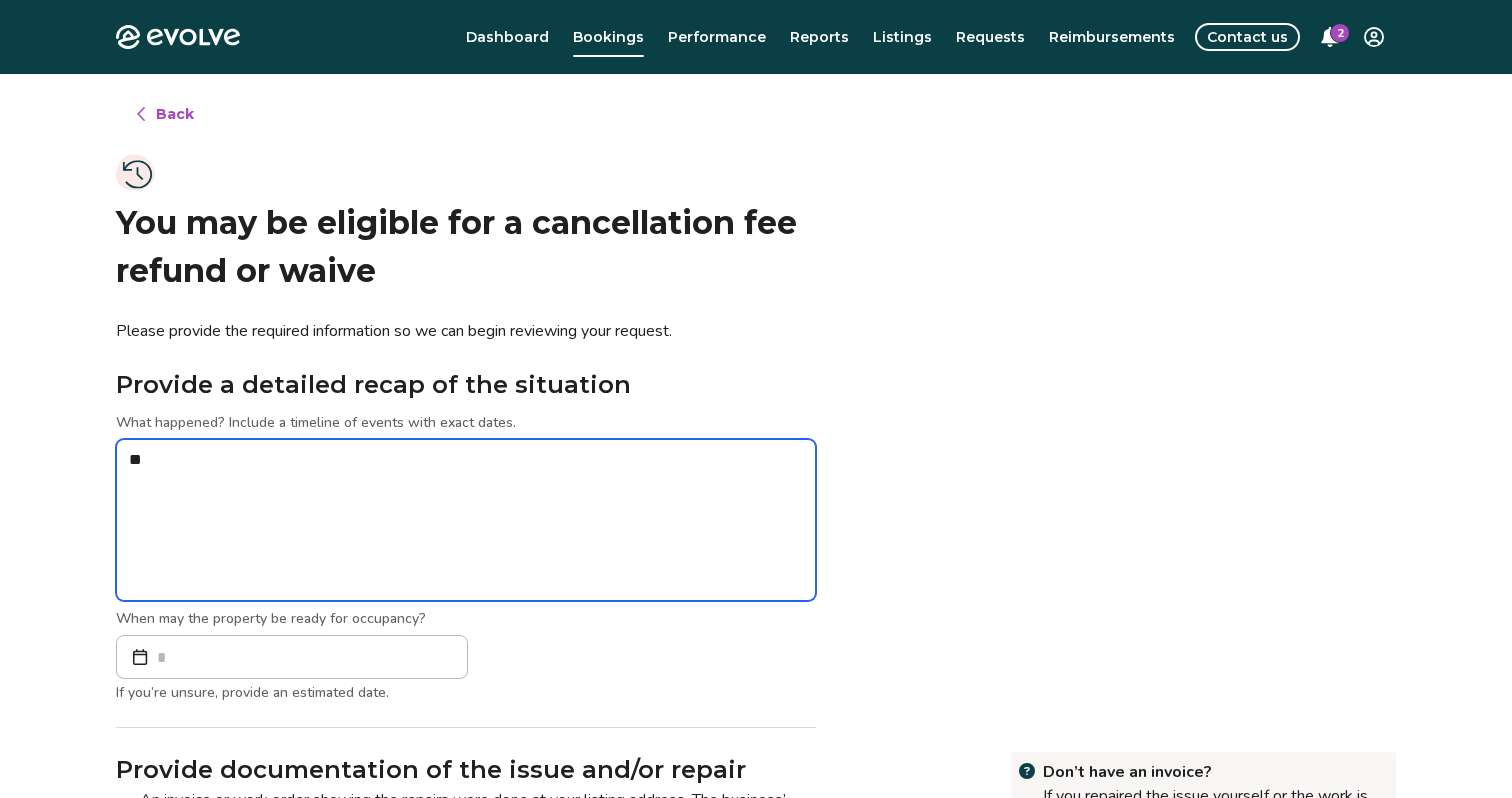 type on "*" 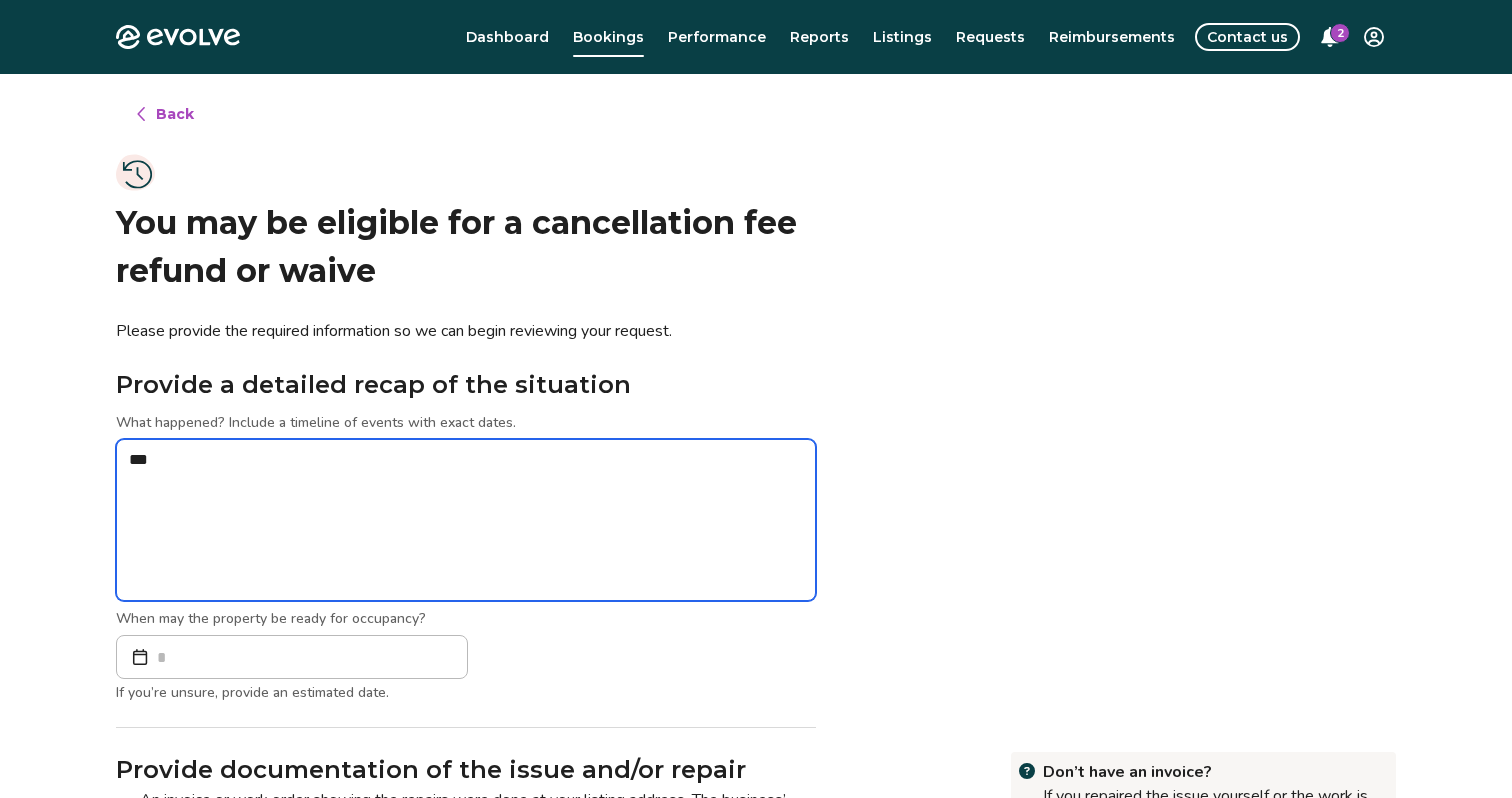 type on "*" 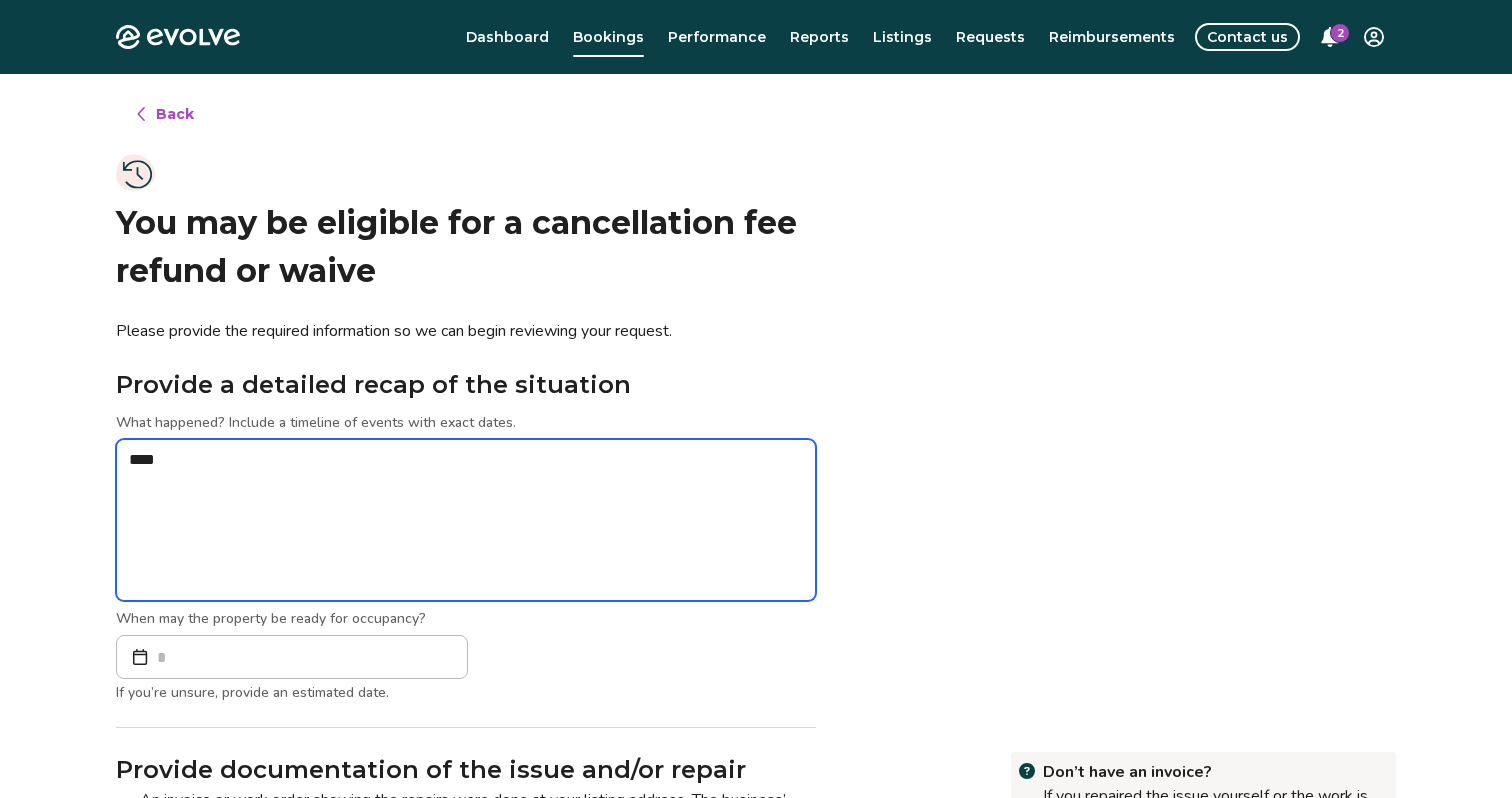 type on "*" 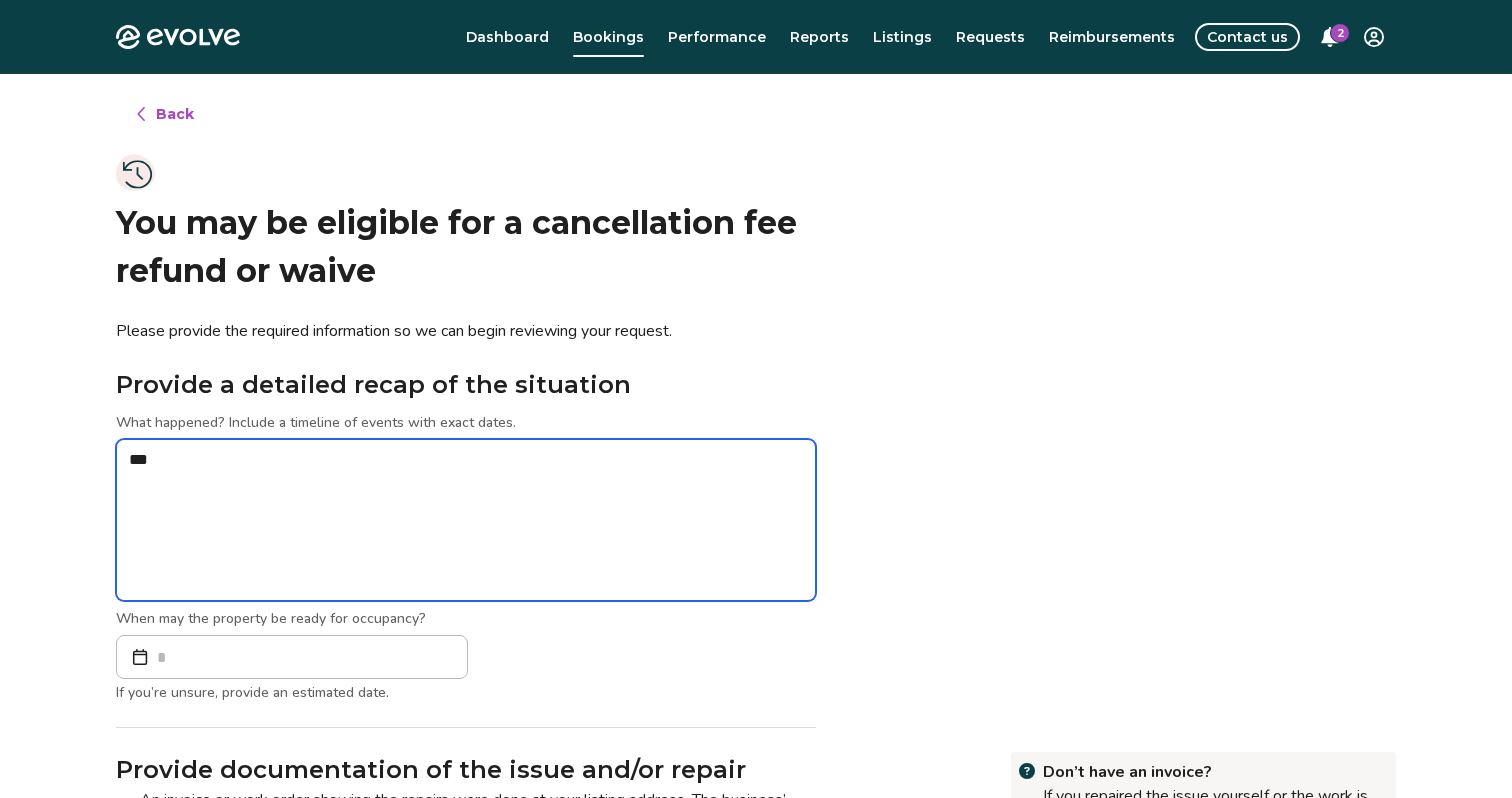 type on "*" 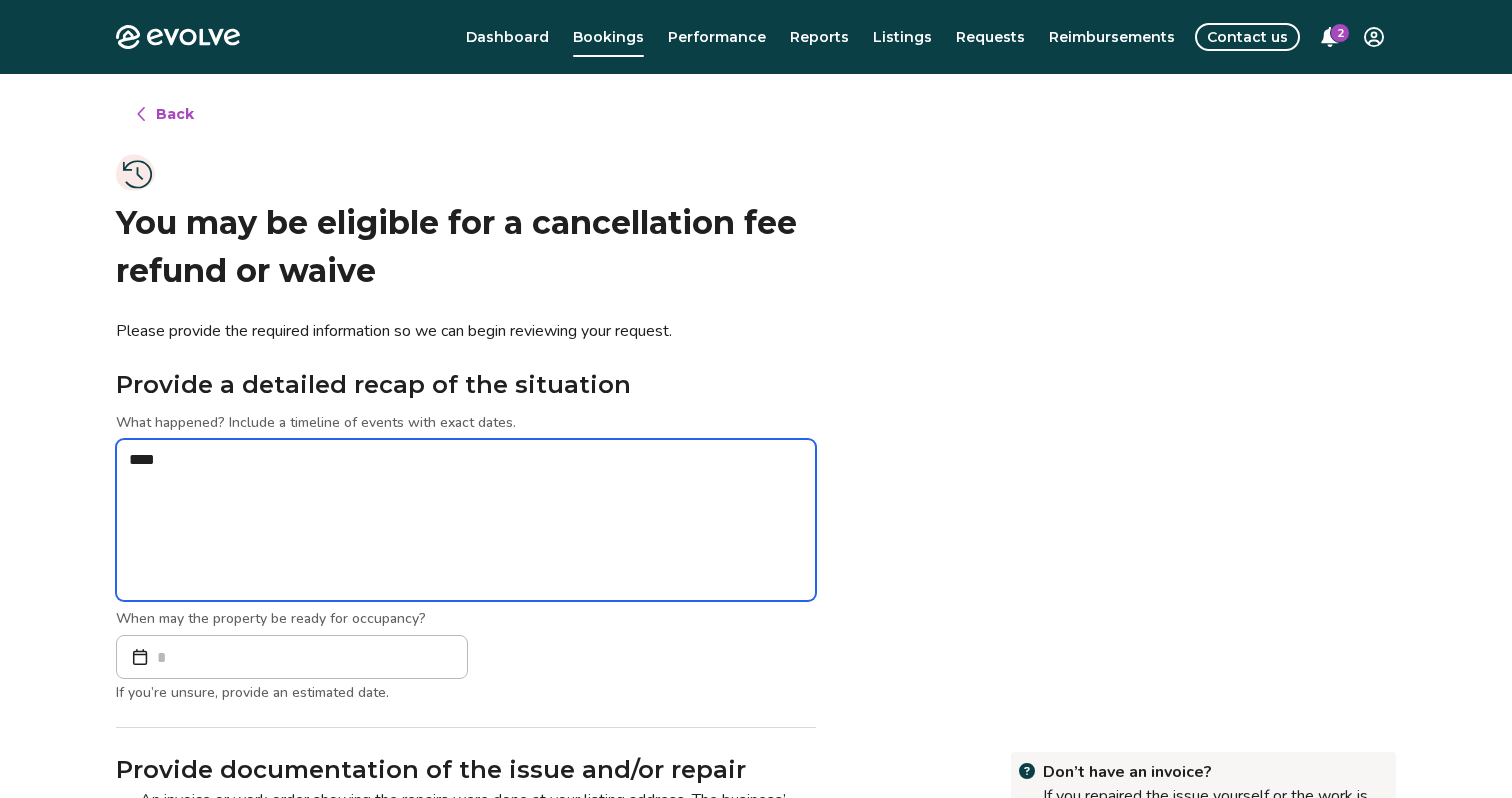 type on "*" 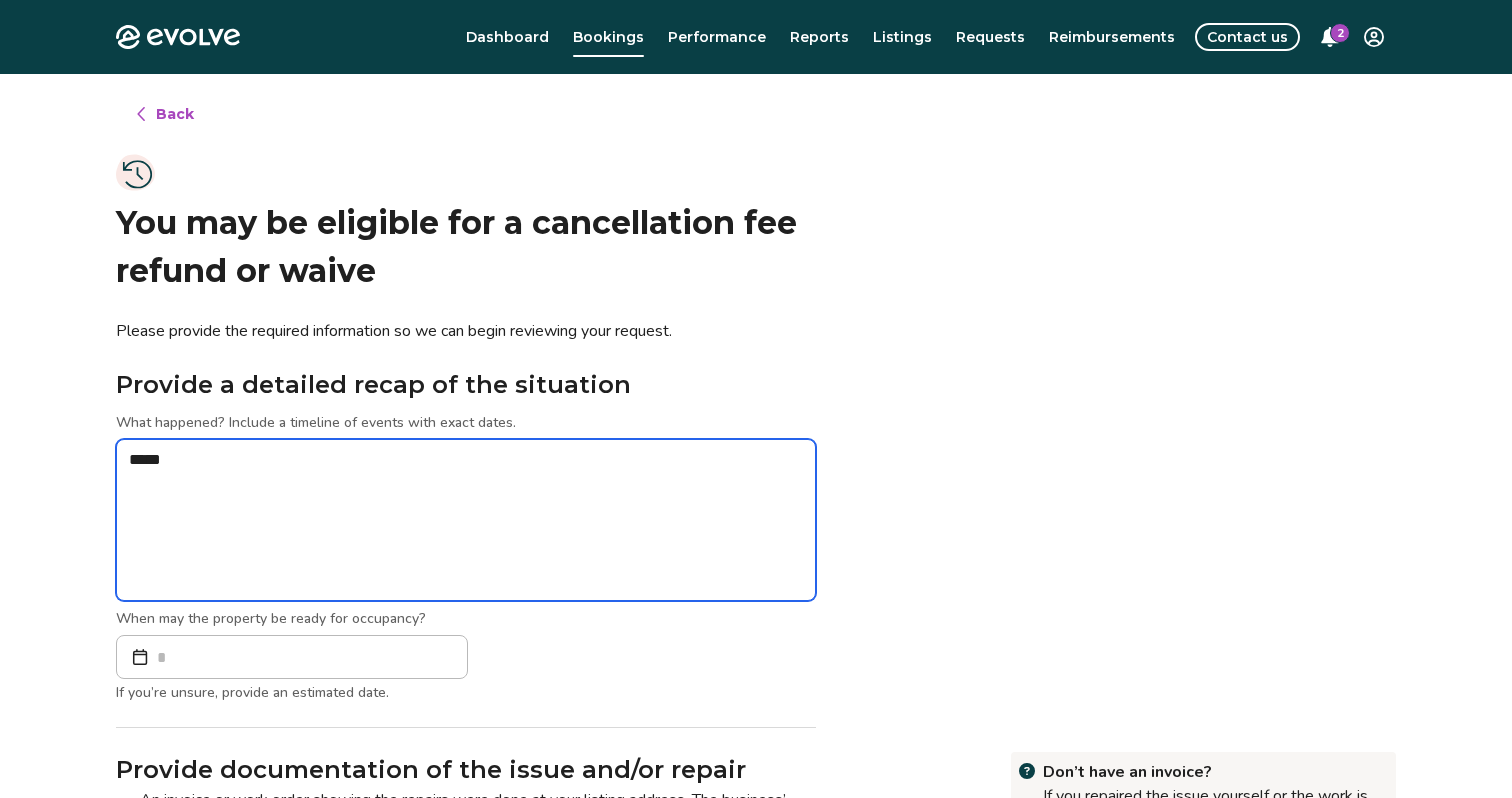 type on "******" 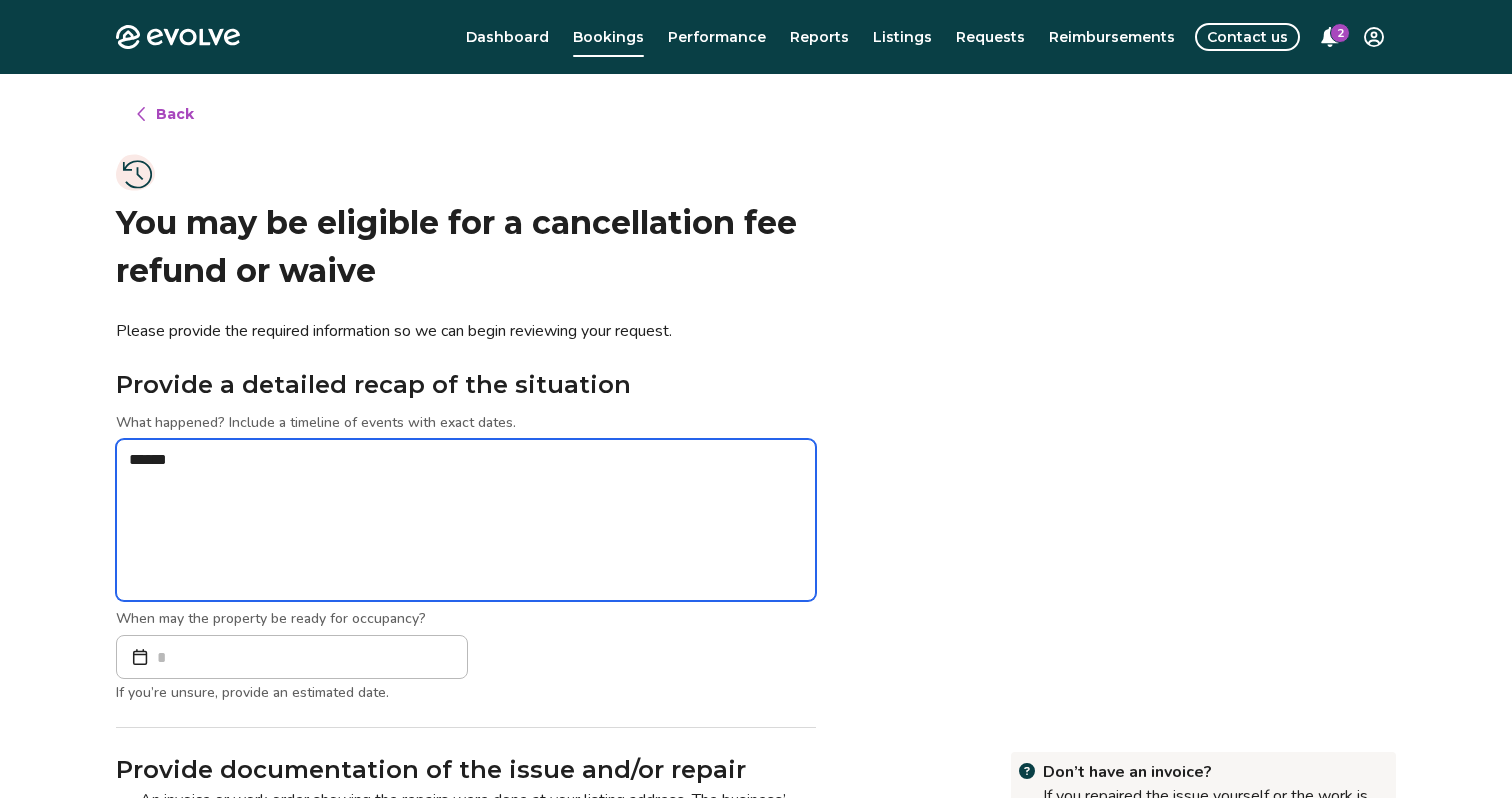 type on "*" 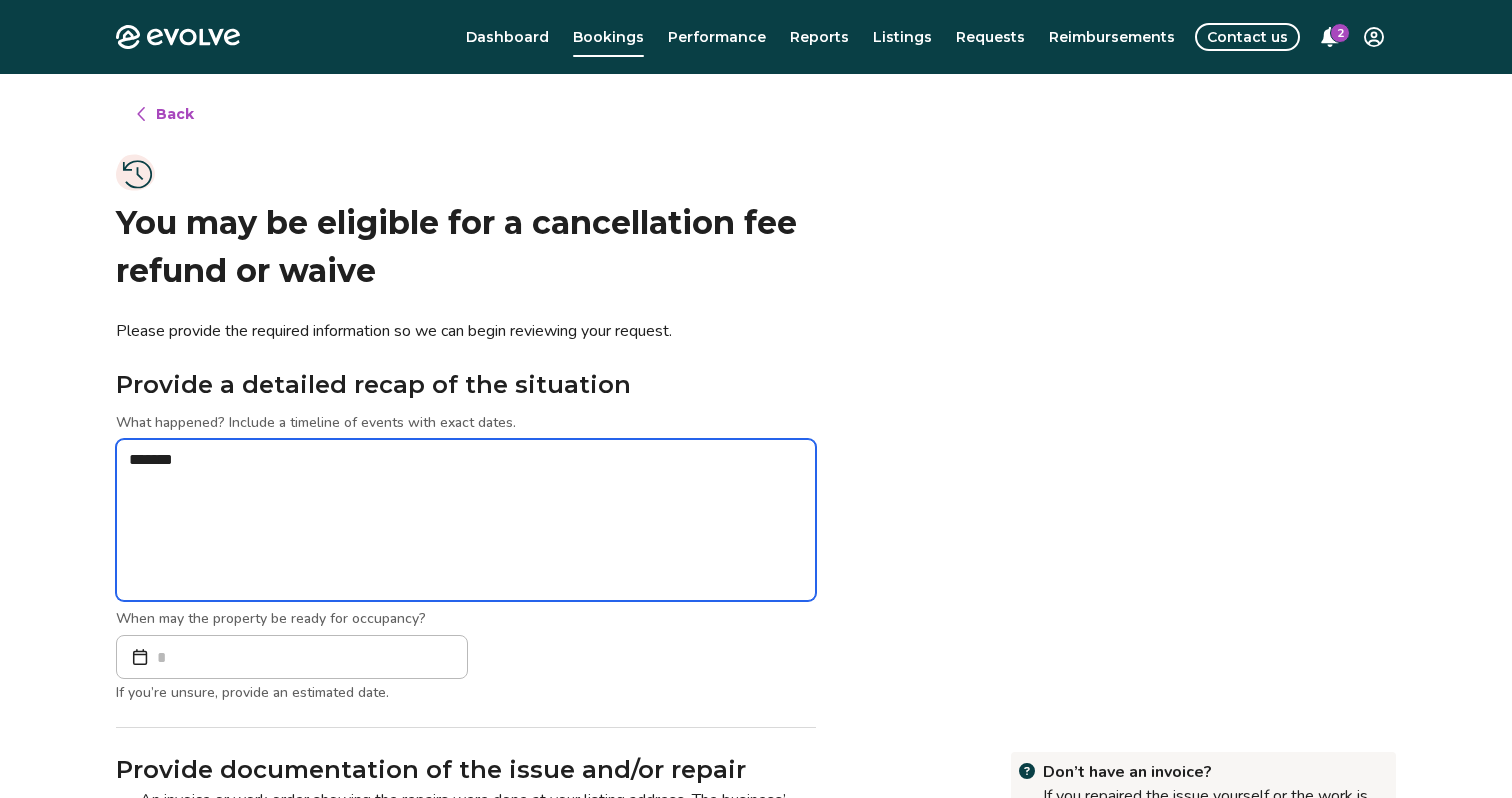 type on "*" 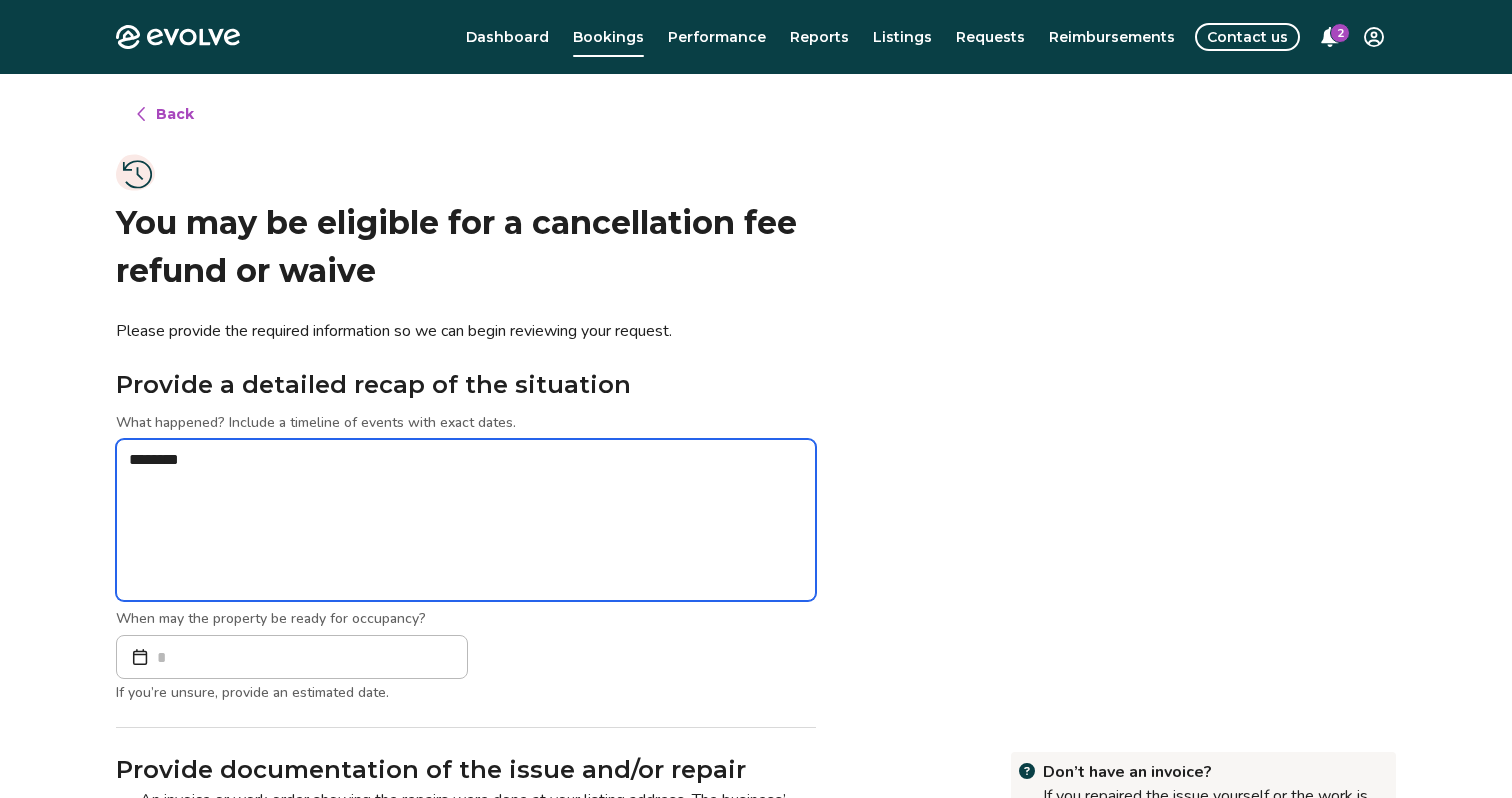 type on "*" 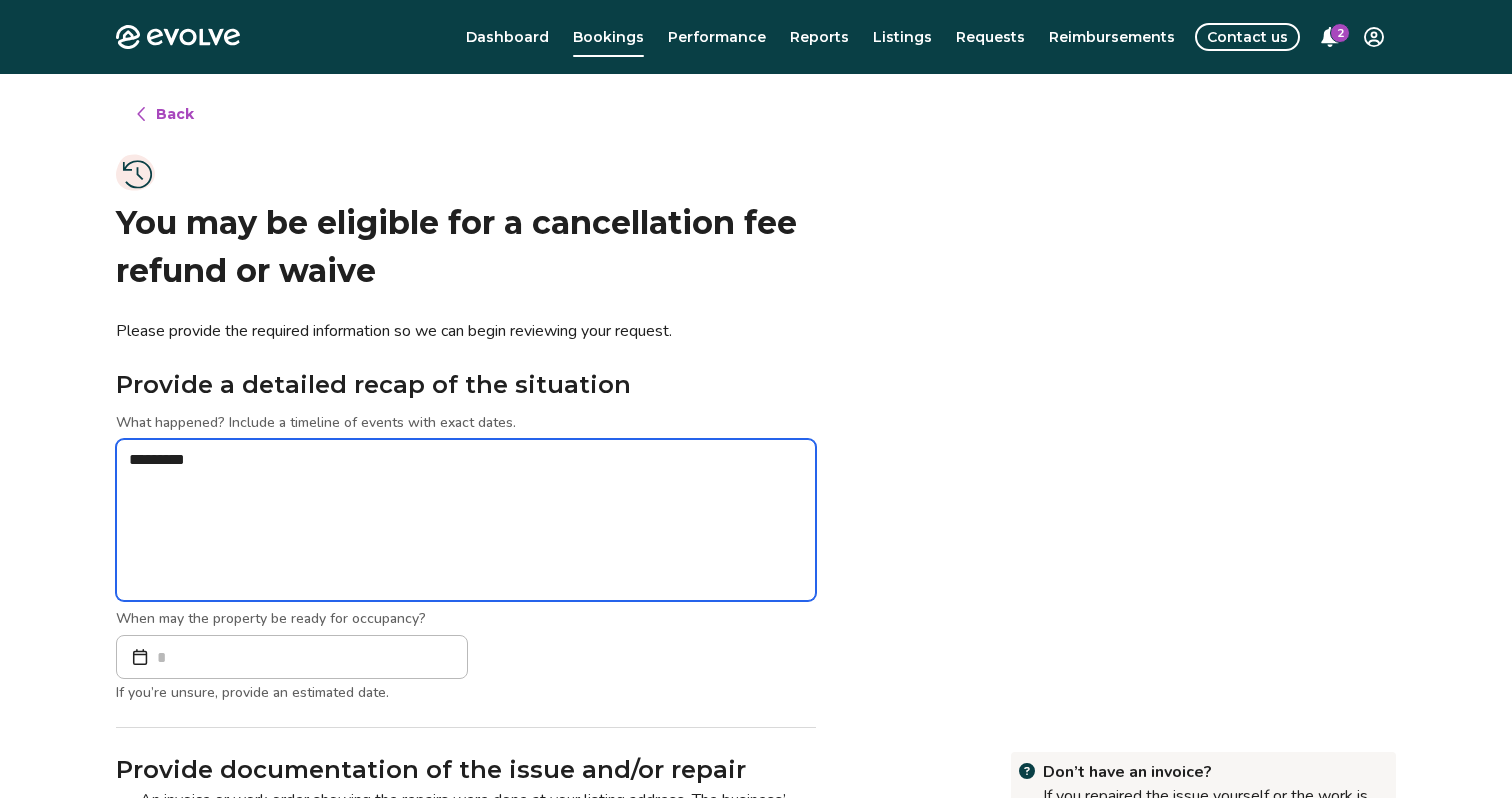 type on "*" 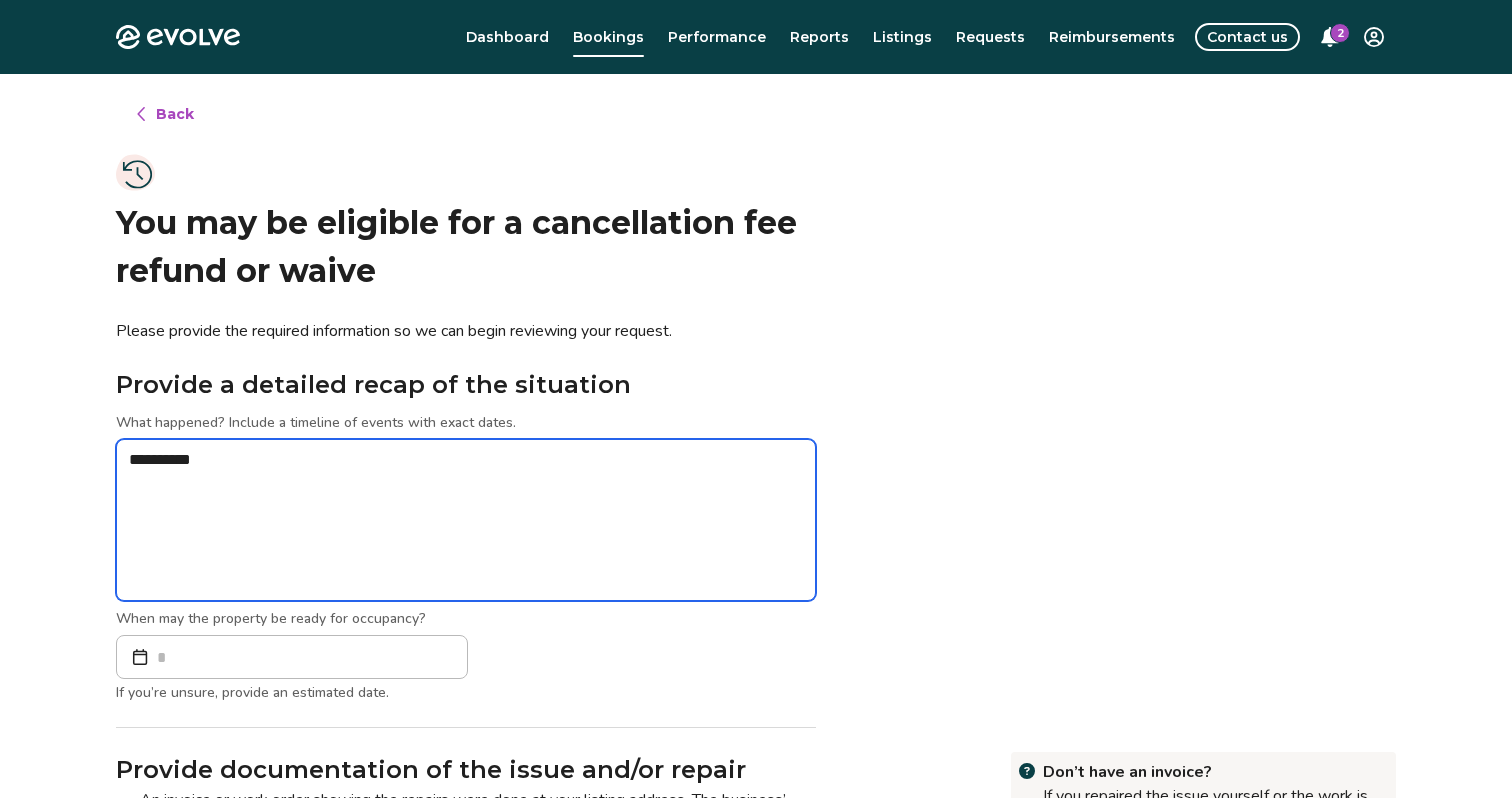 type on "*" 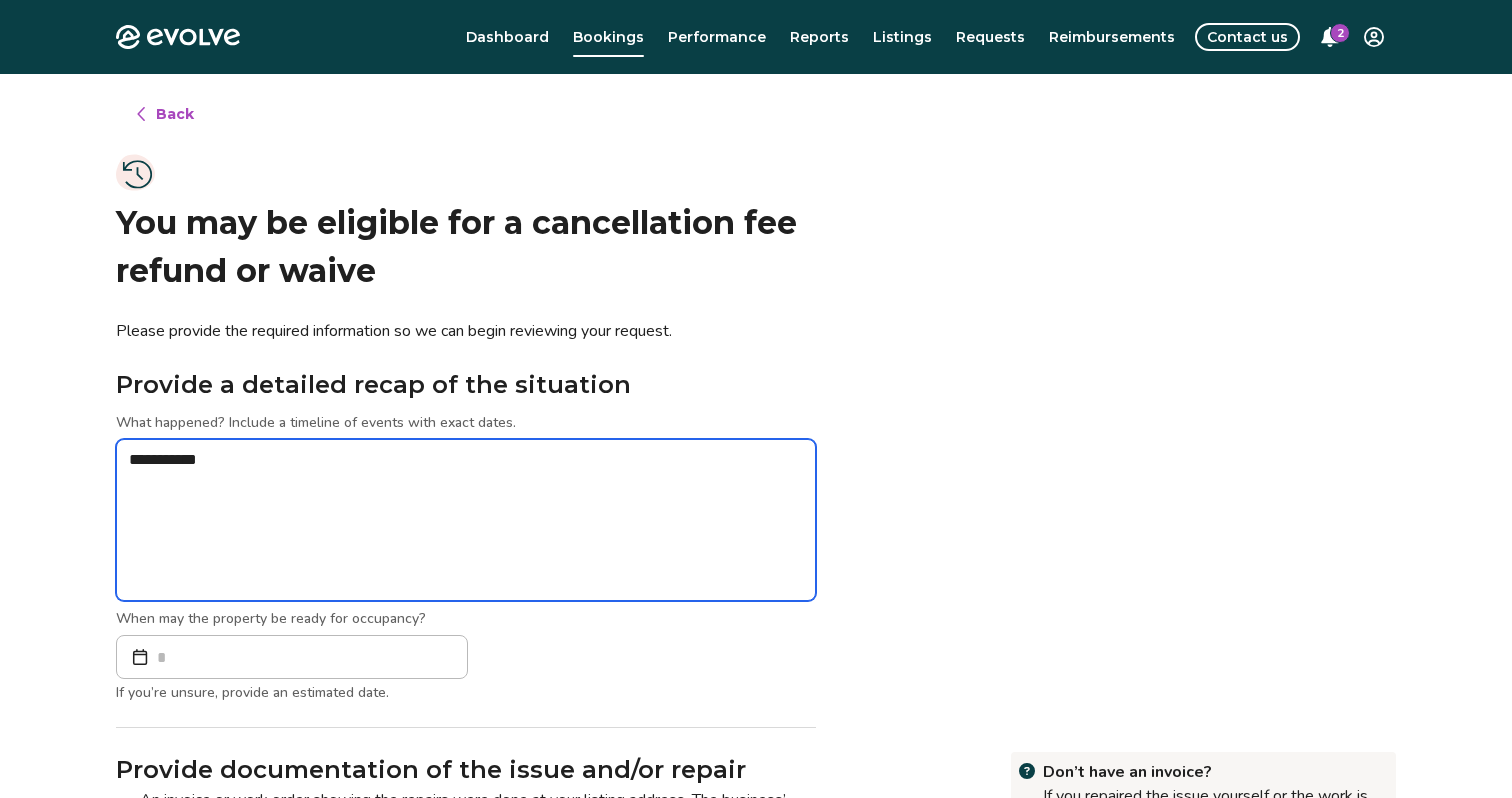 type on "*" 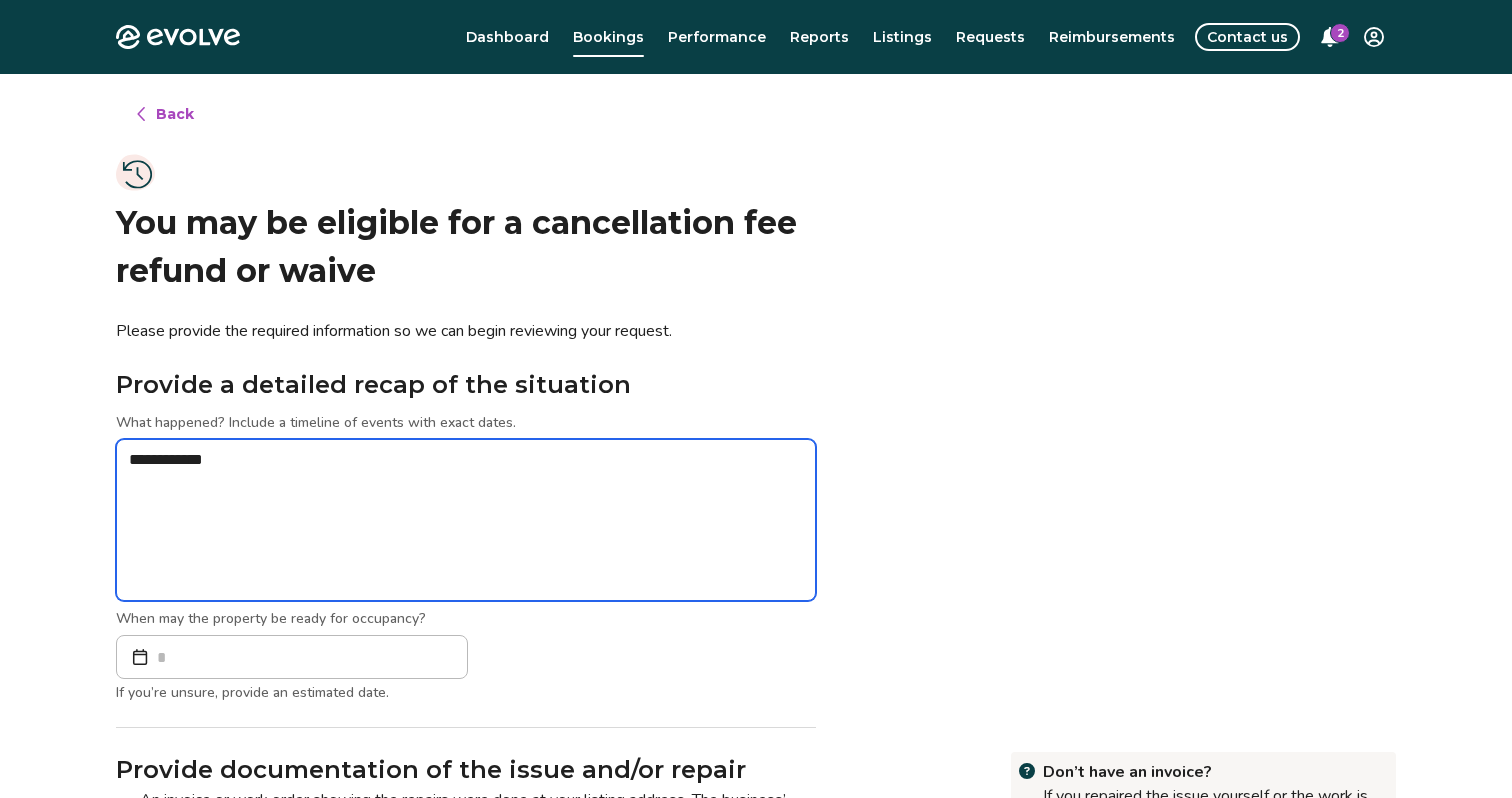 type on "*" 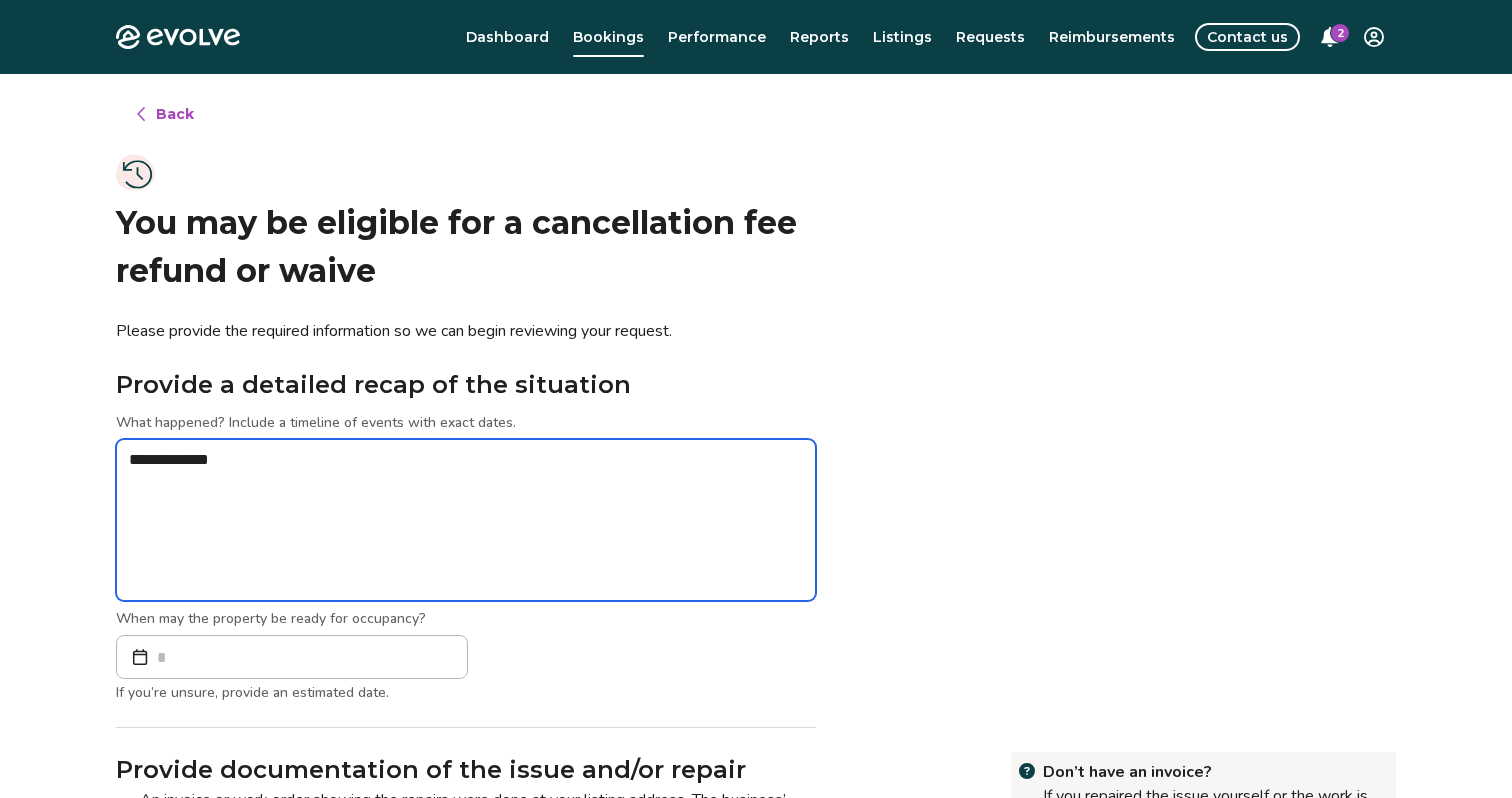 type on "*" 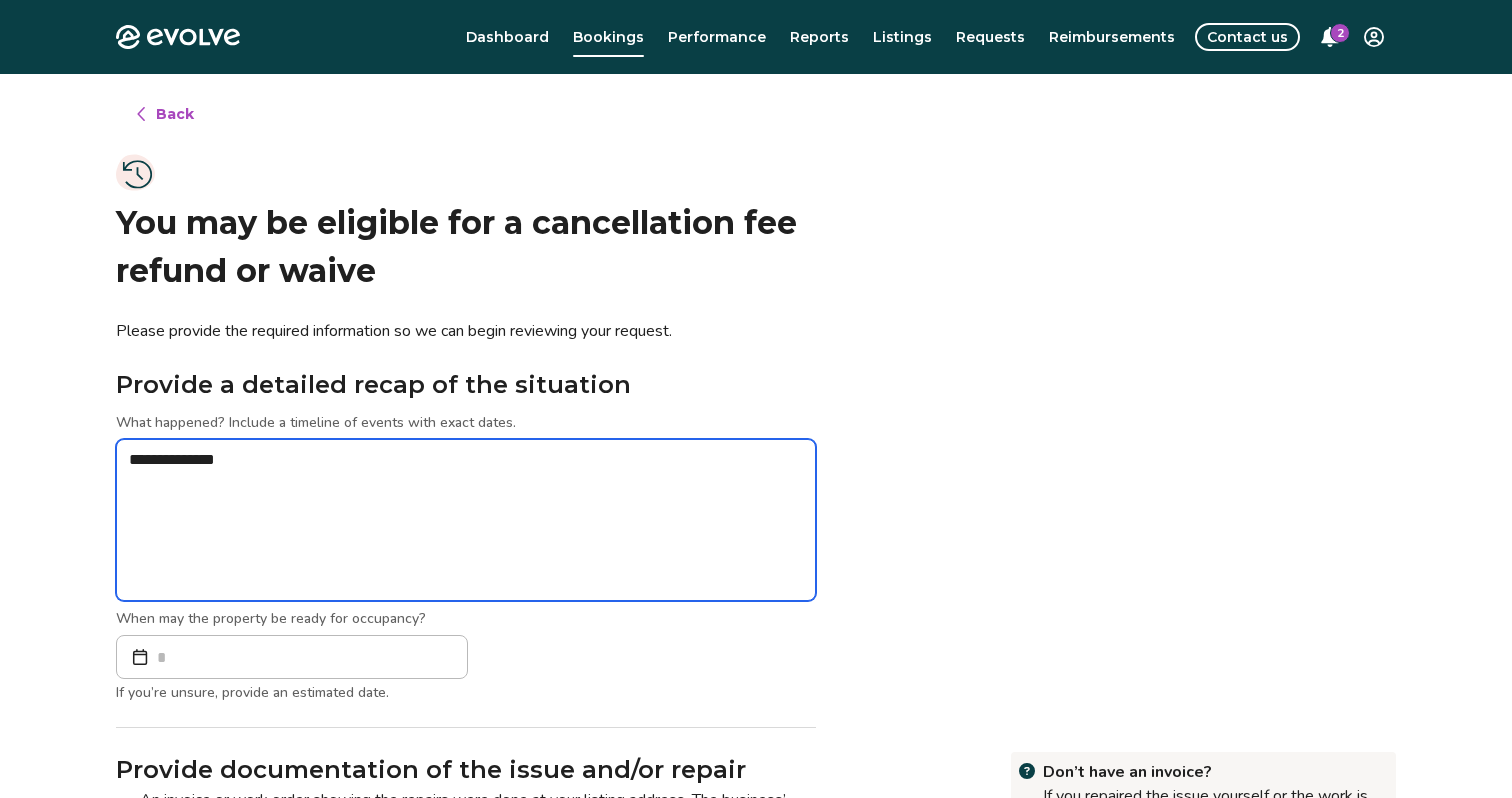 type on "*" 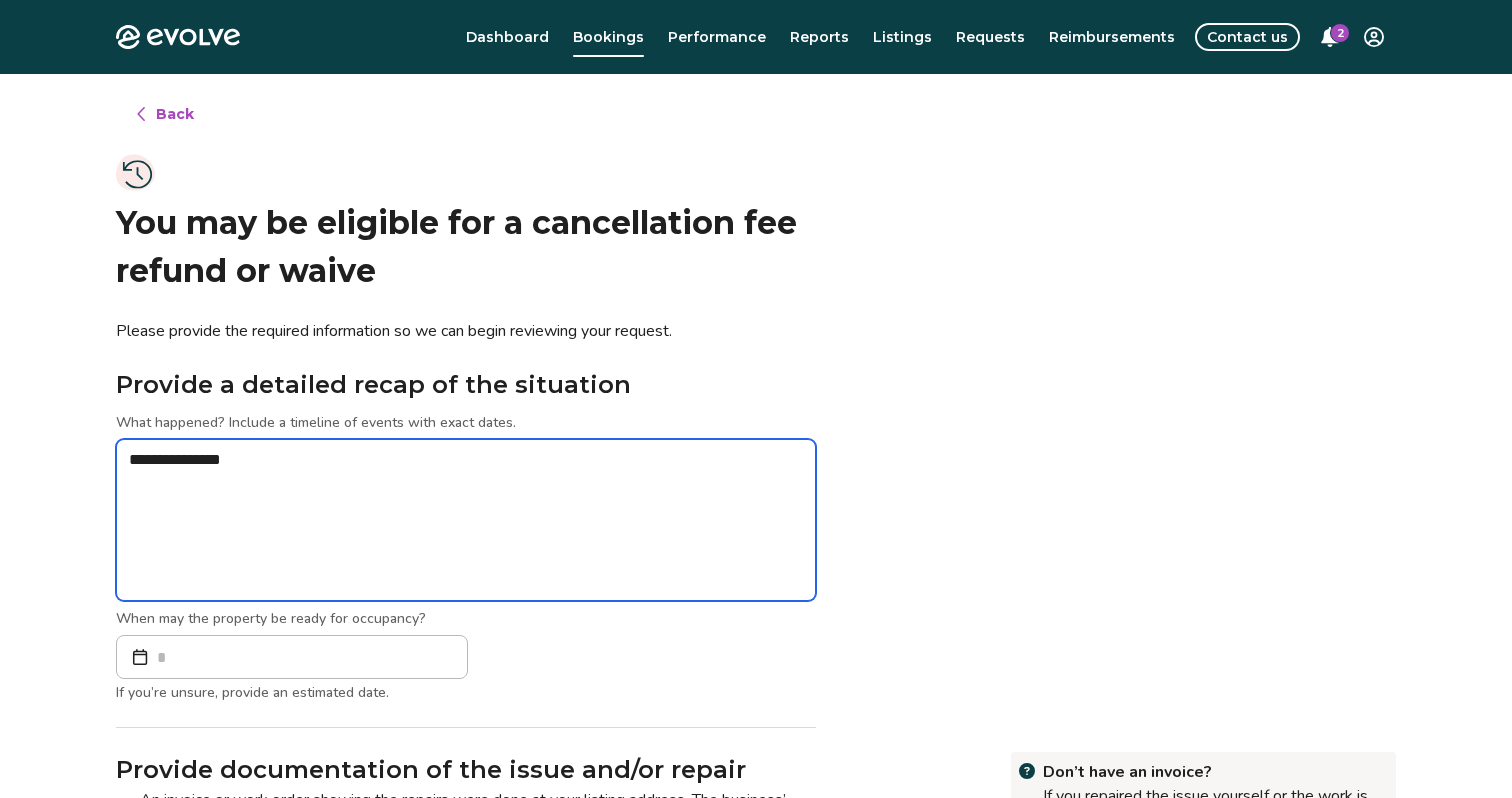 type on "*" 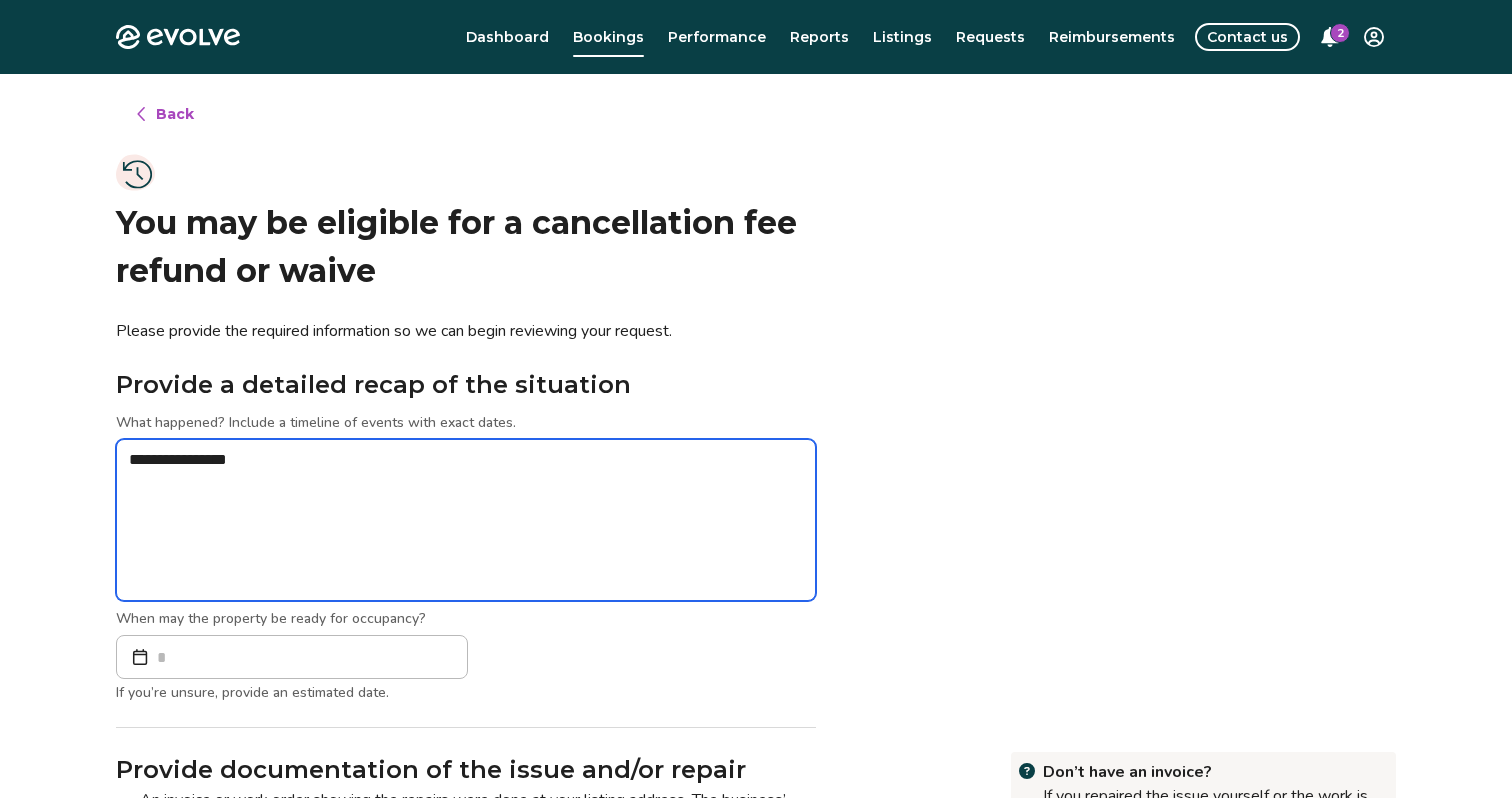 type on "*" 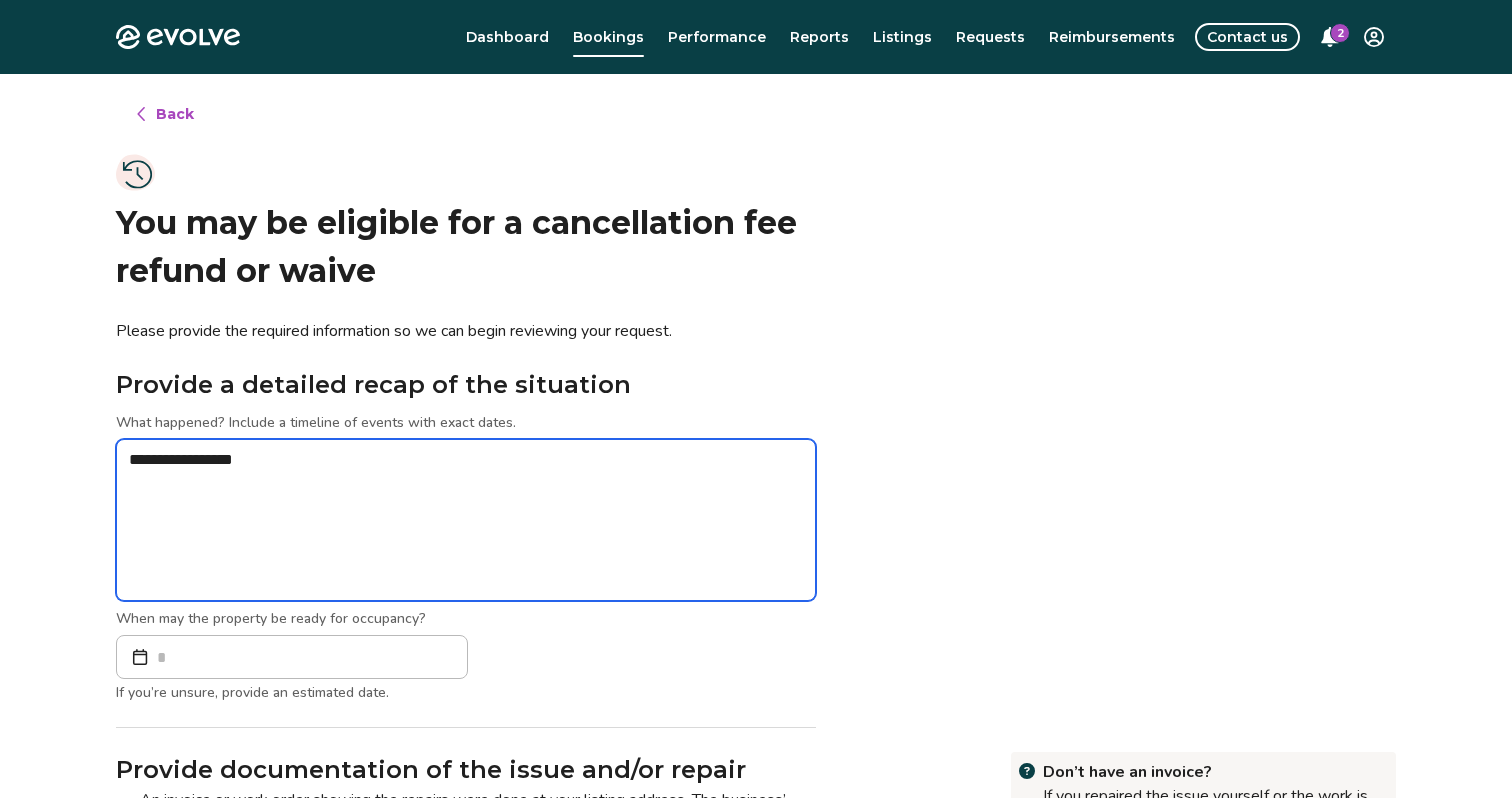 type on "*" 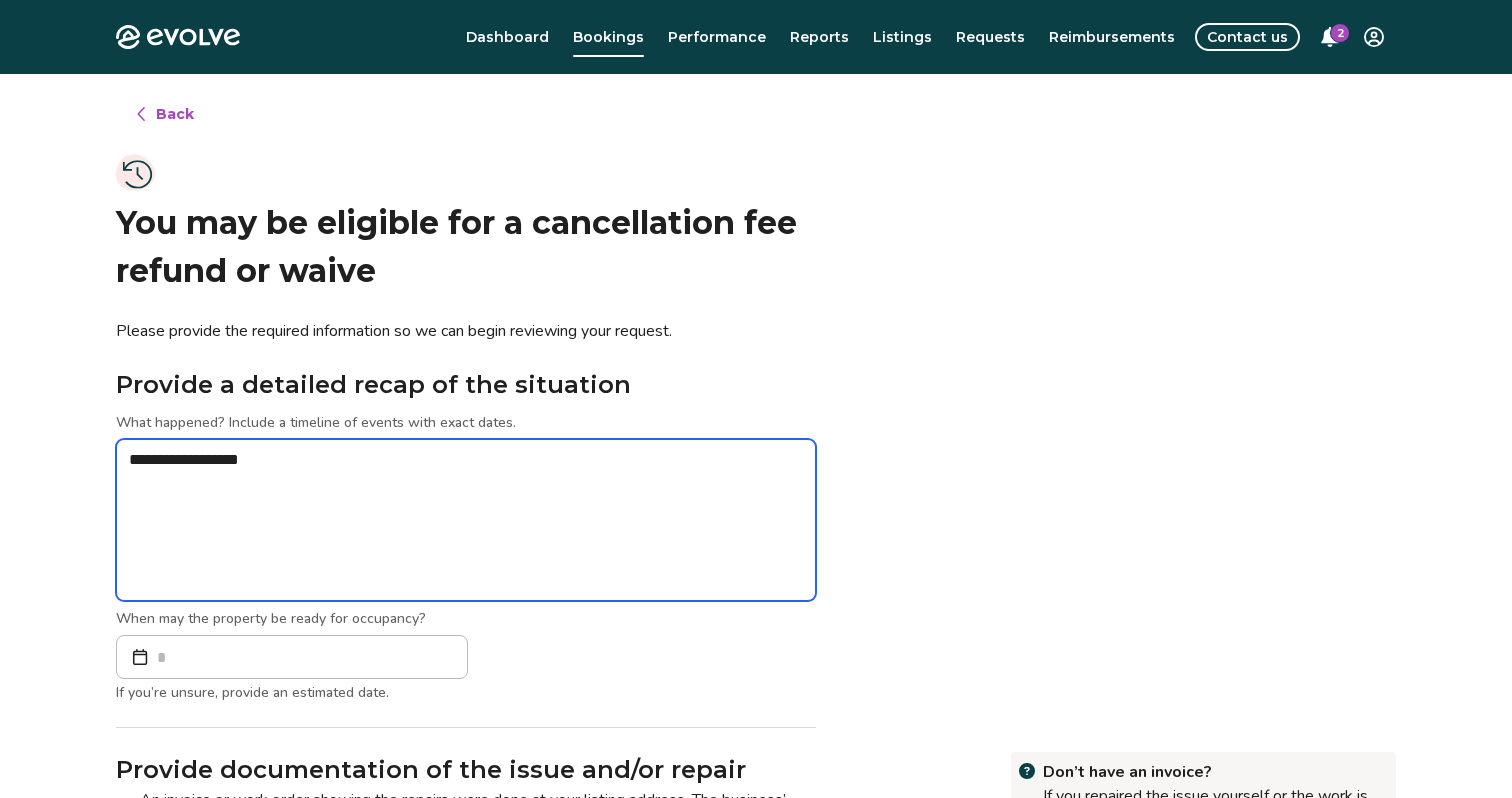 type on "*" 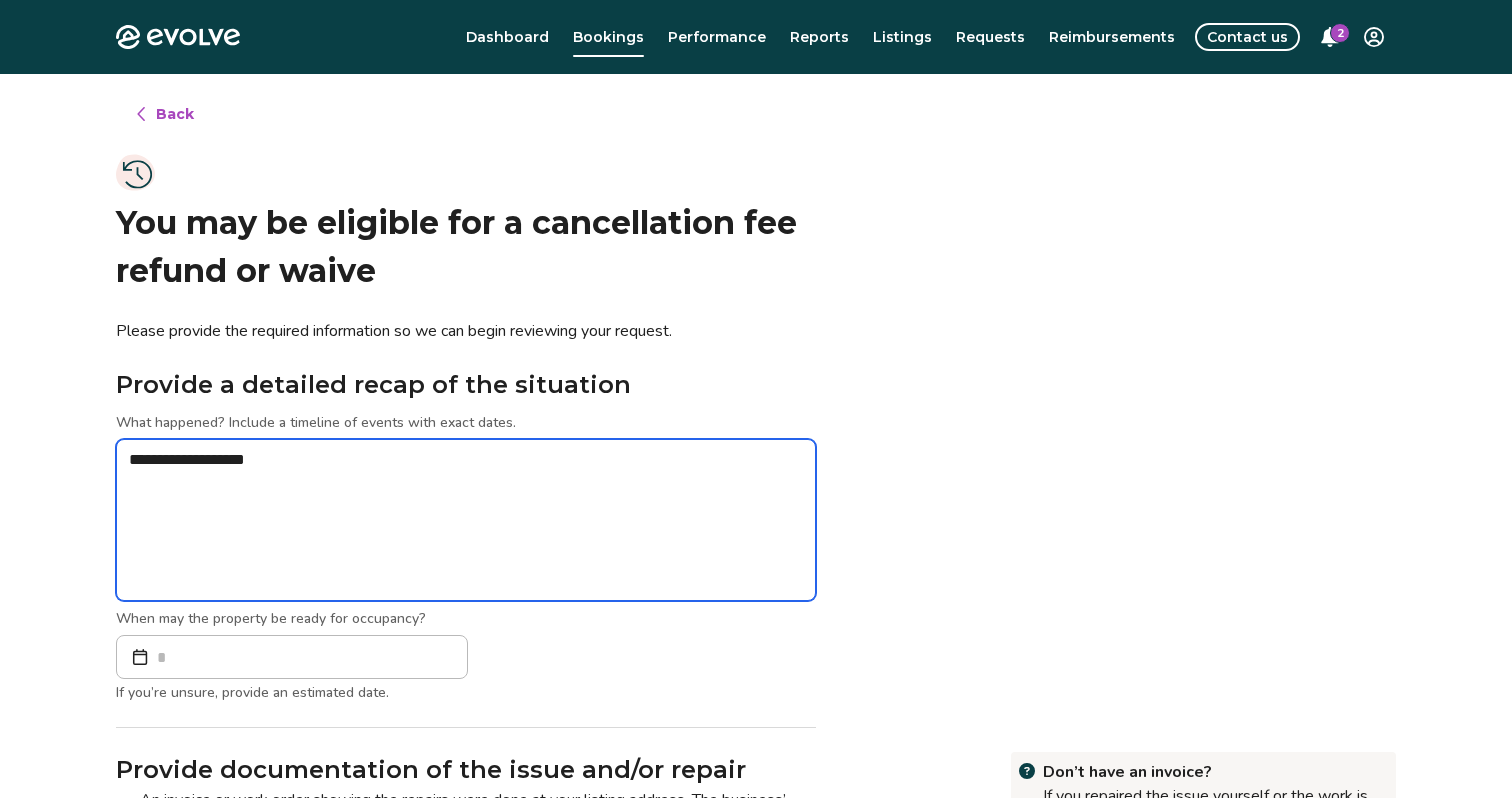 type on "*" 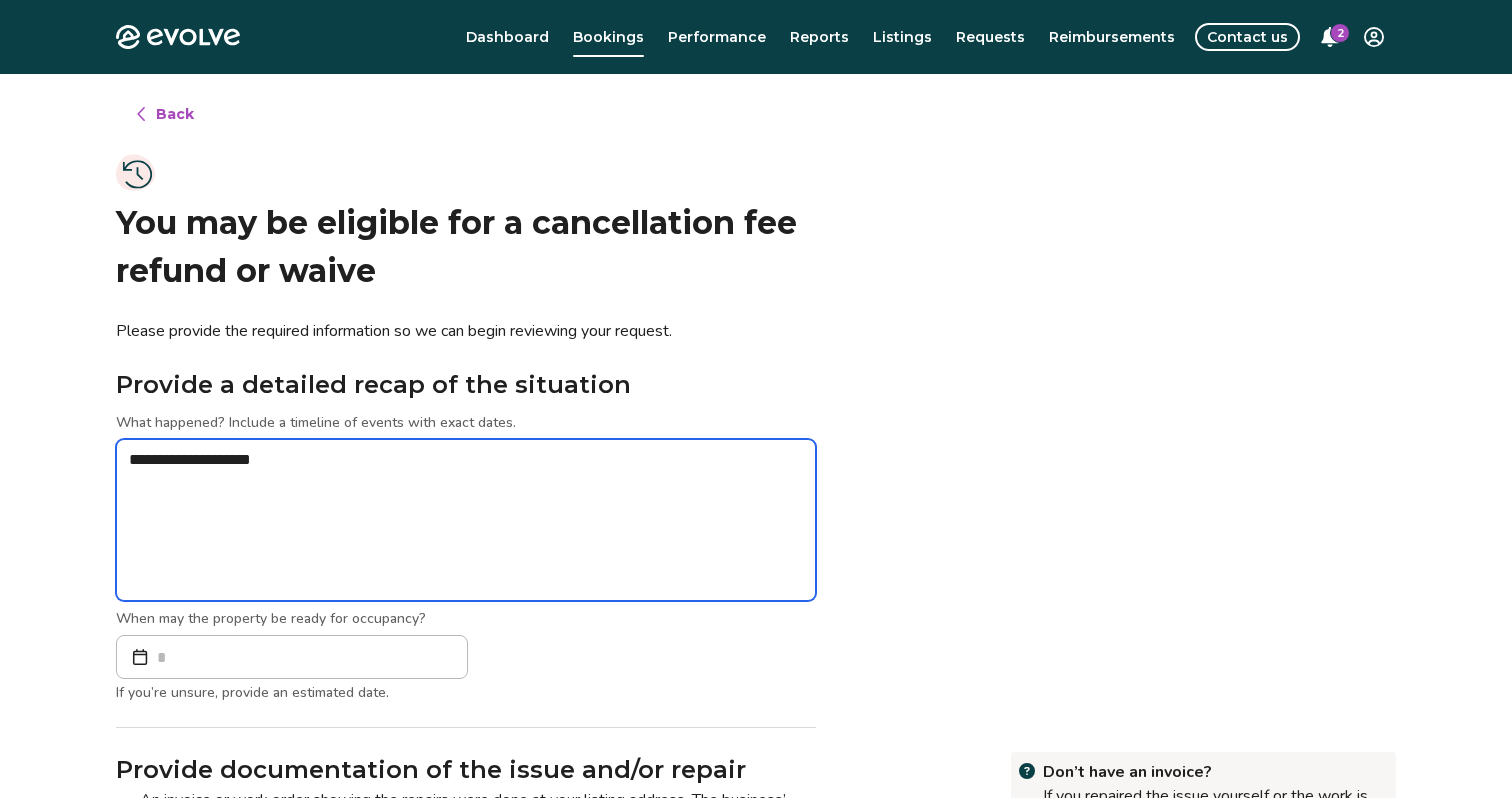type on "*" 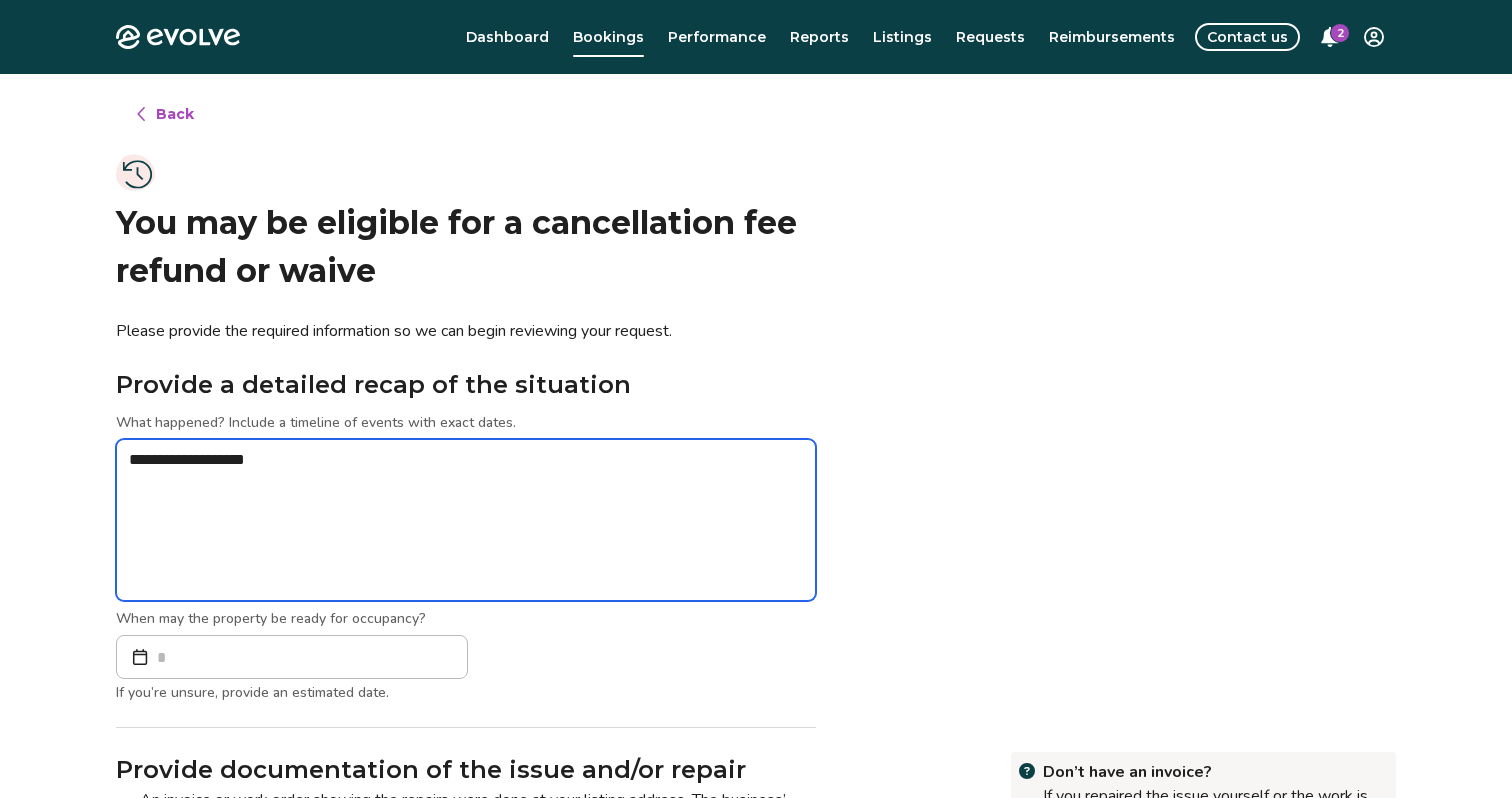 type on "**********" 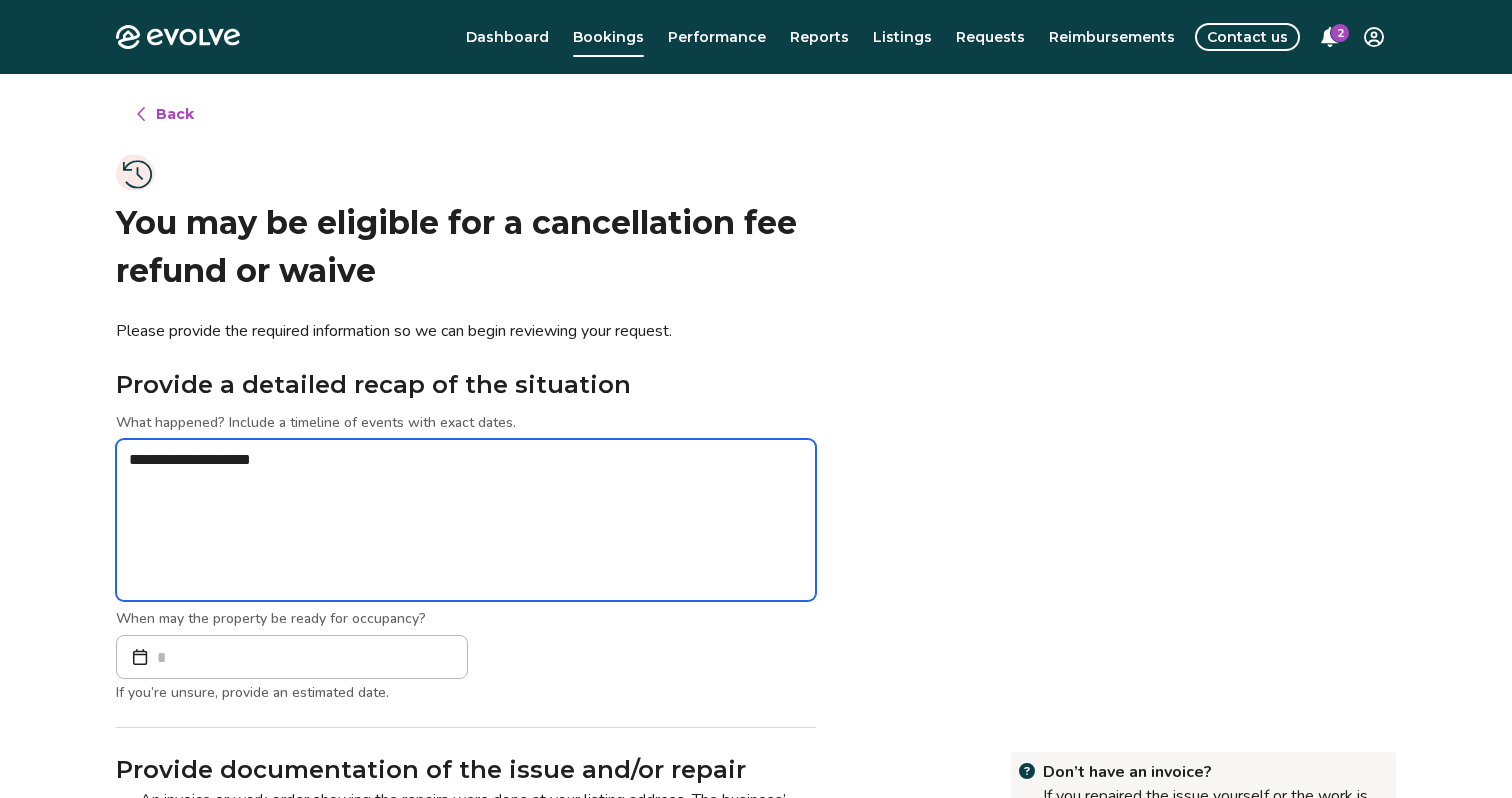 type on "*" 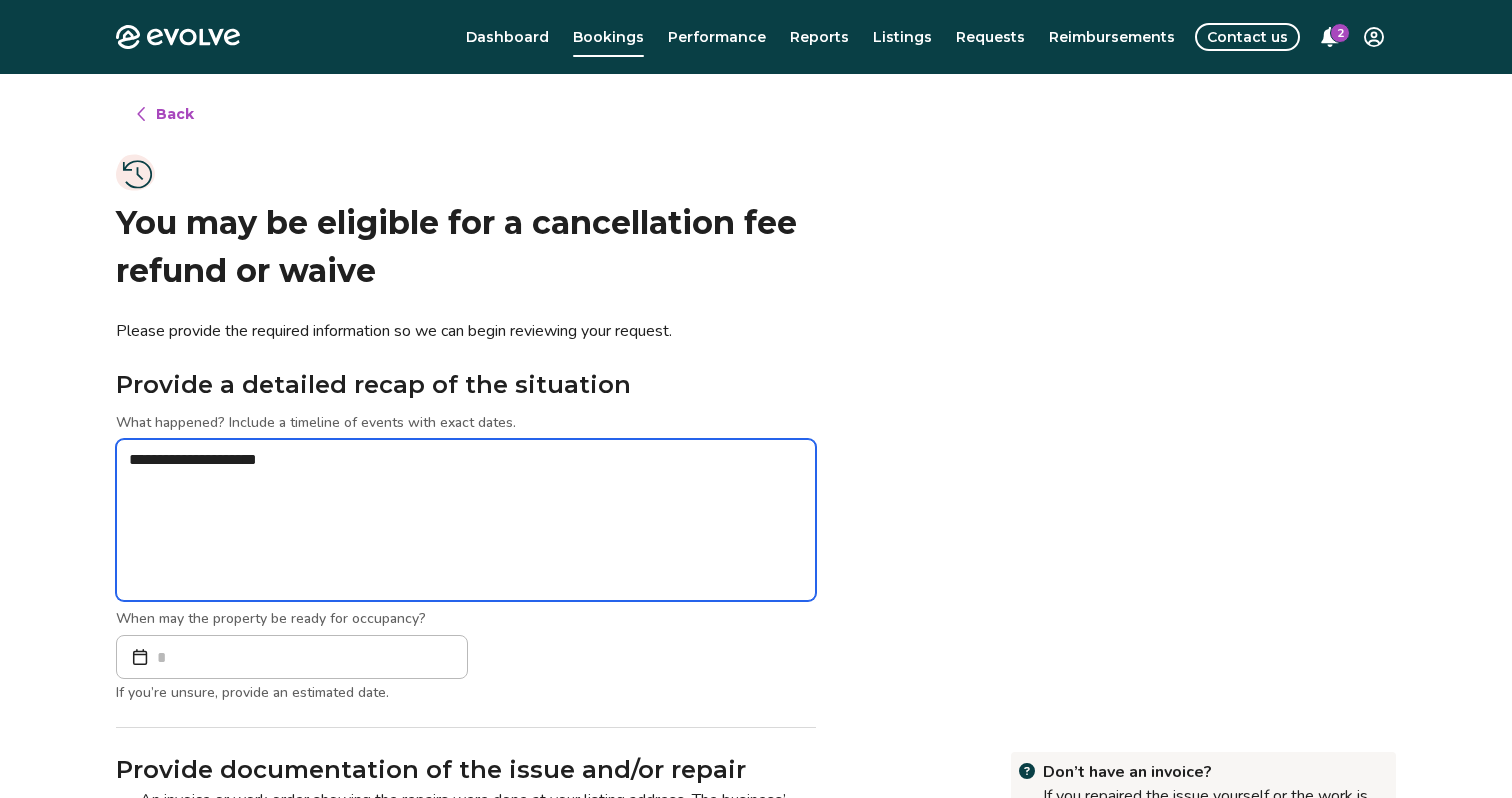 type on "*" 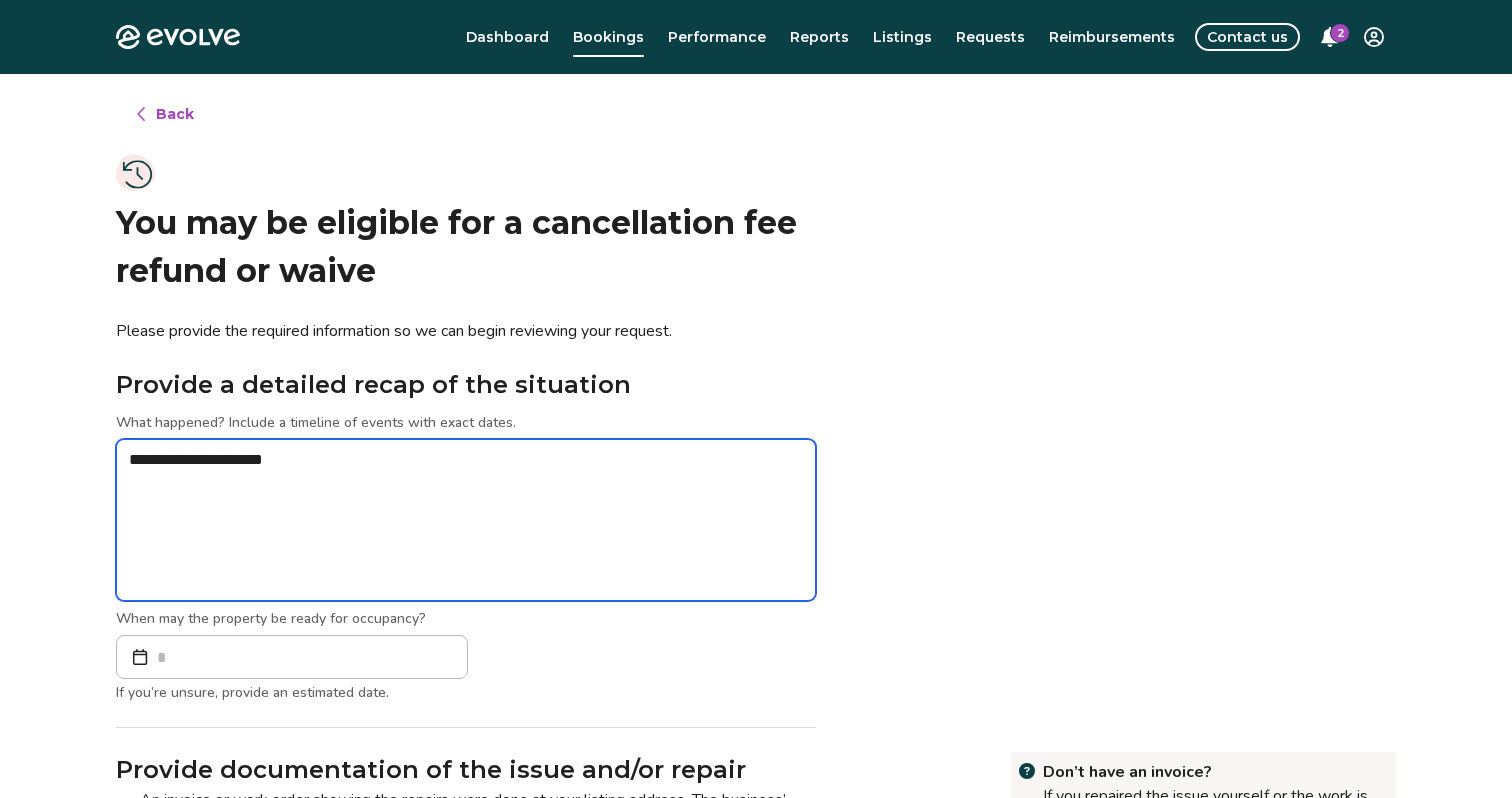 type on "*" 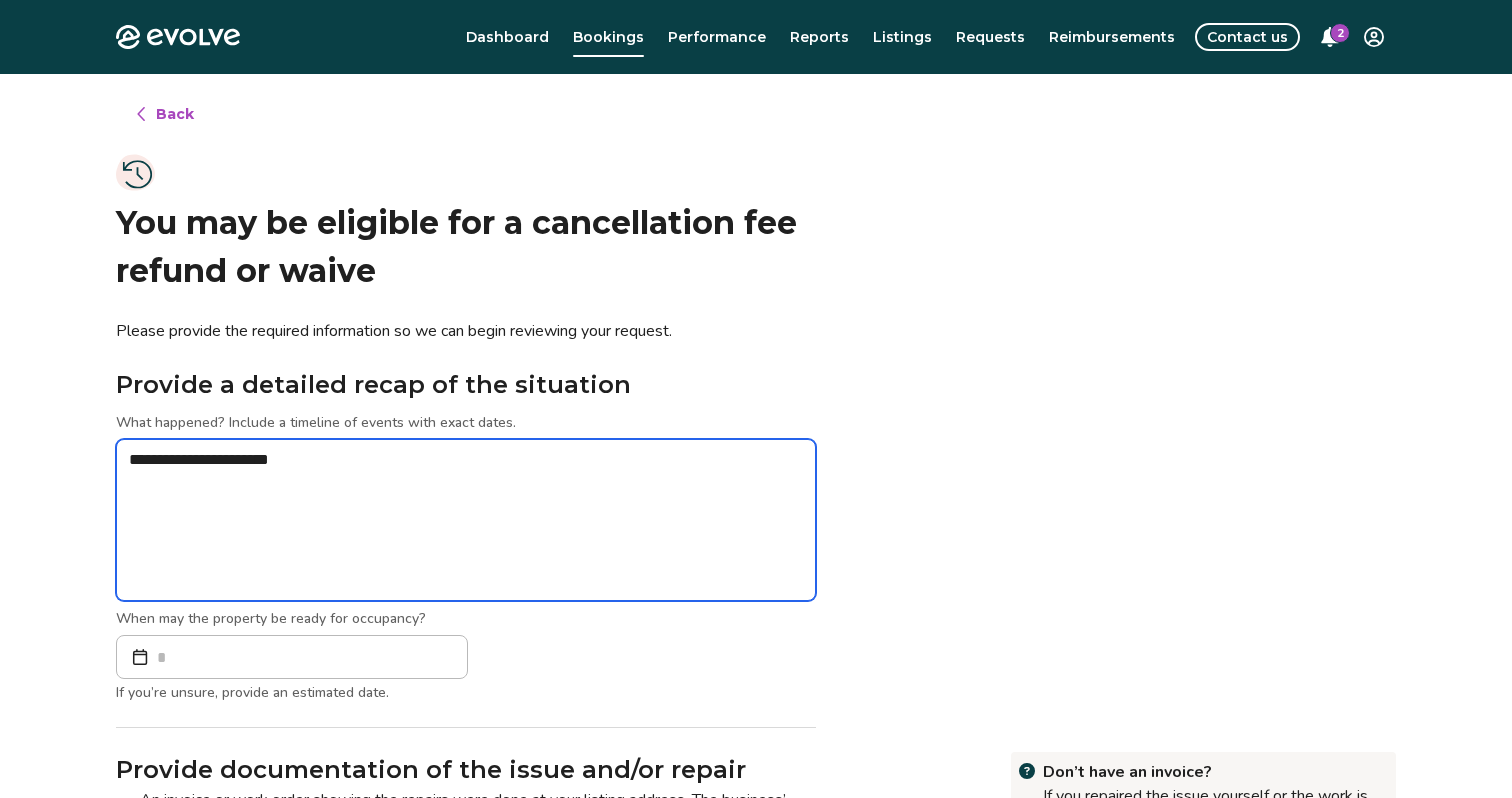 type on "*" 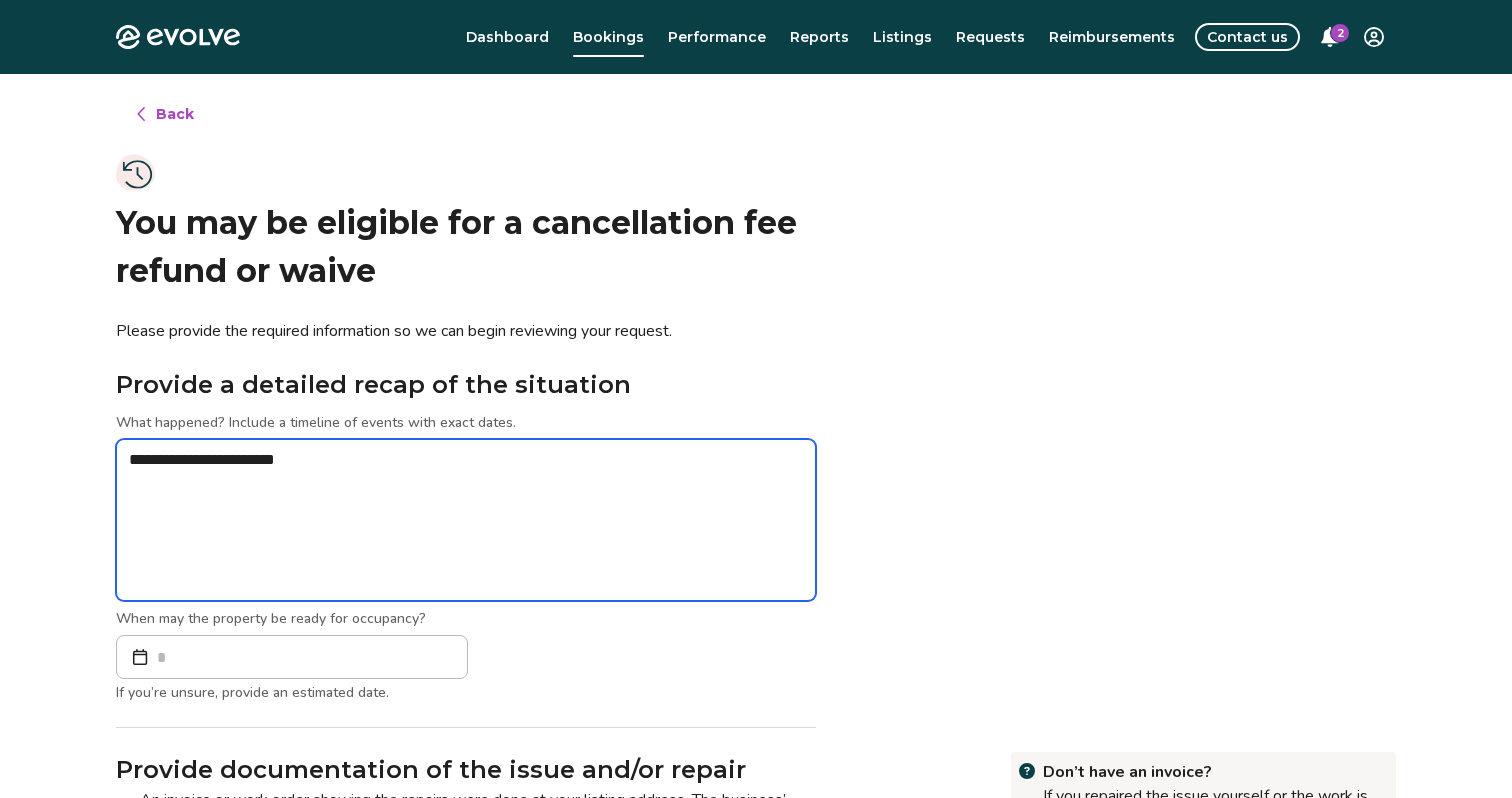 type on "*" 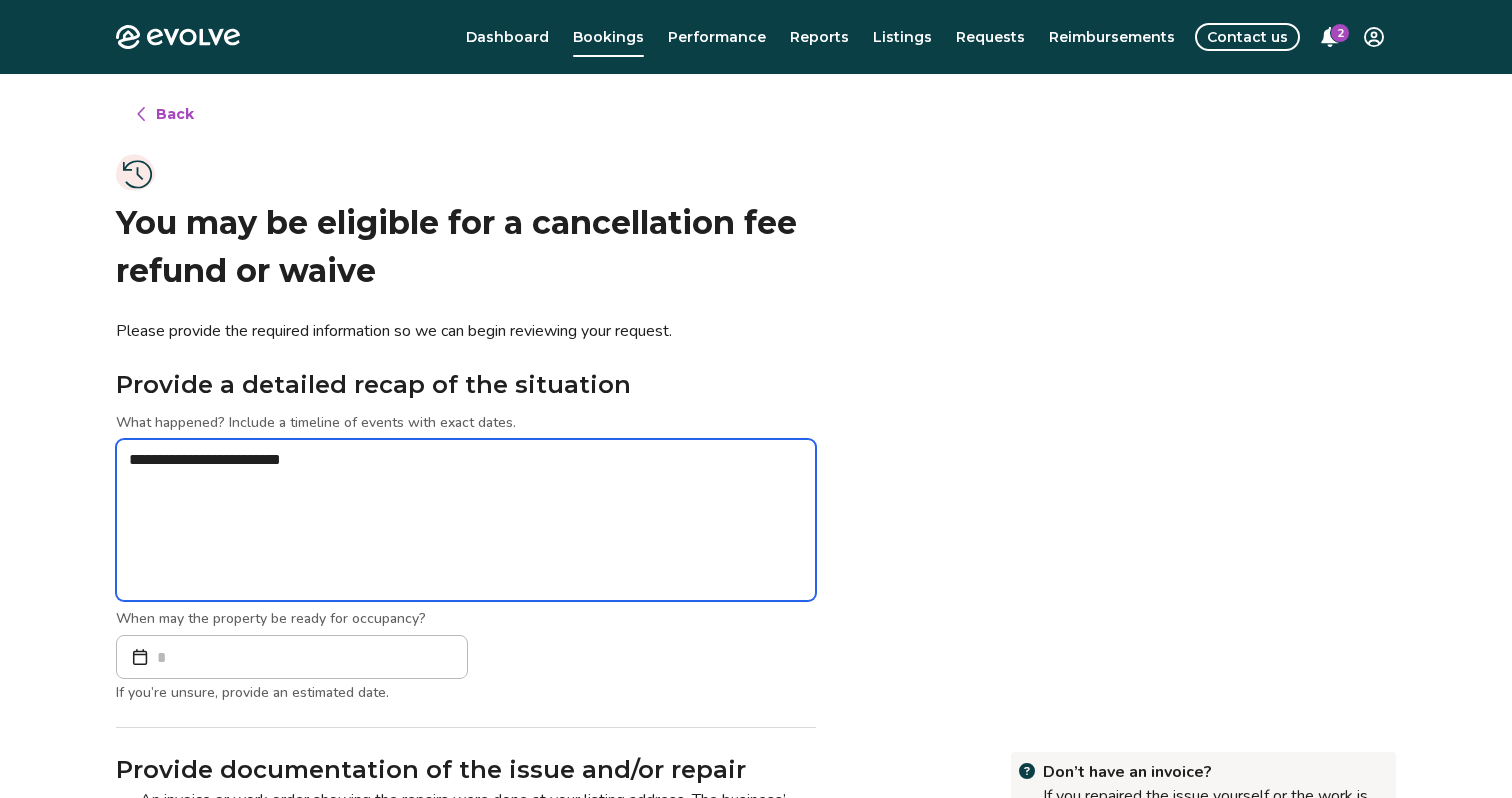 type on "*" 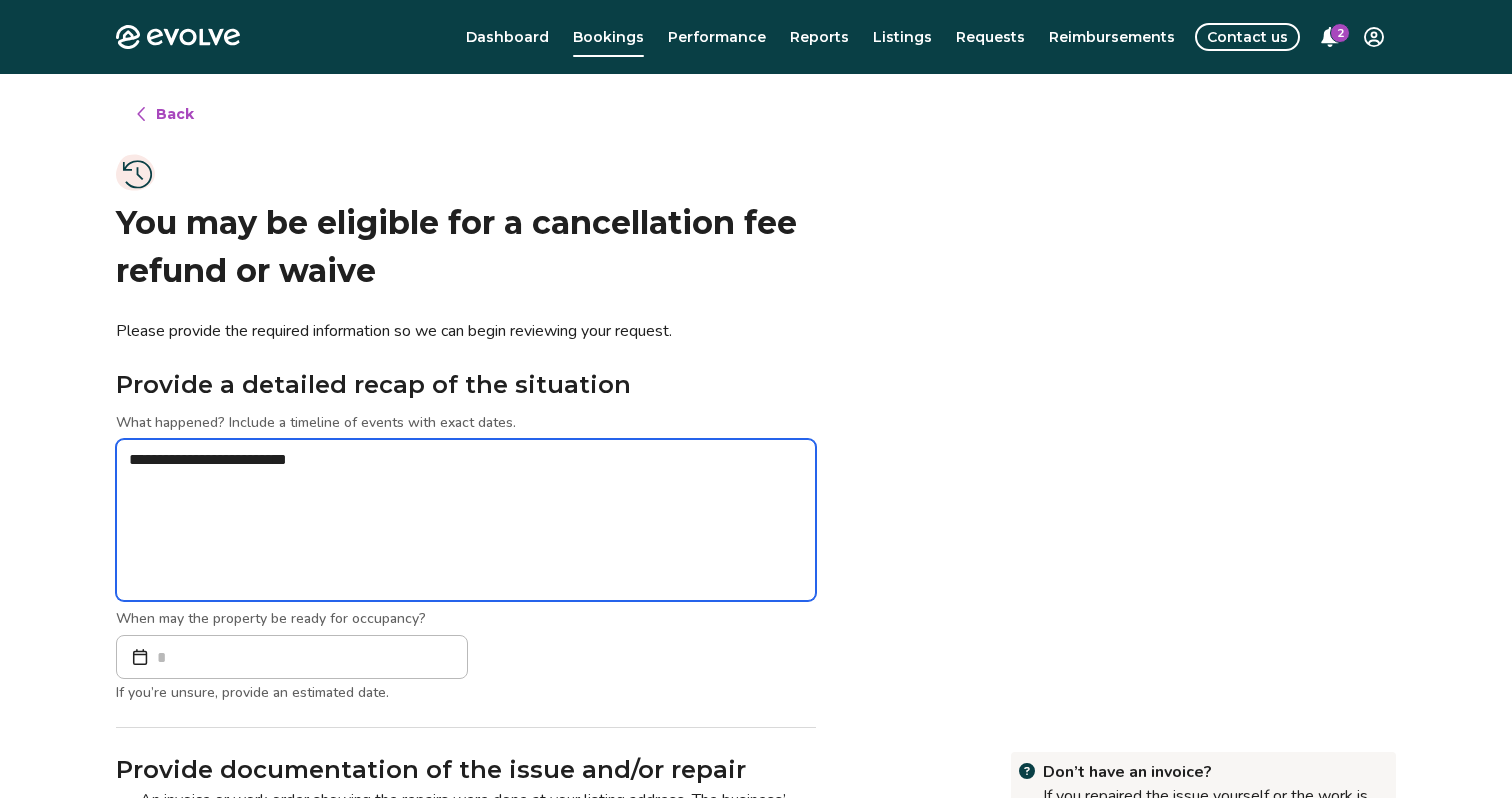 type on "*" 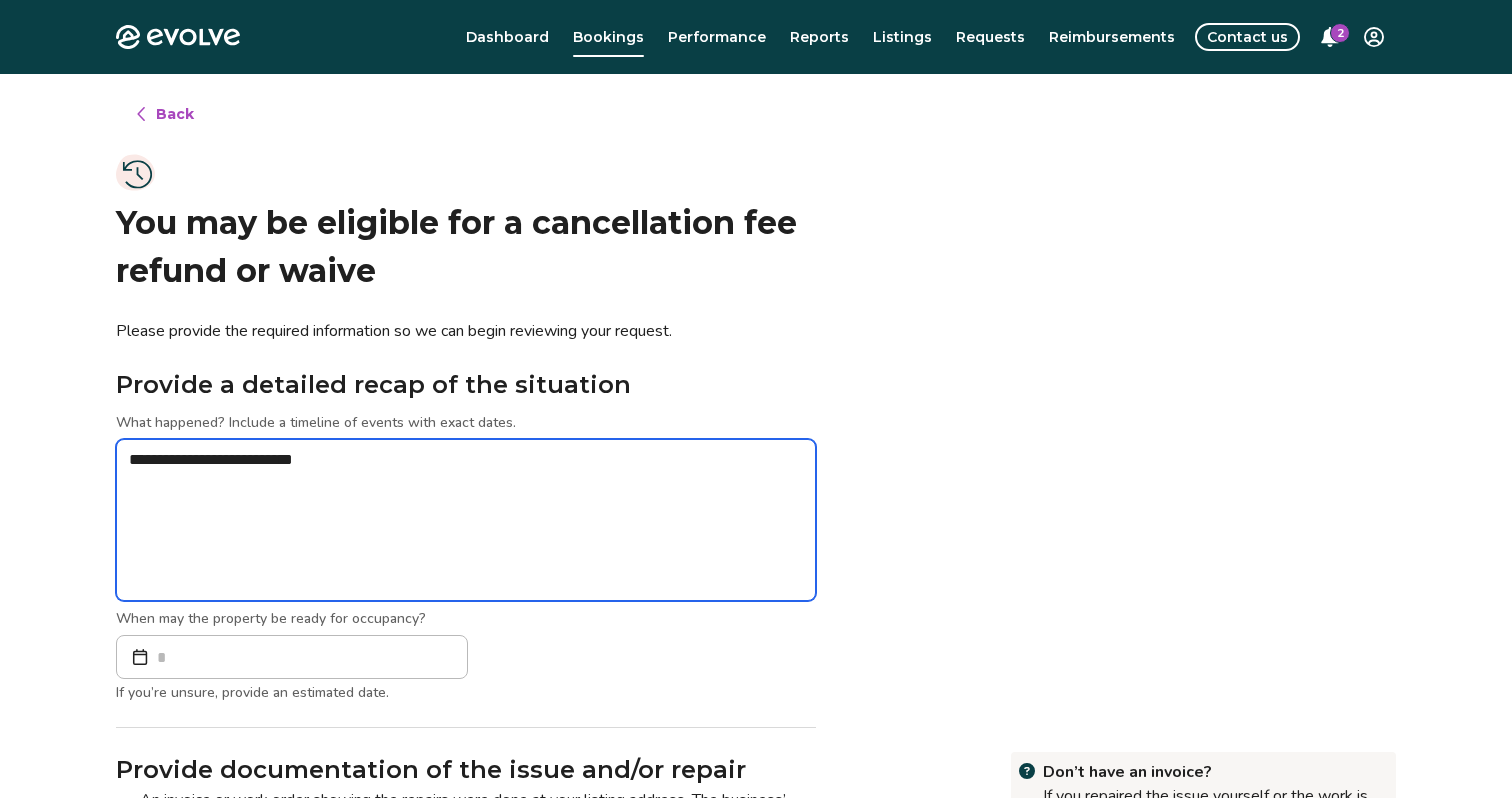 type on "*" 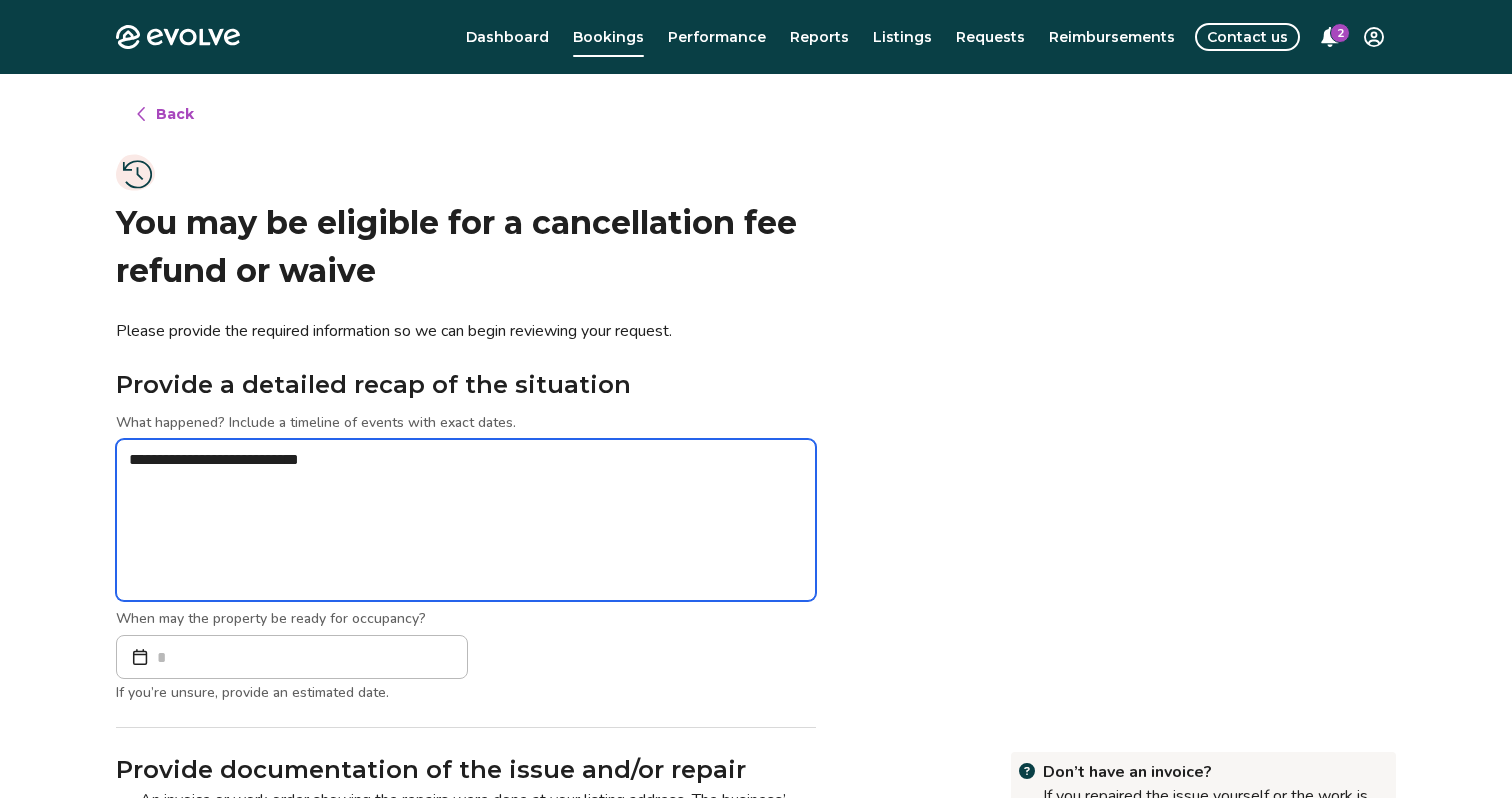 type on "*" 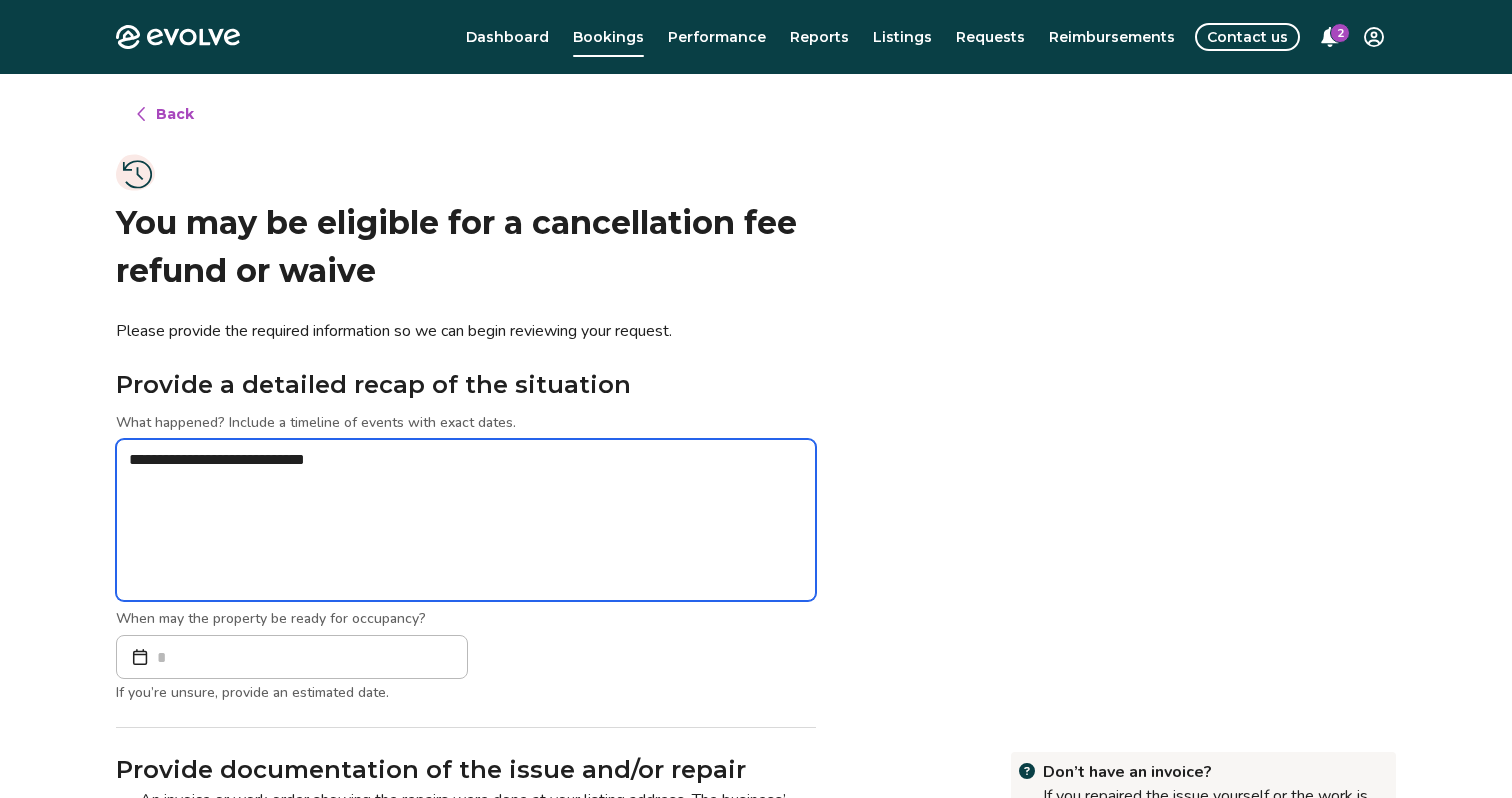 type on "*" 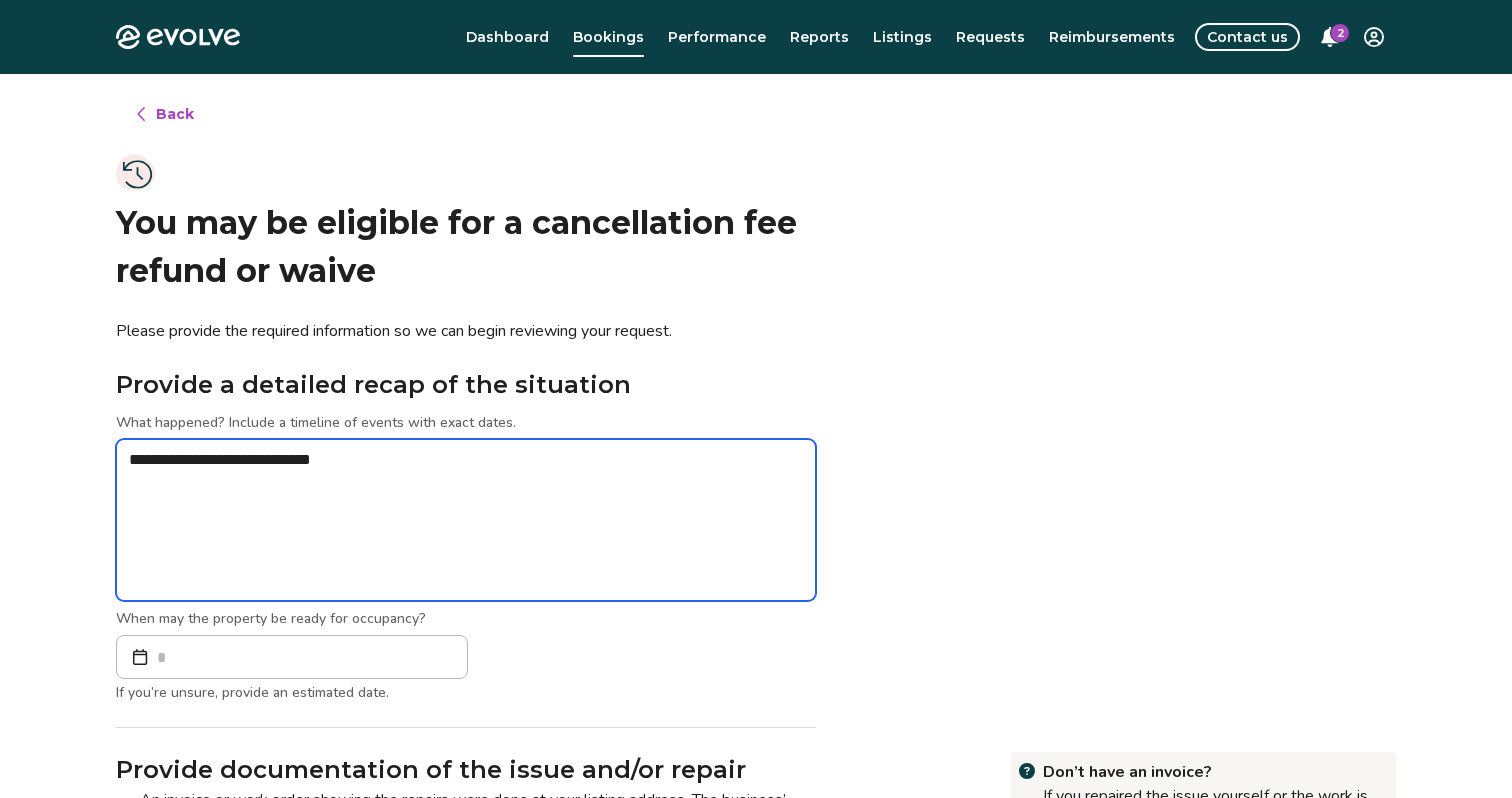 type on "*" 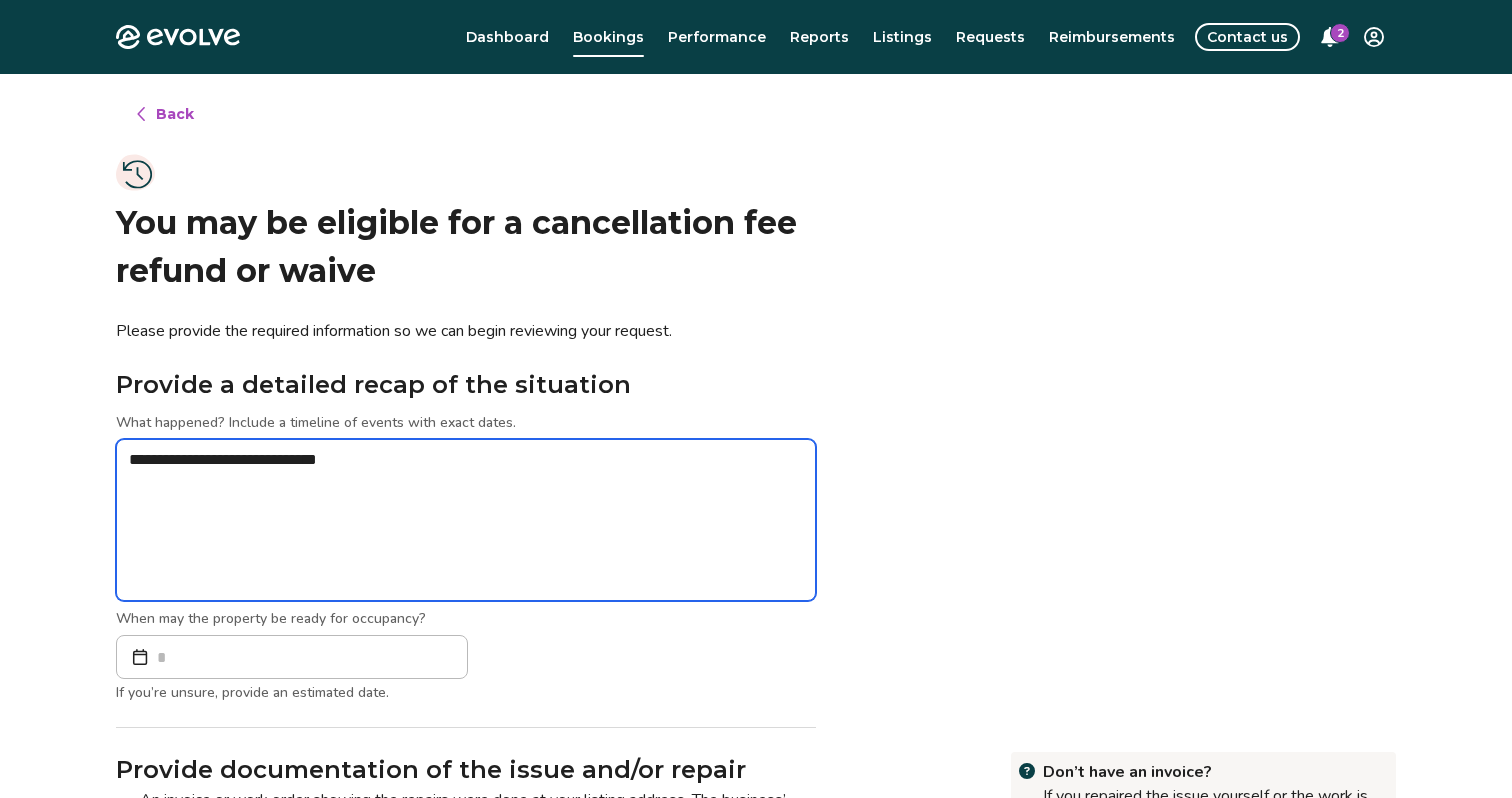 type on "*" 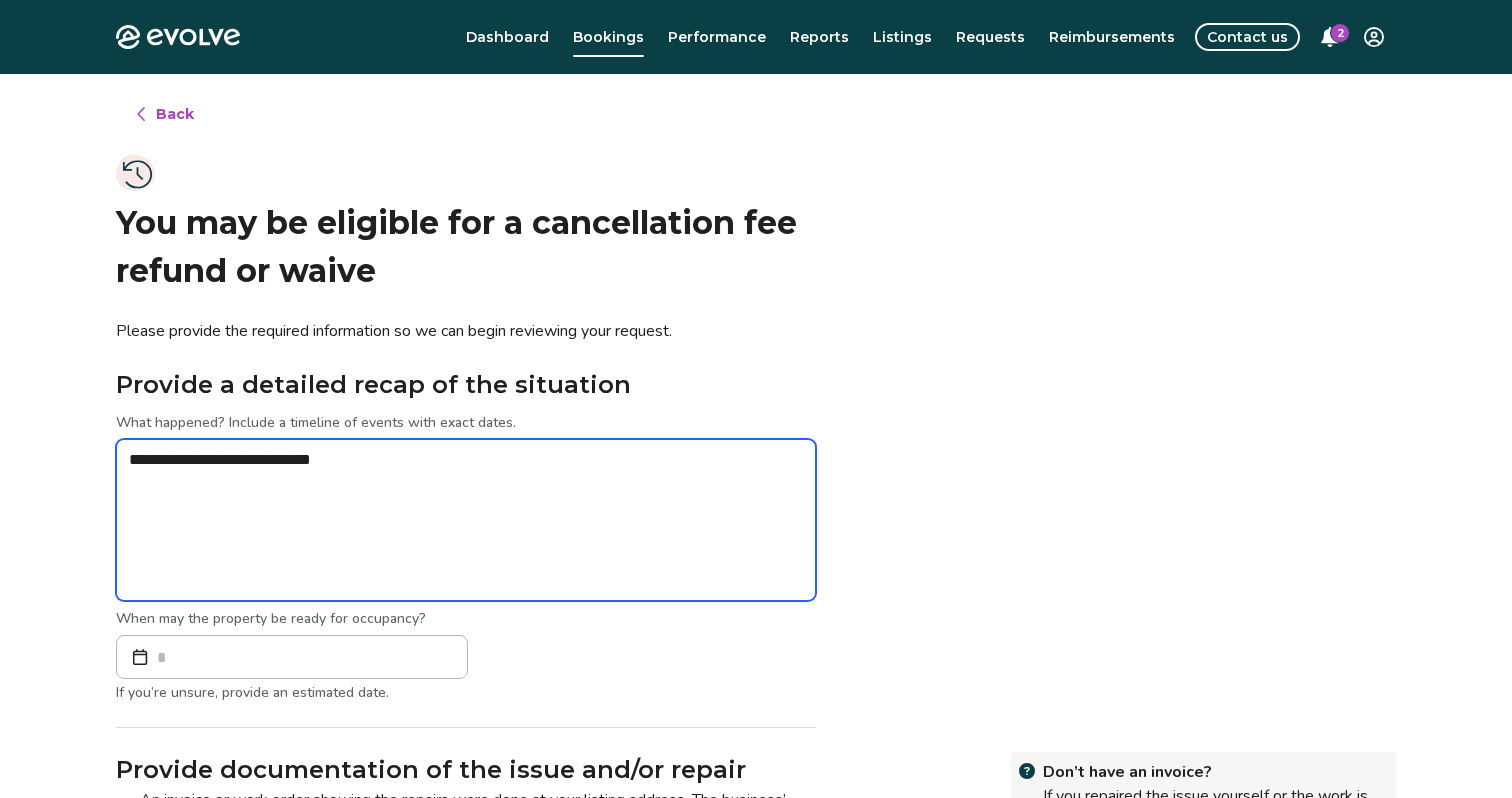 type on "*" 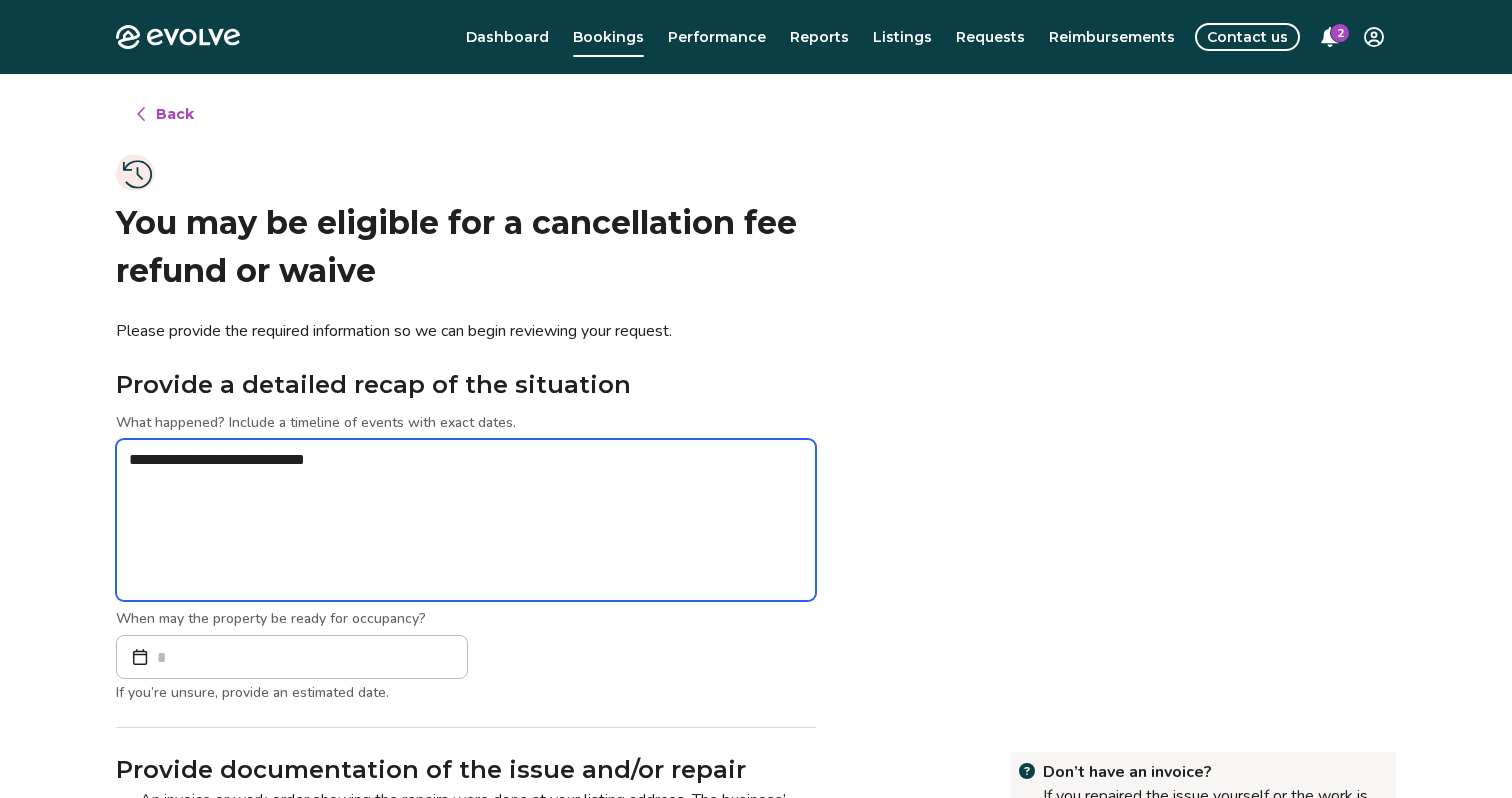 type on "*" 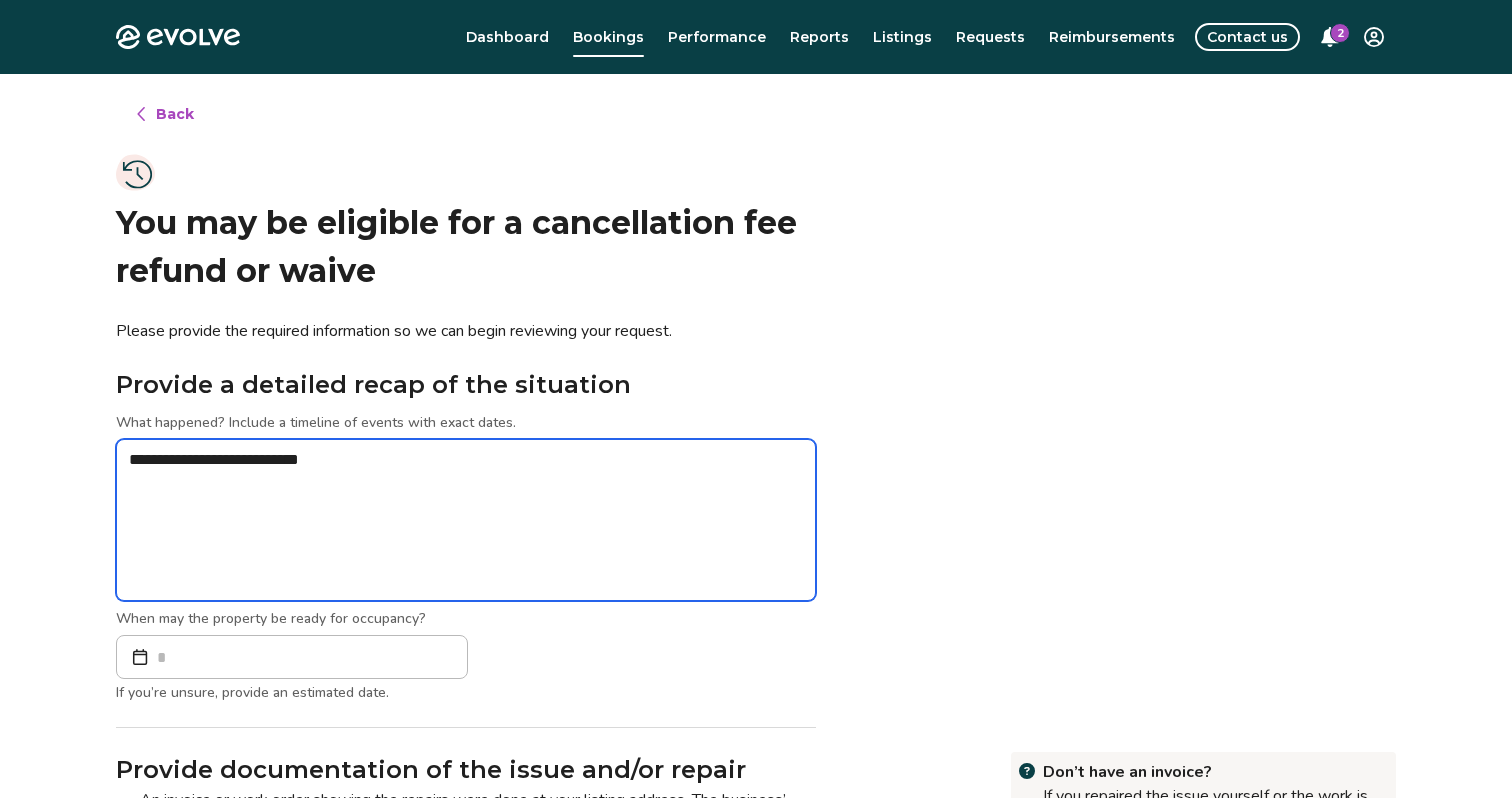 type on "*" 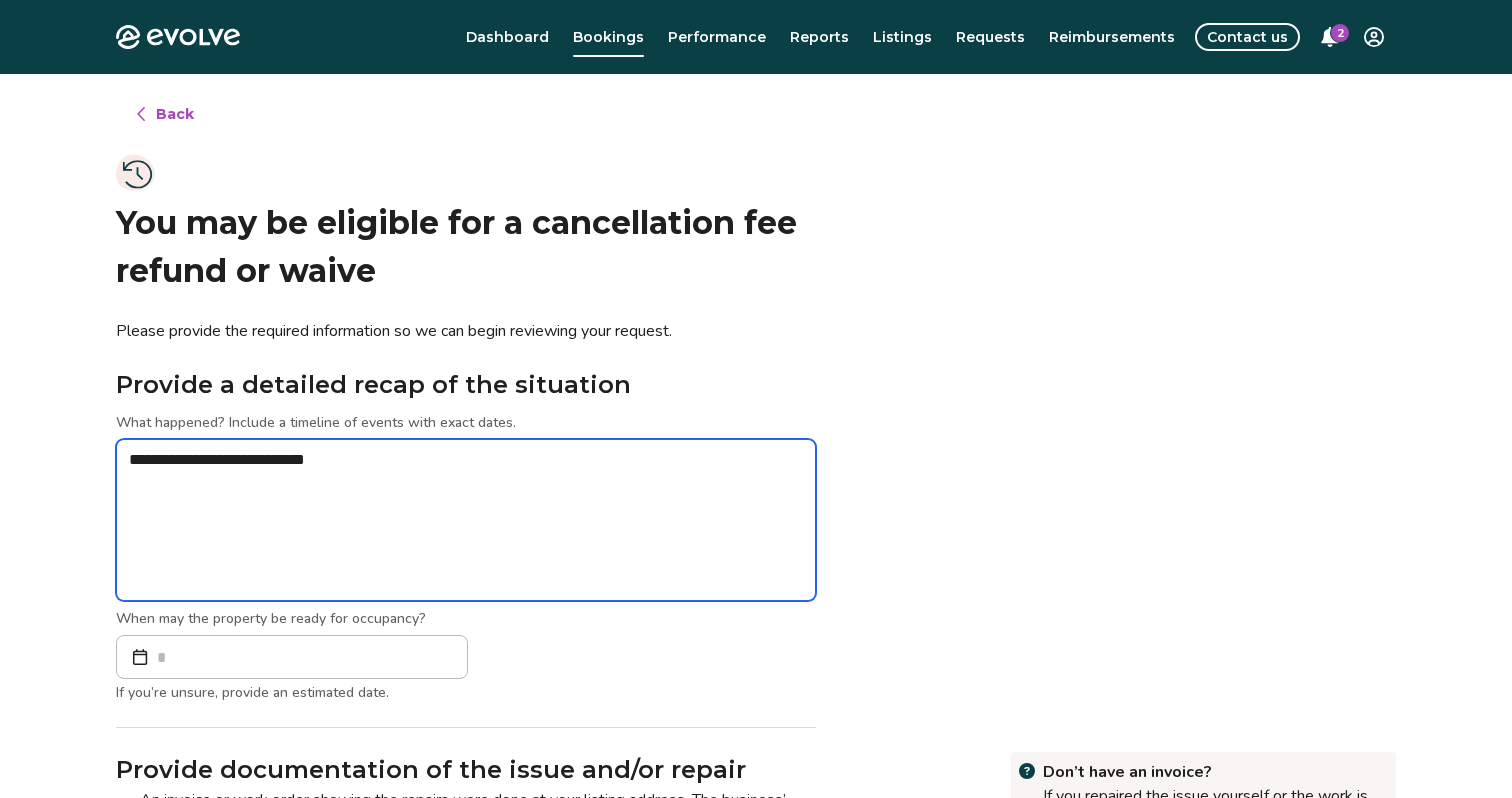 type on "*" 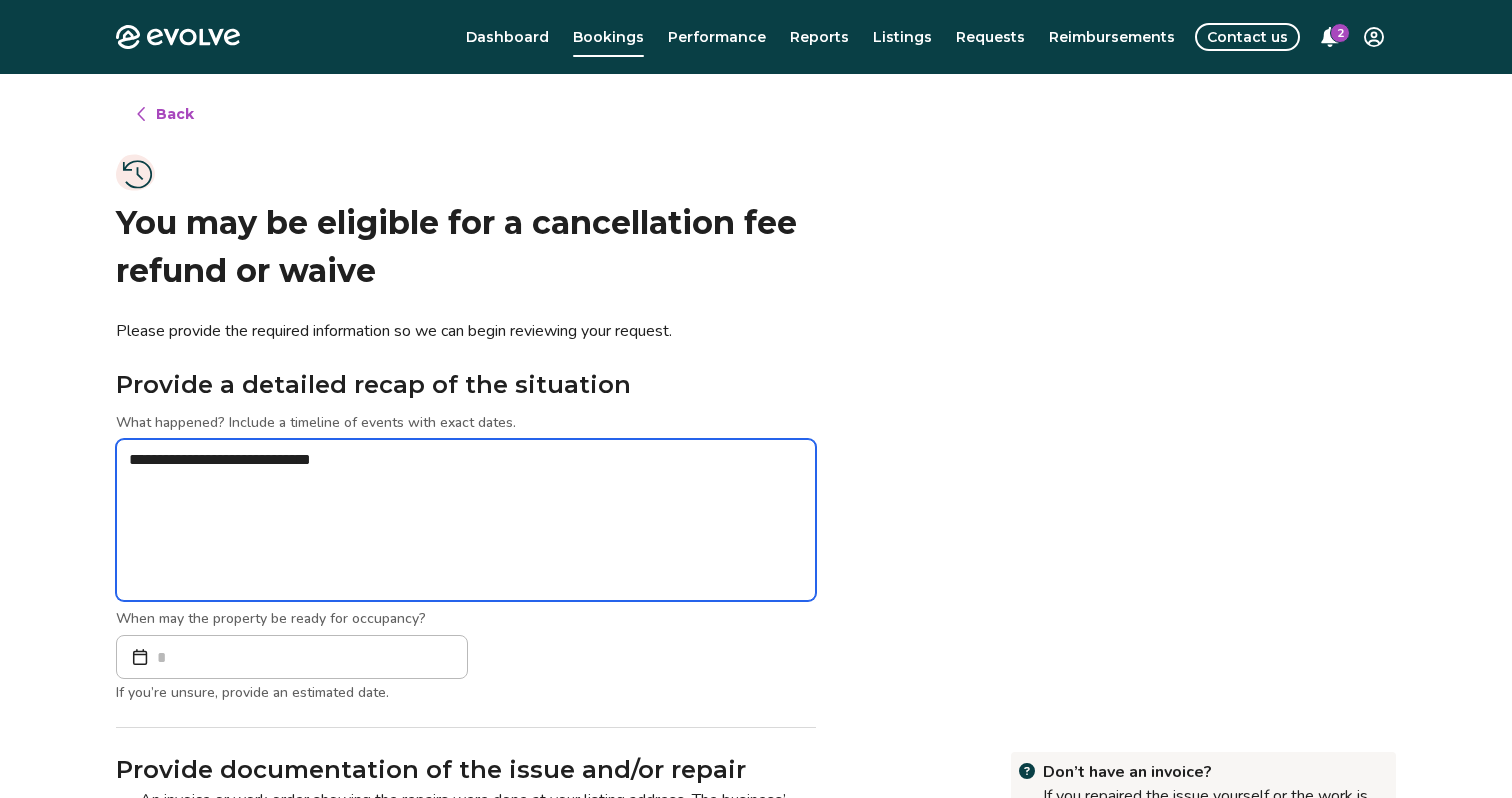 type on "*" 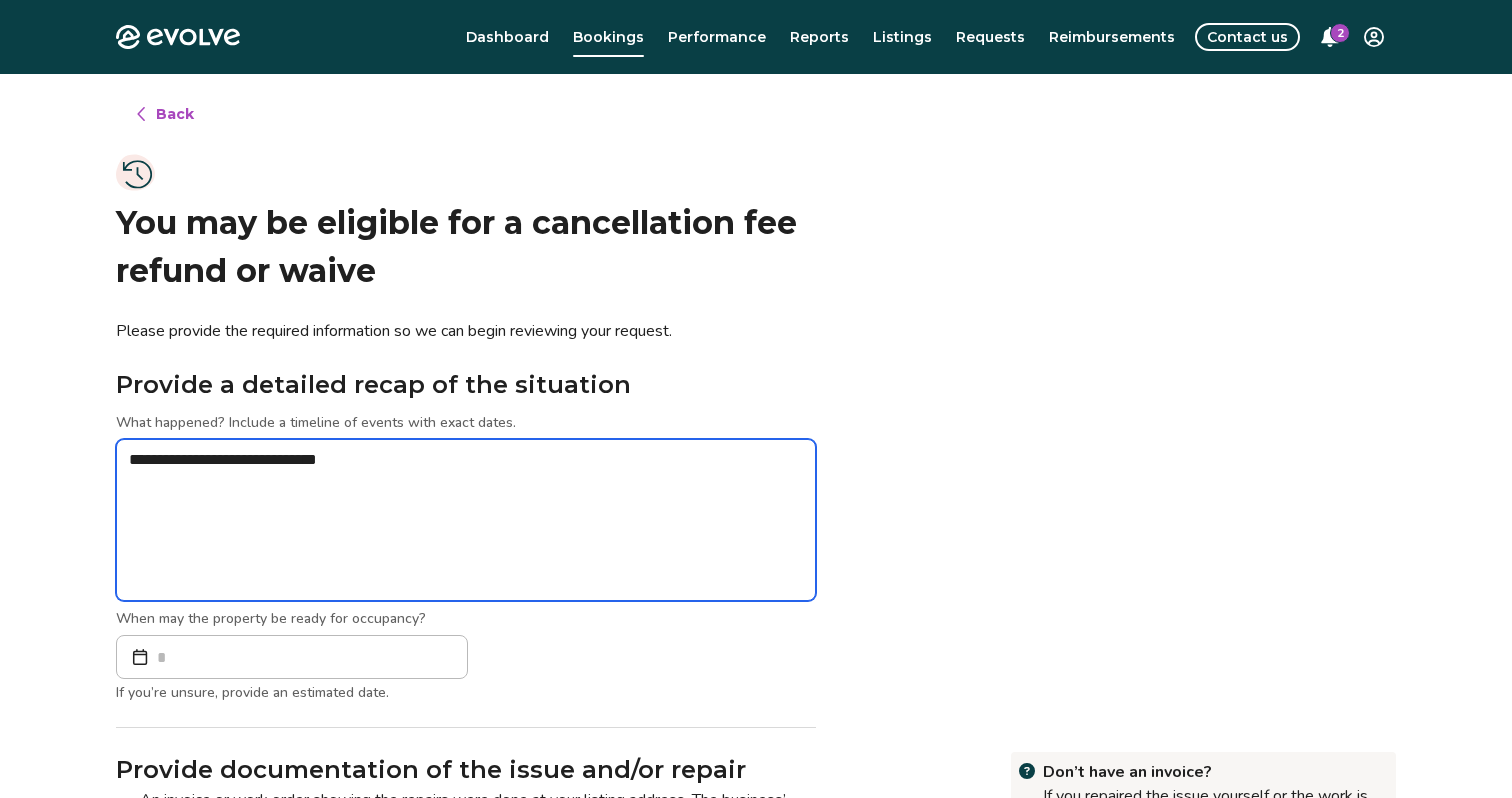 type on "*" 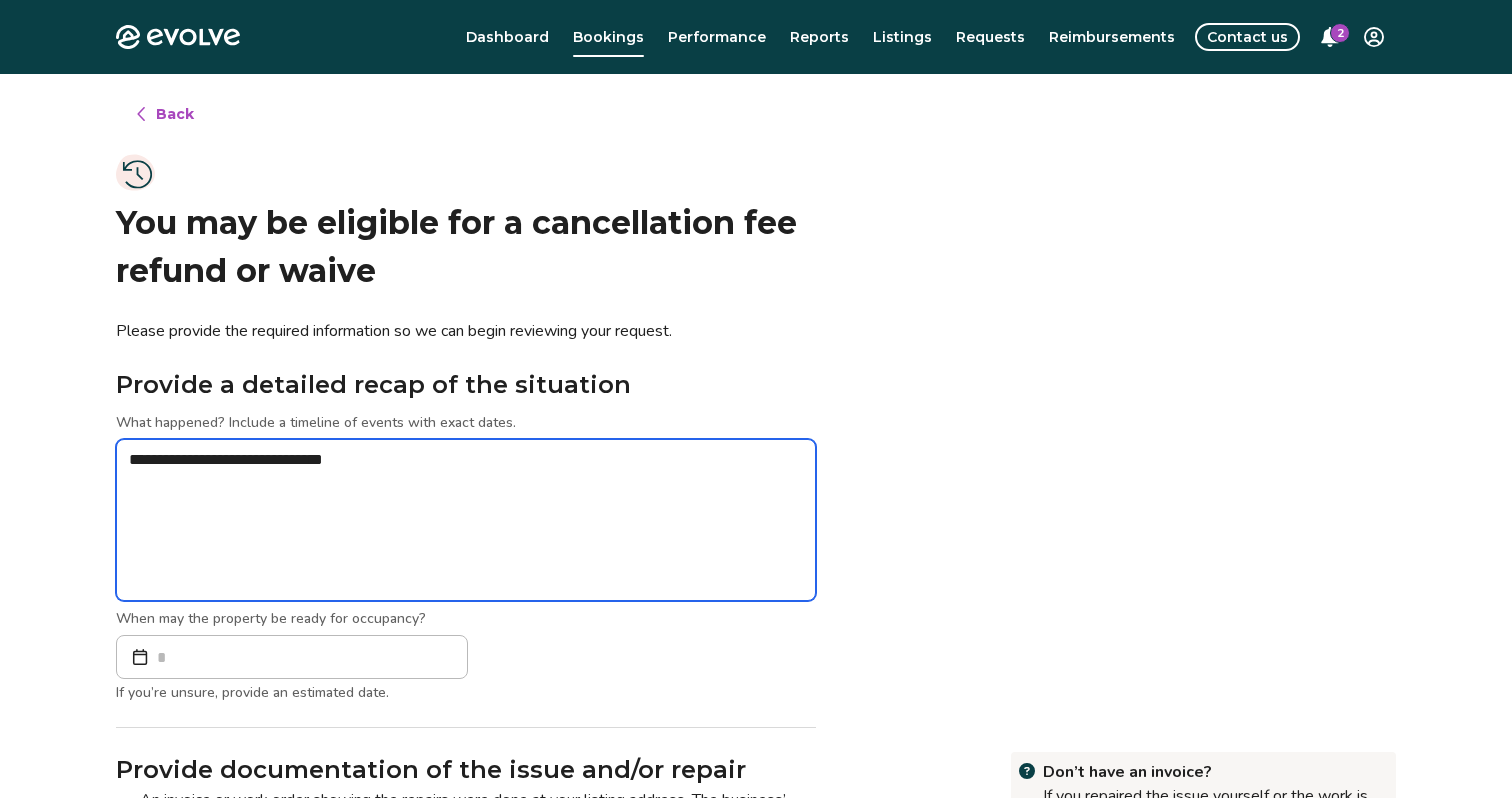 type on "*" 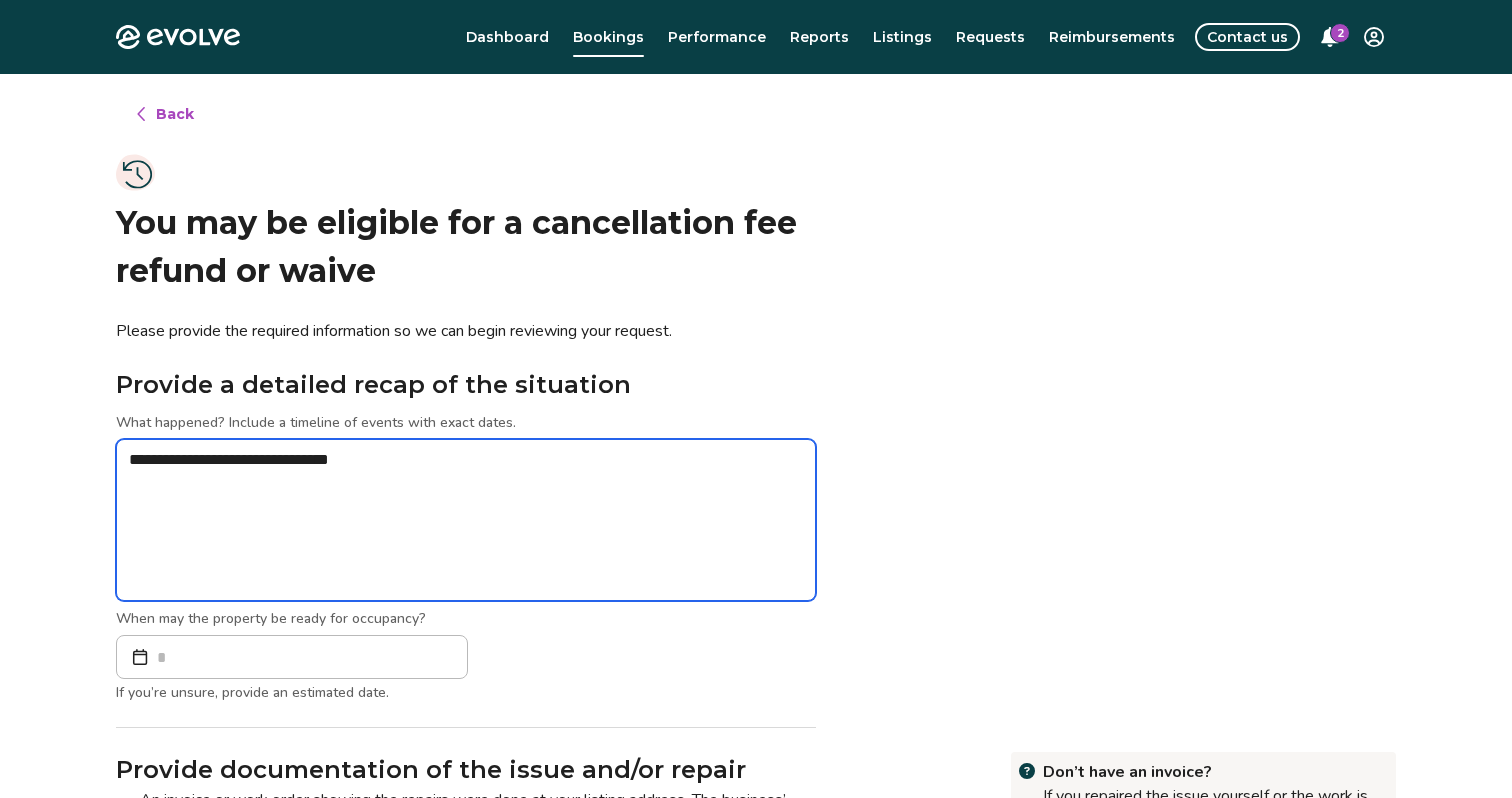 type on "*" 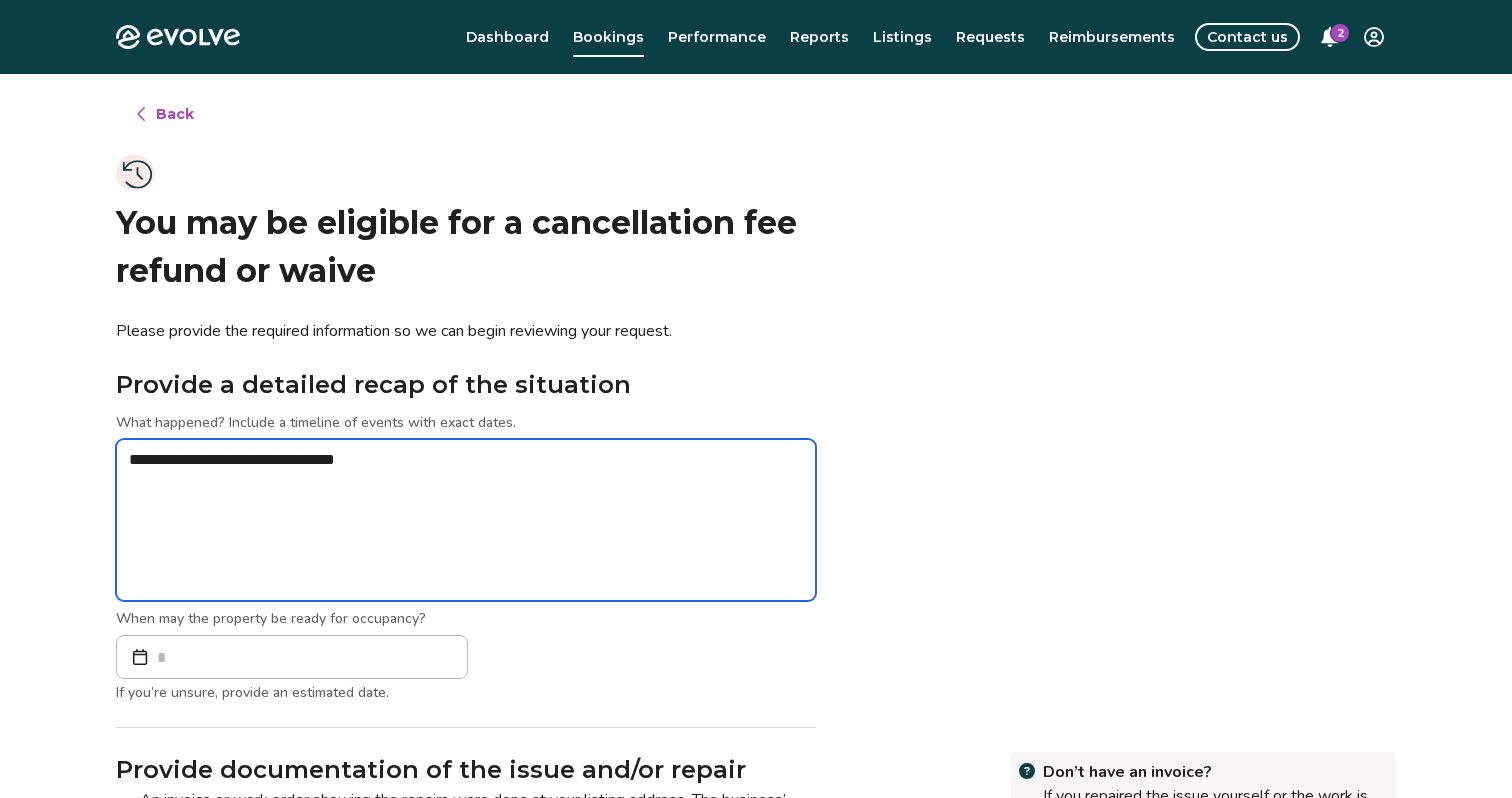 type on "*" 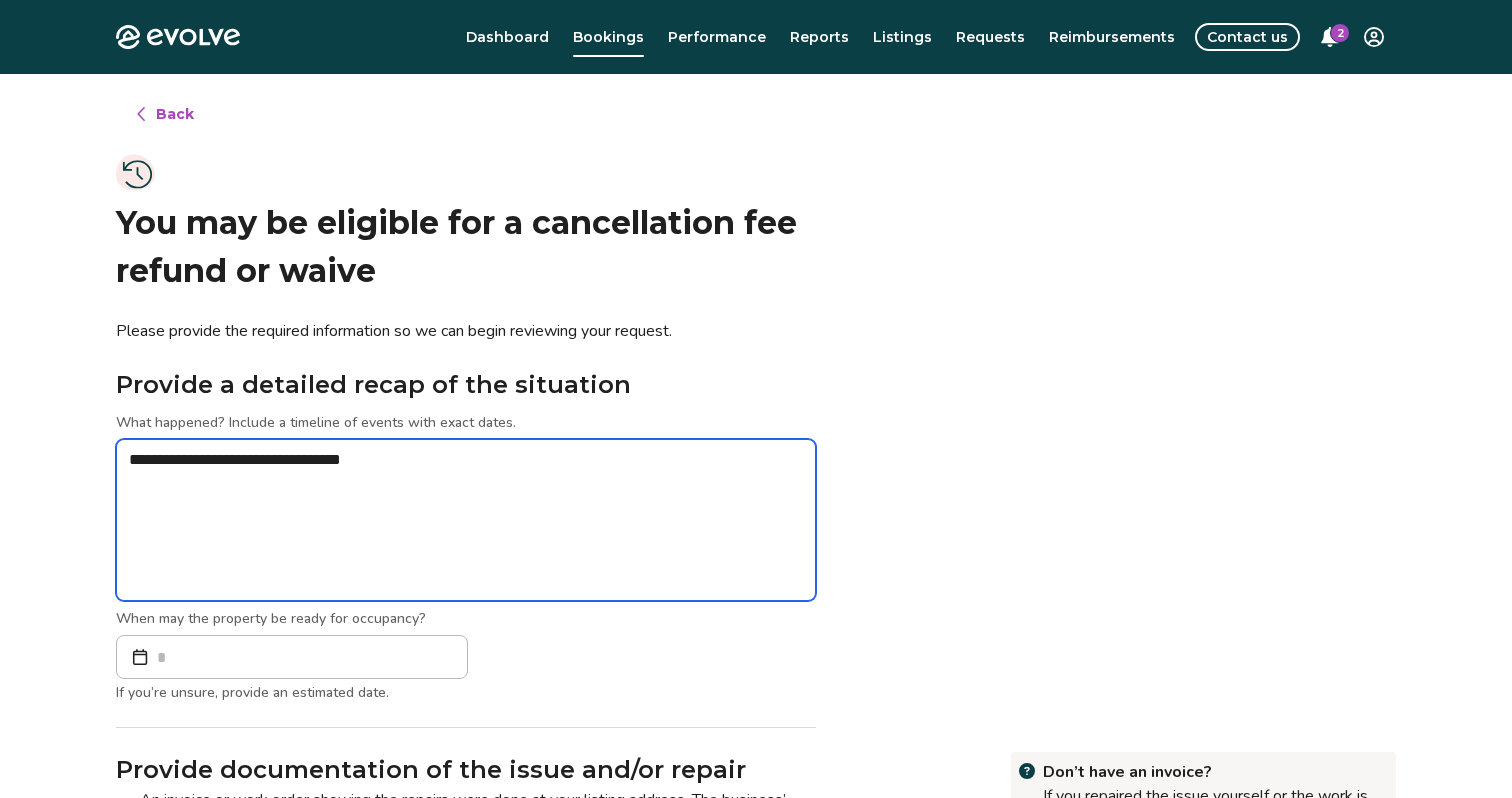 type on "*" 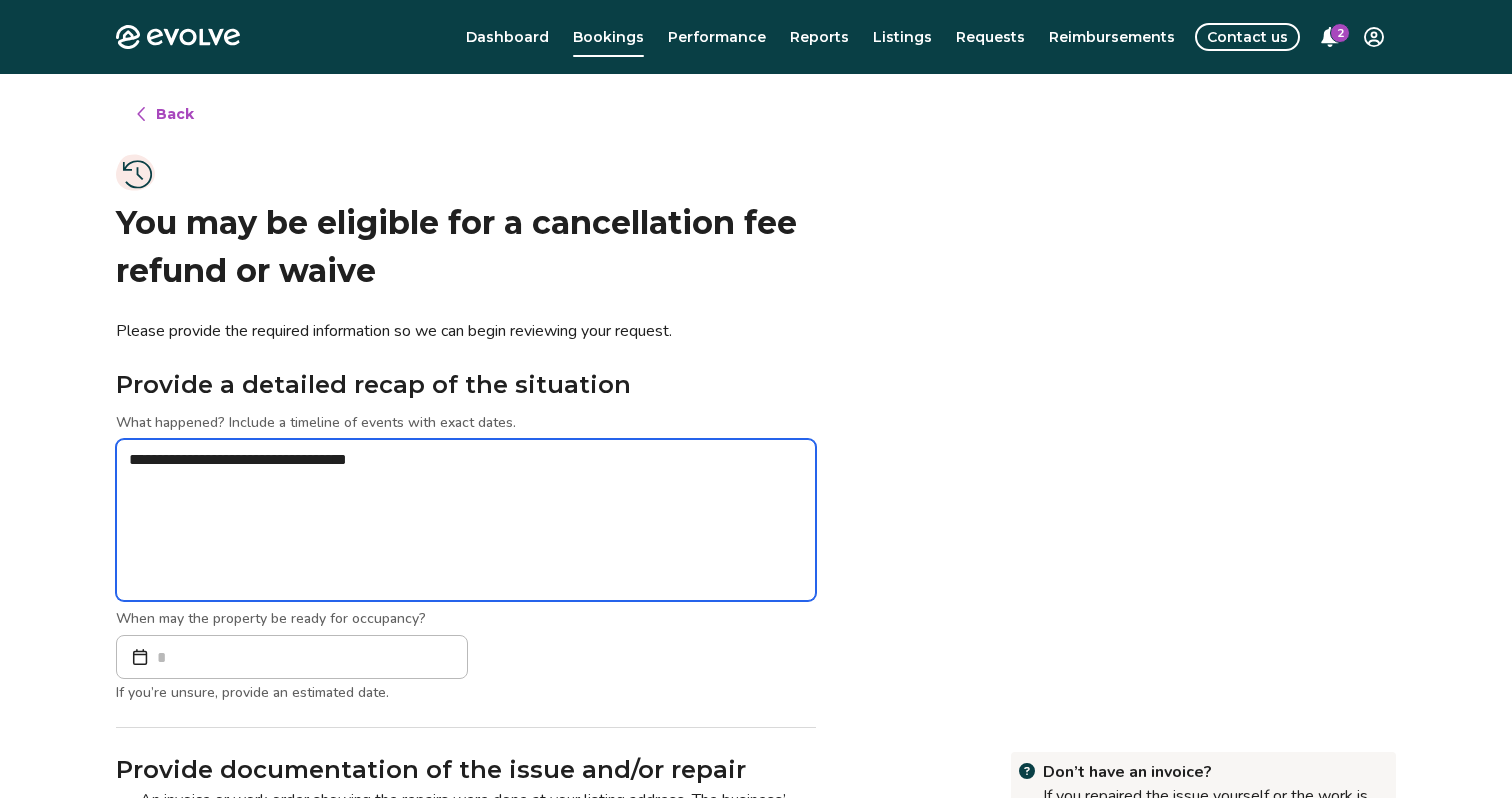 type on "*" 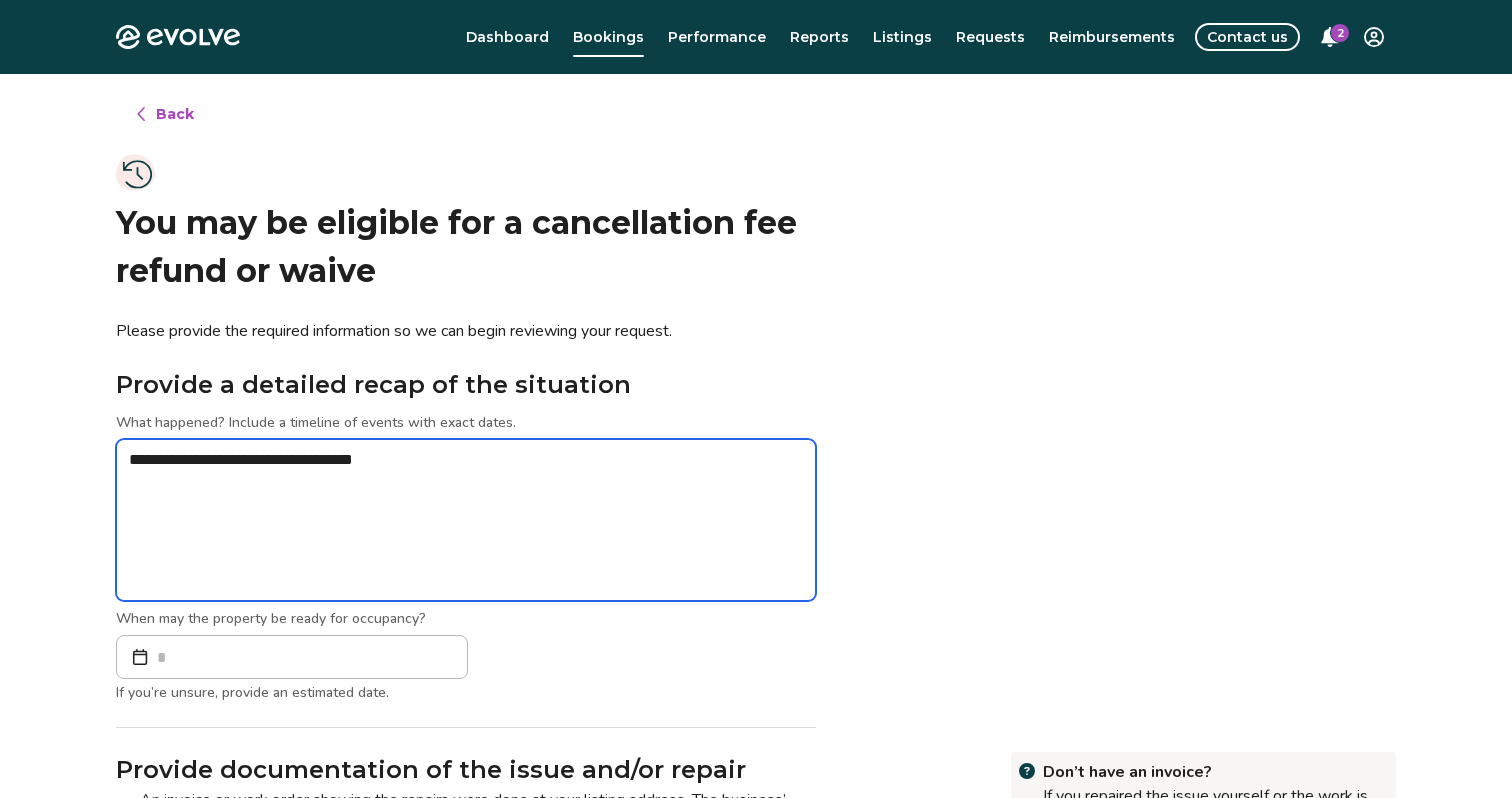 type on "*" 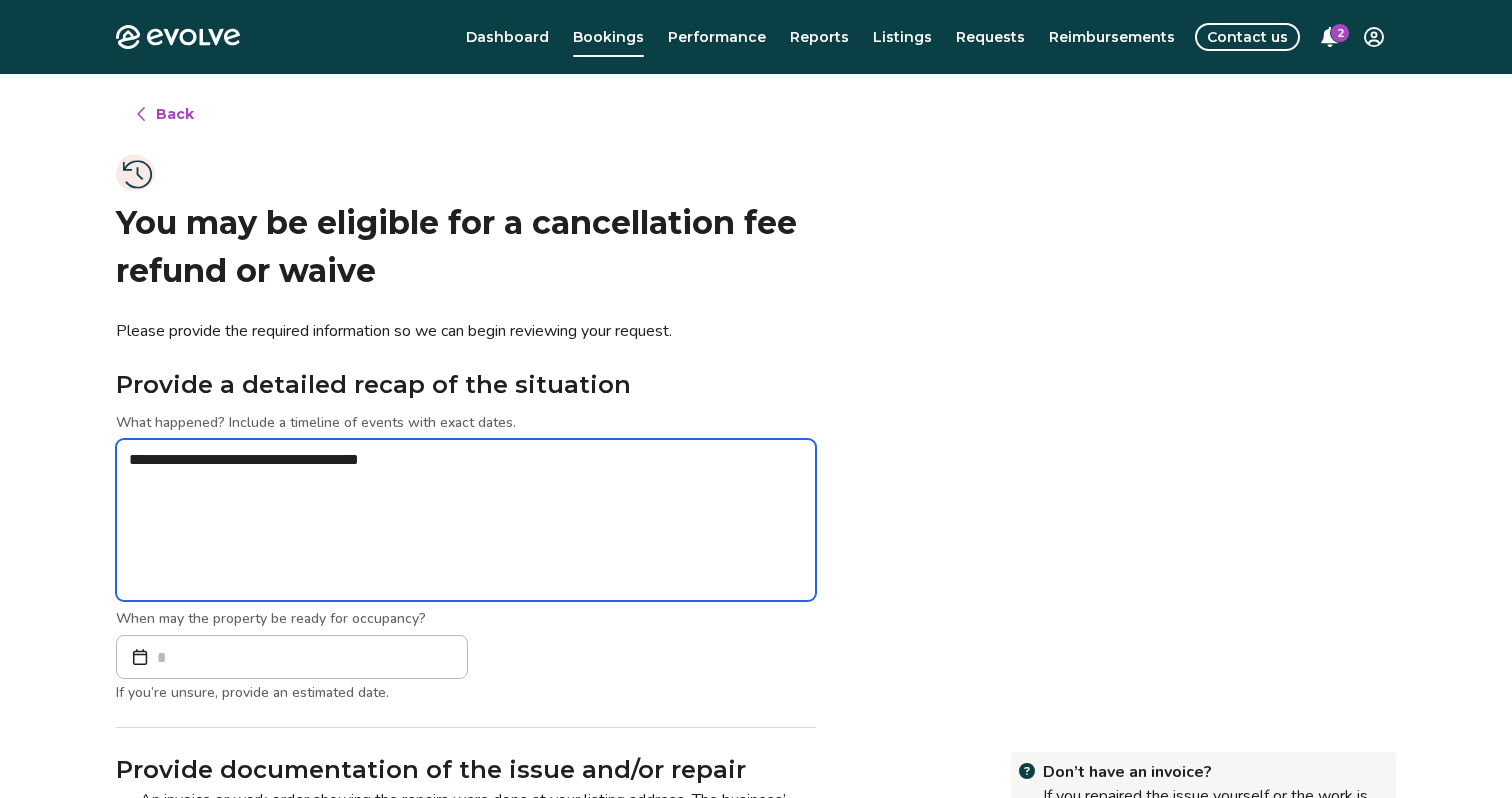 type on "*" 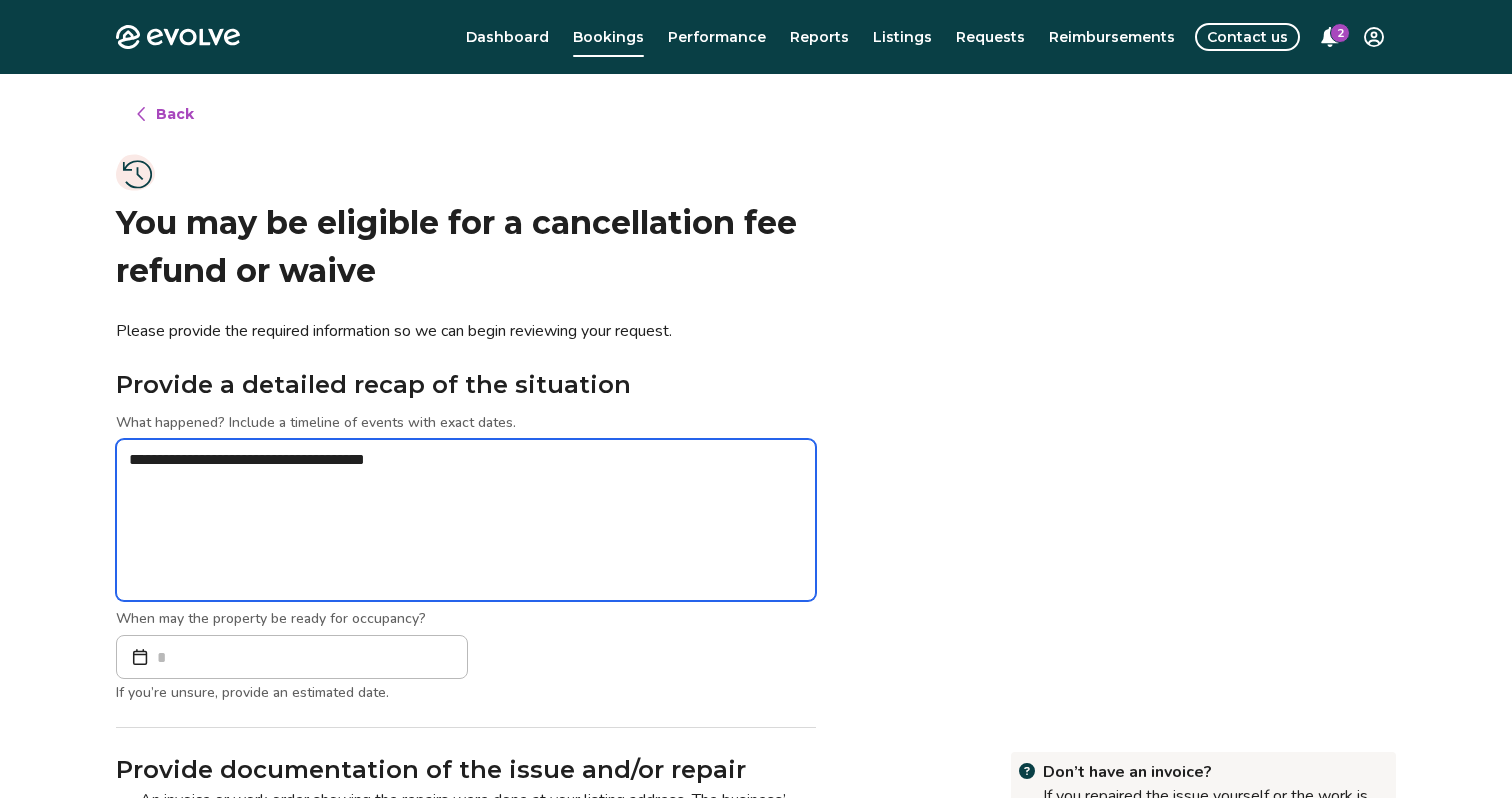 type on "*" 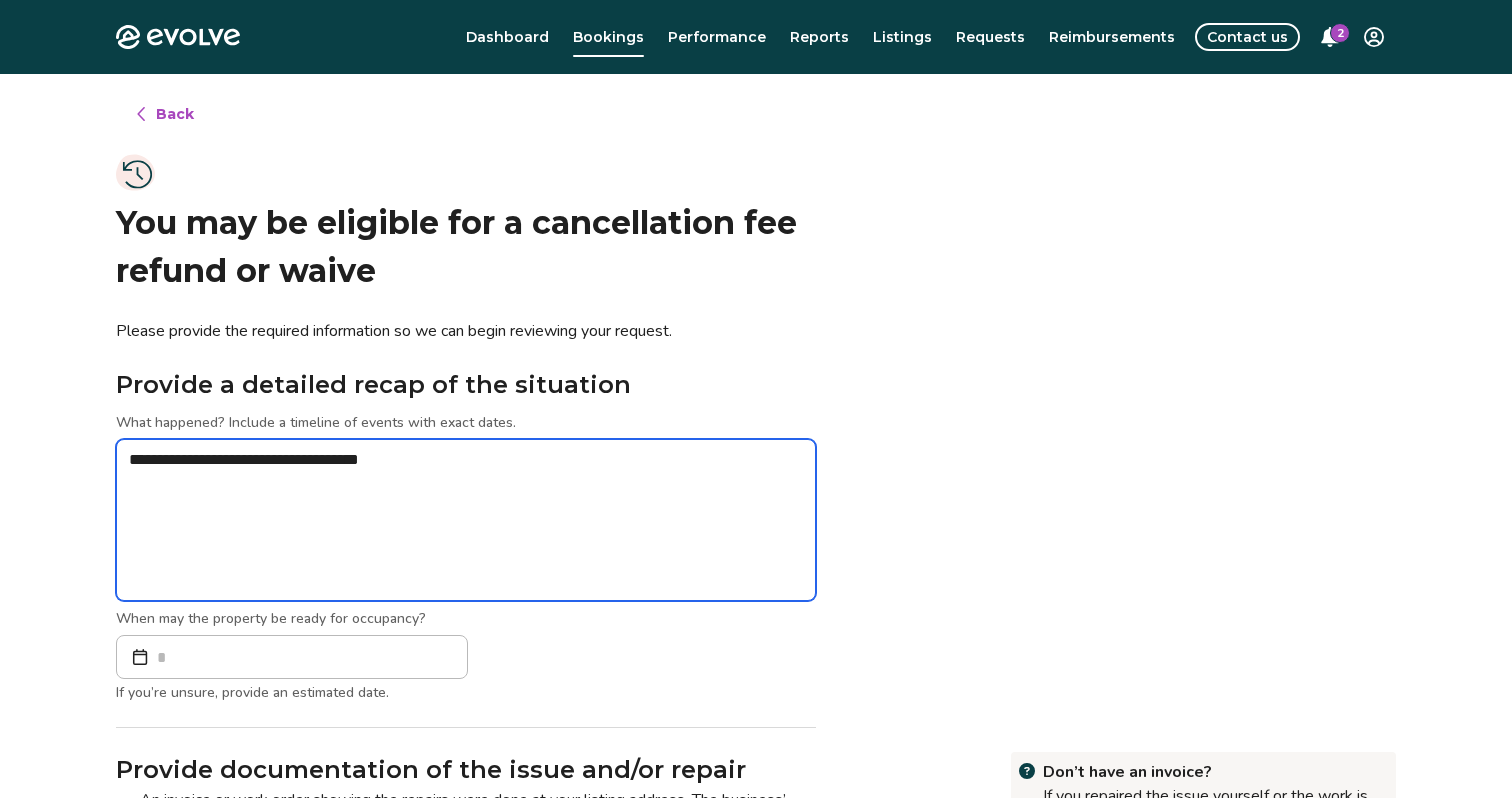 type on "*" 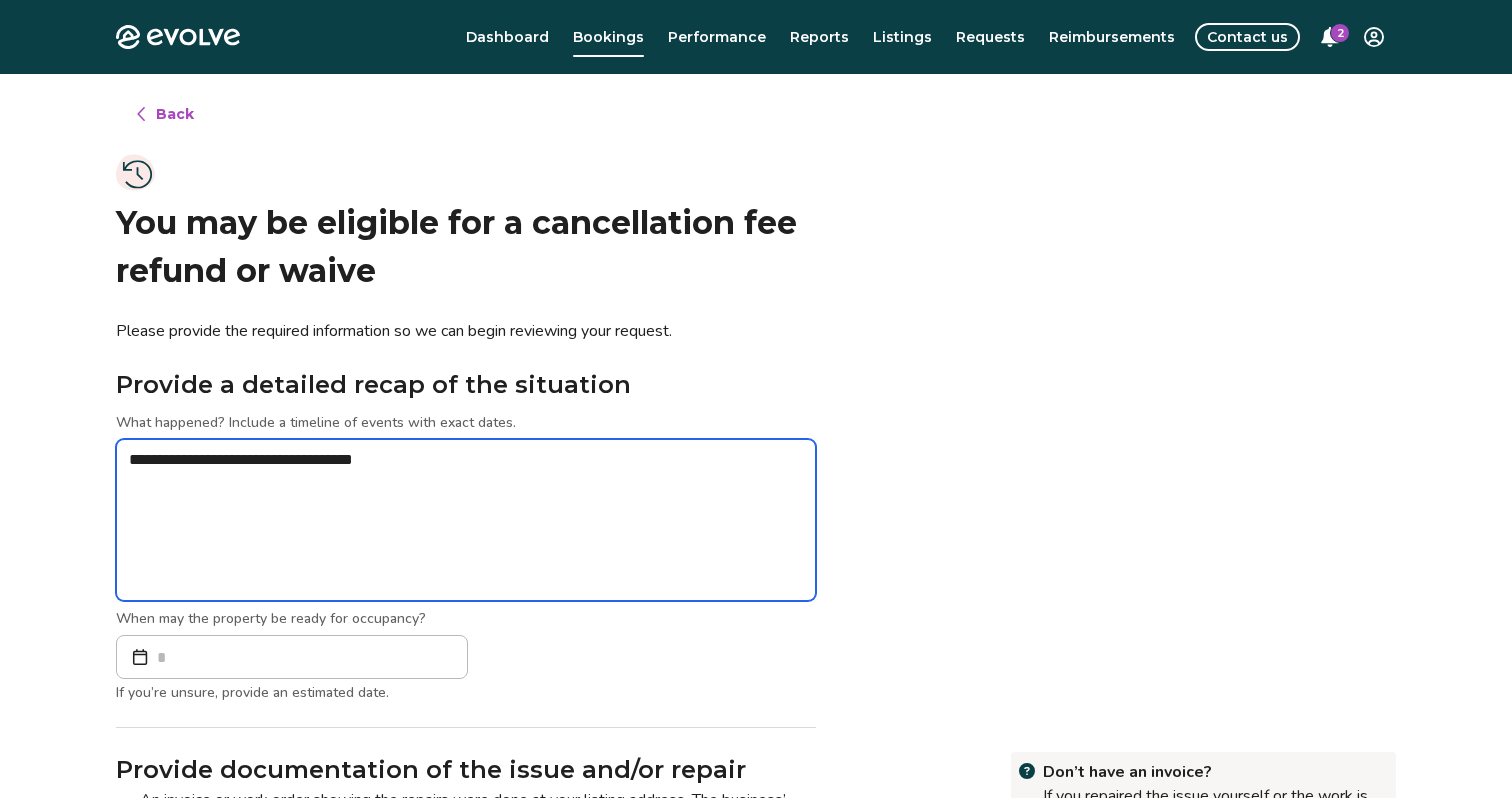 type on "*" 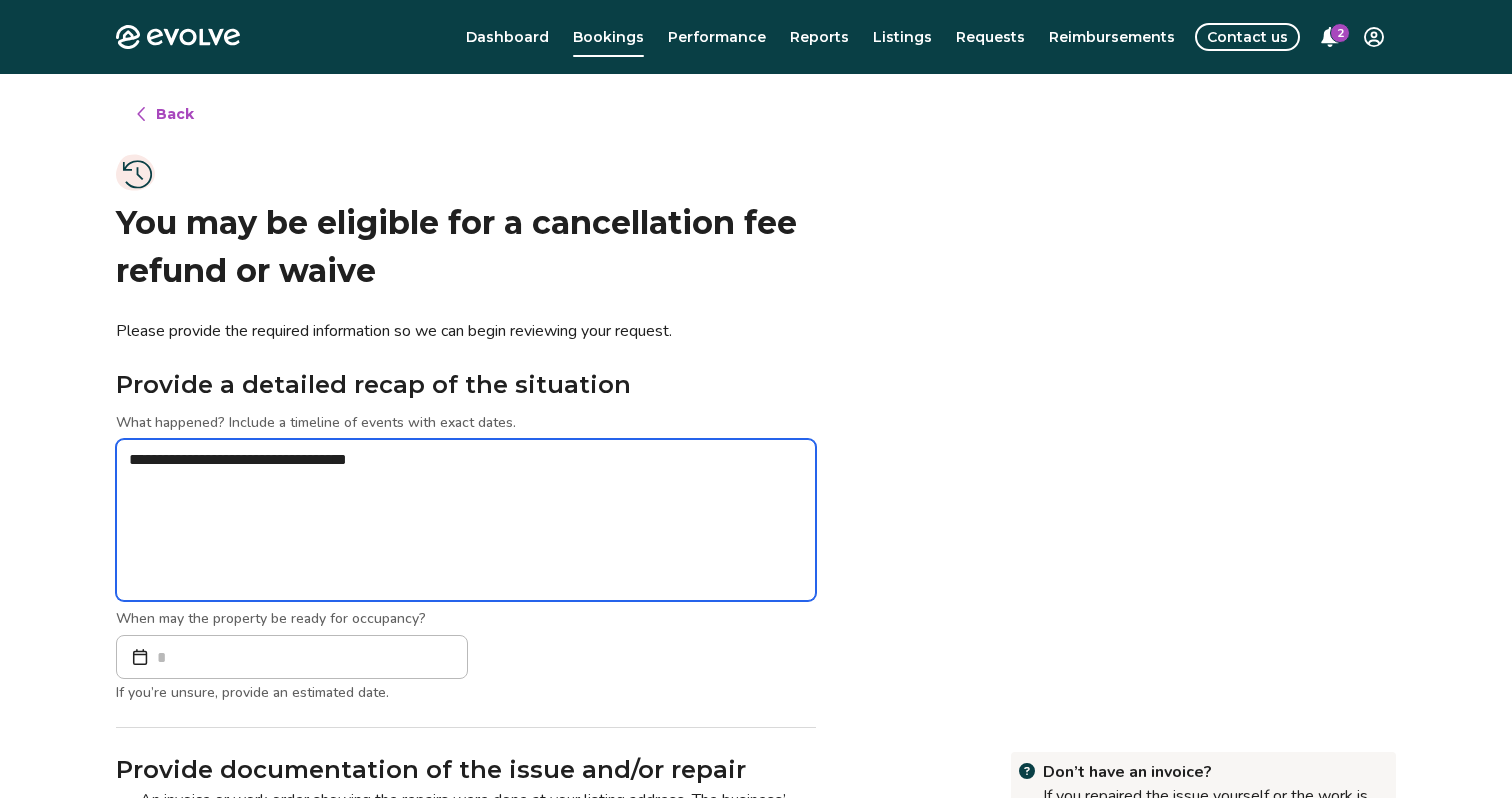 type on "*" 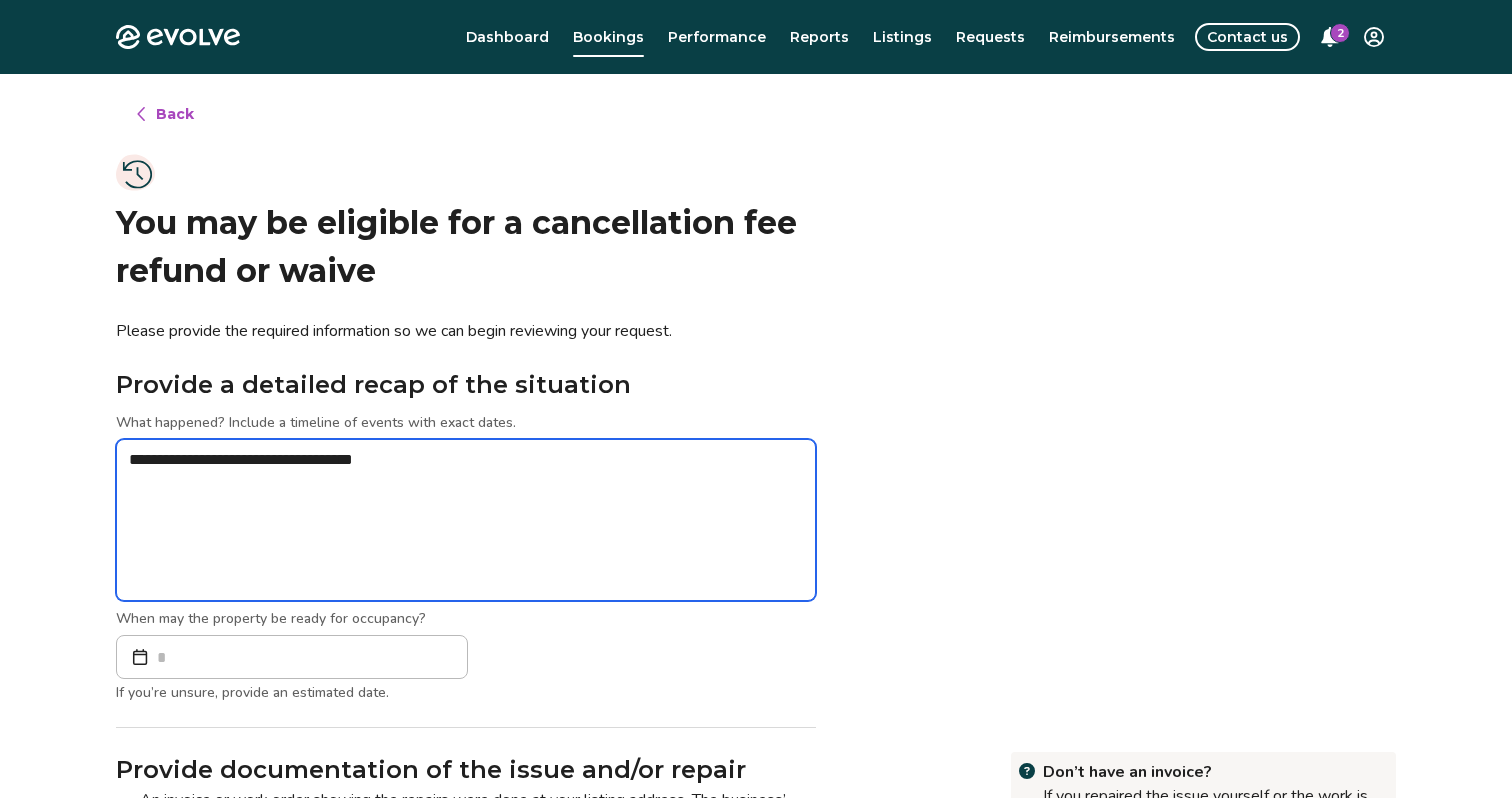 type on "*" 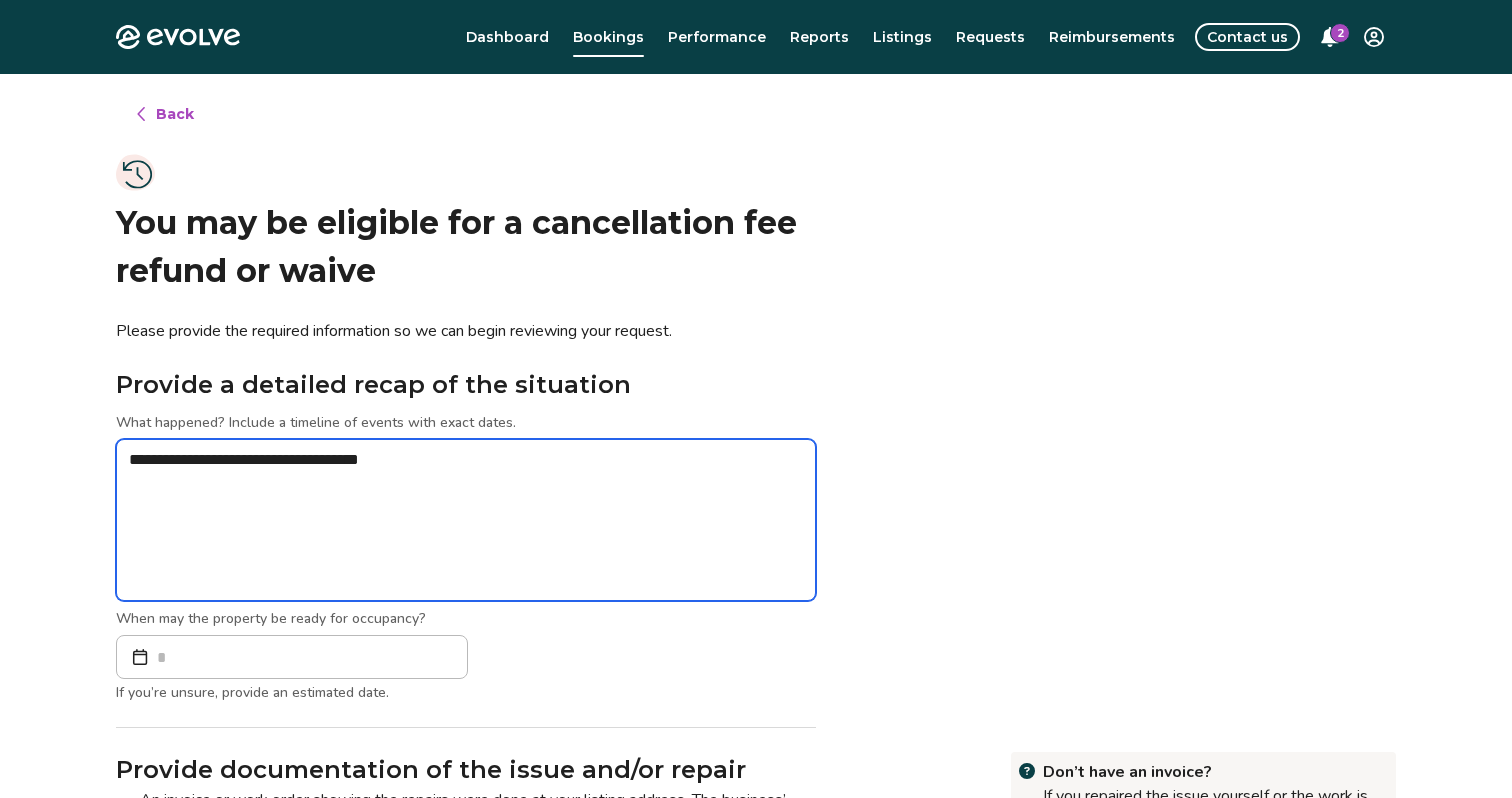type on "*" 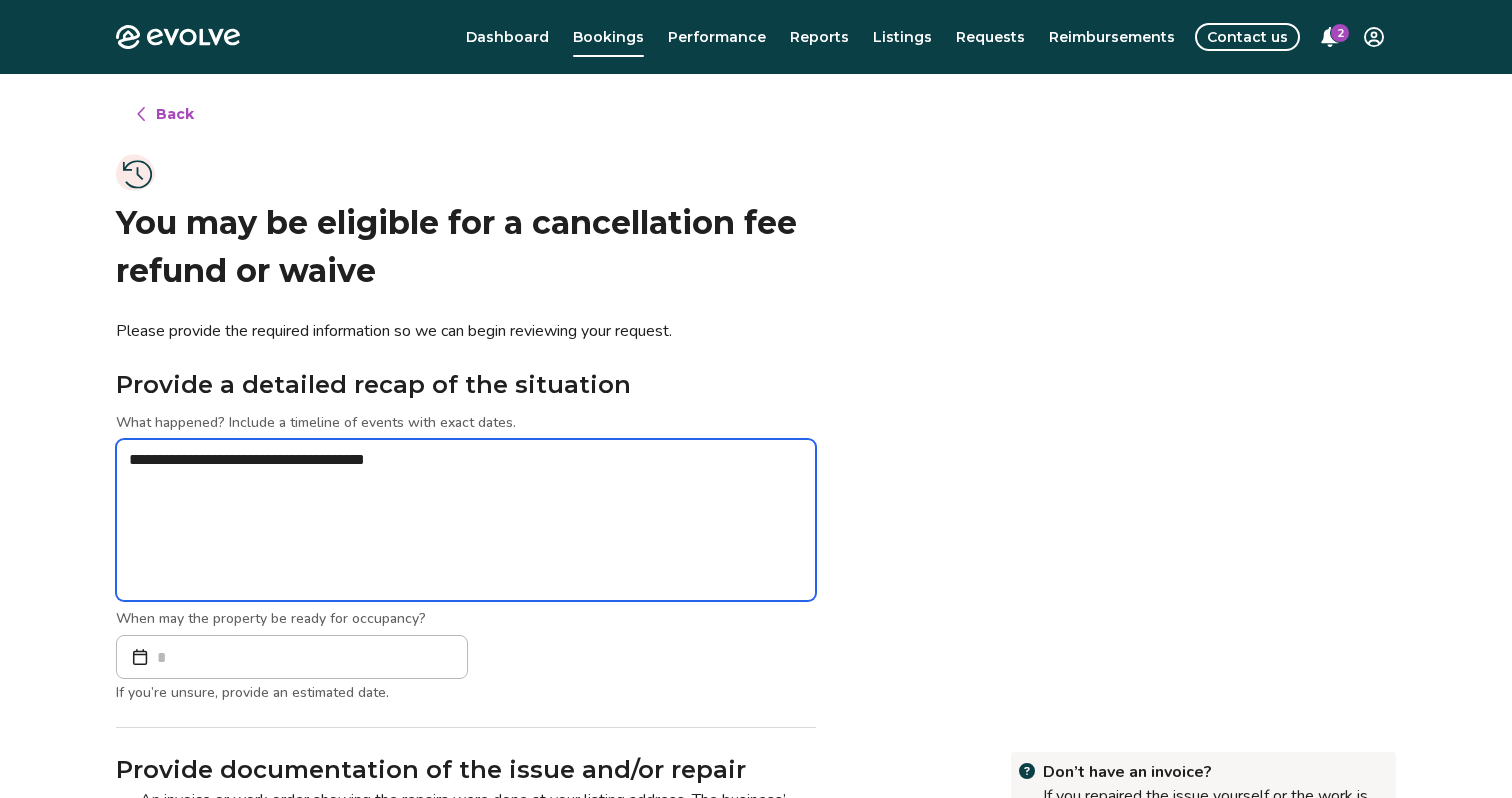 type on "**********" 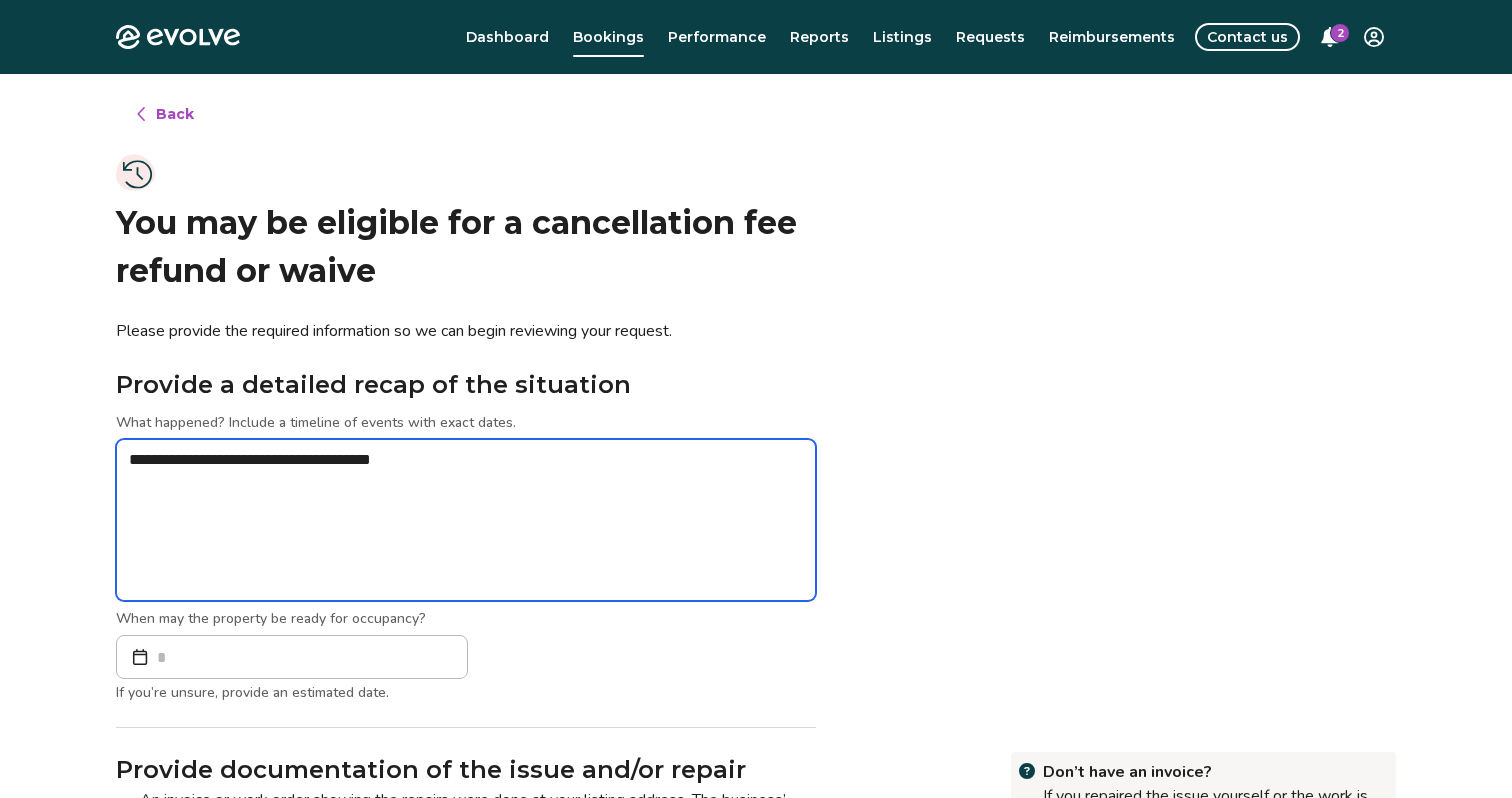 type on "*" 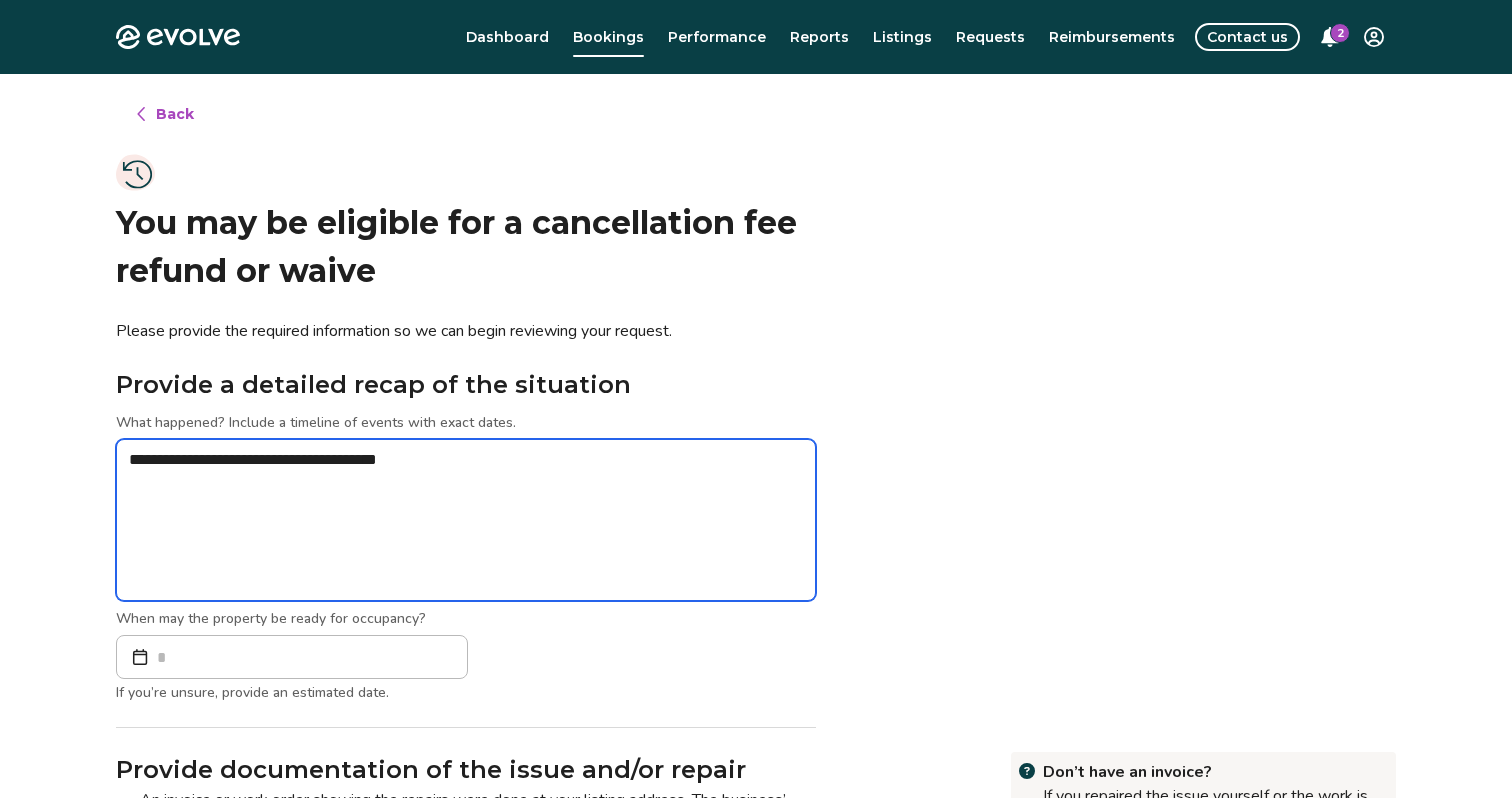type on "*" 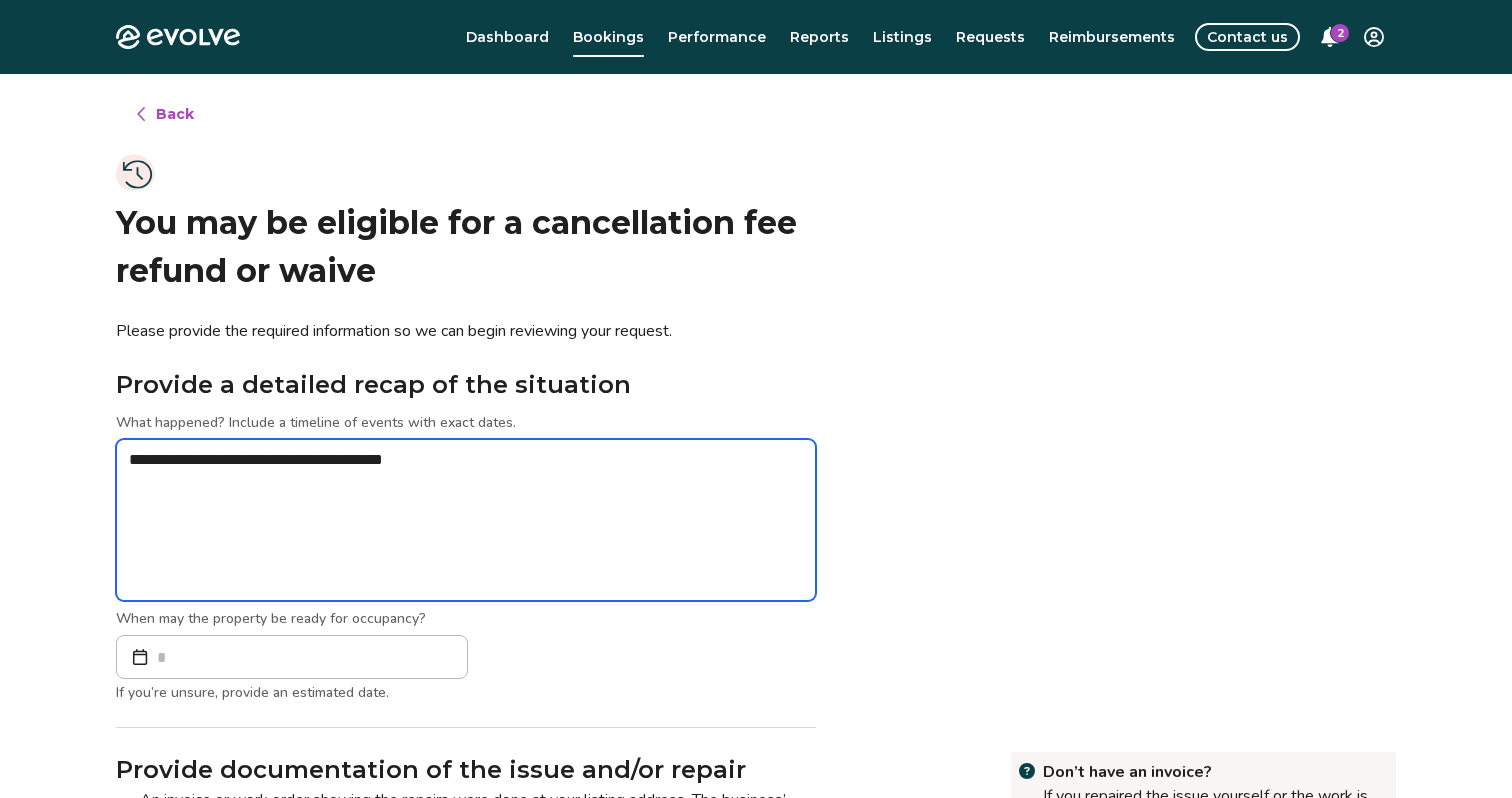 type on "**********" 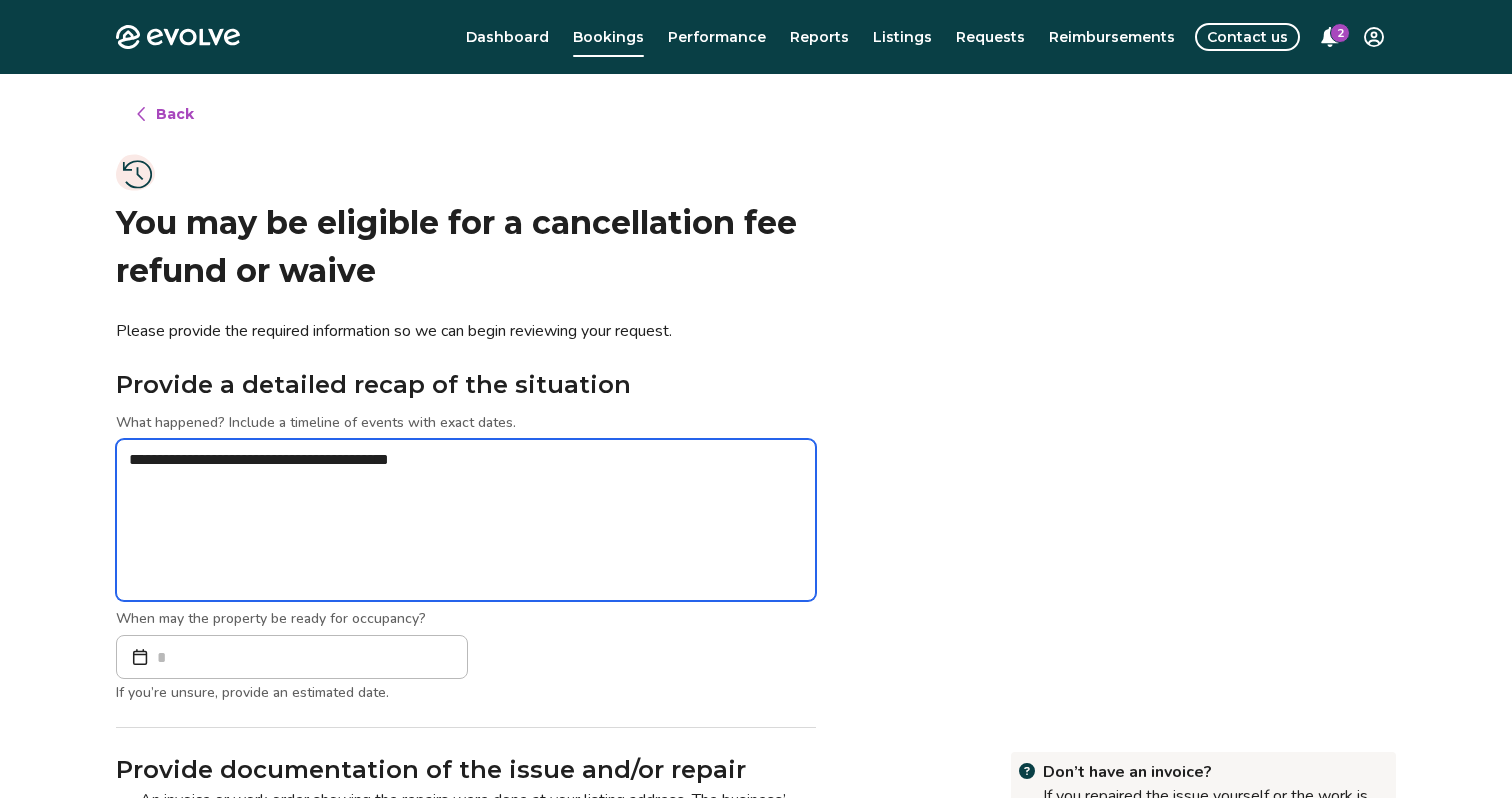type on "*" 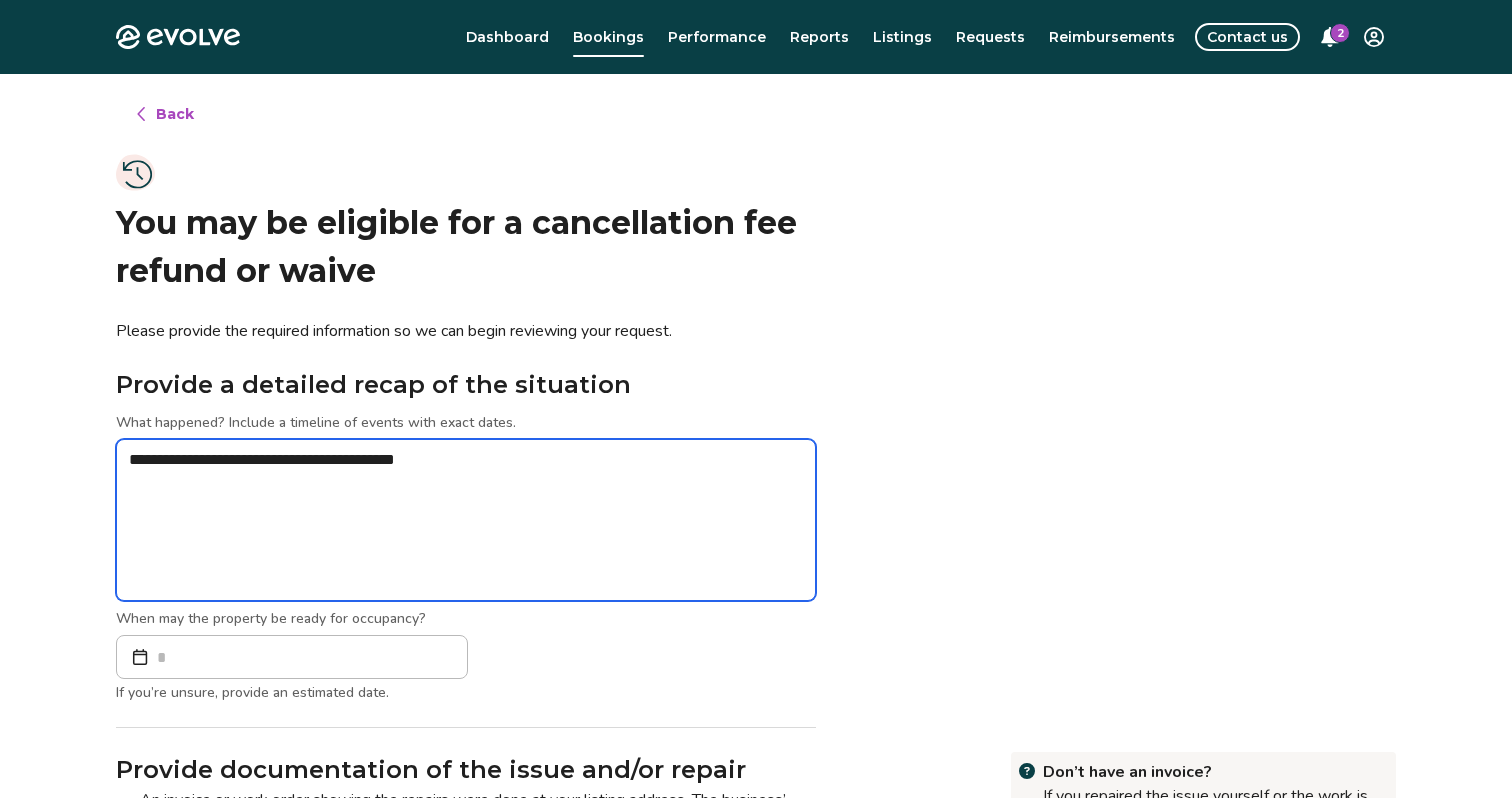 type on "*" 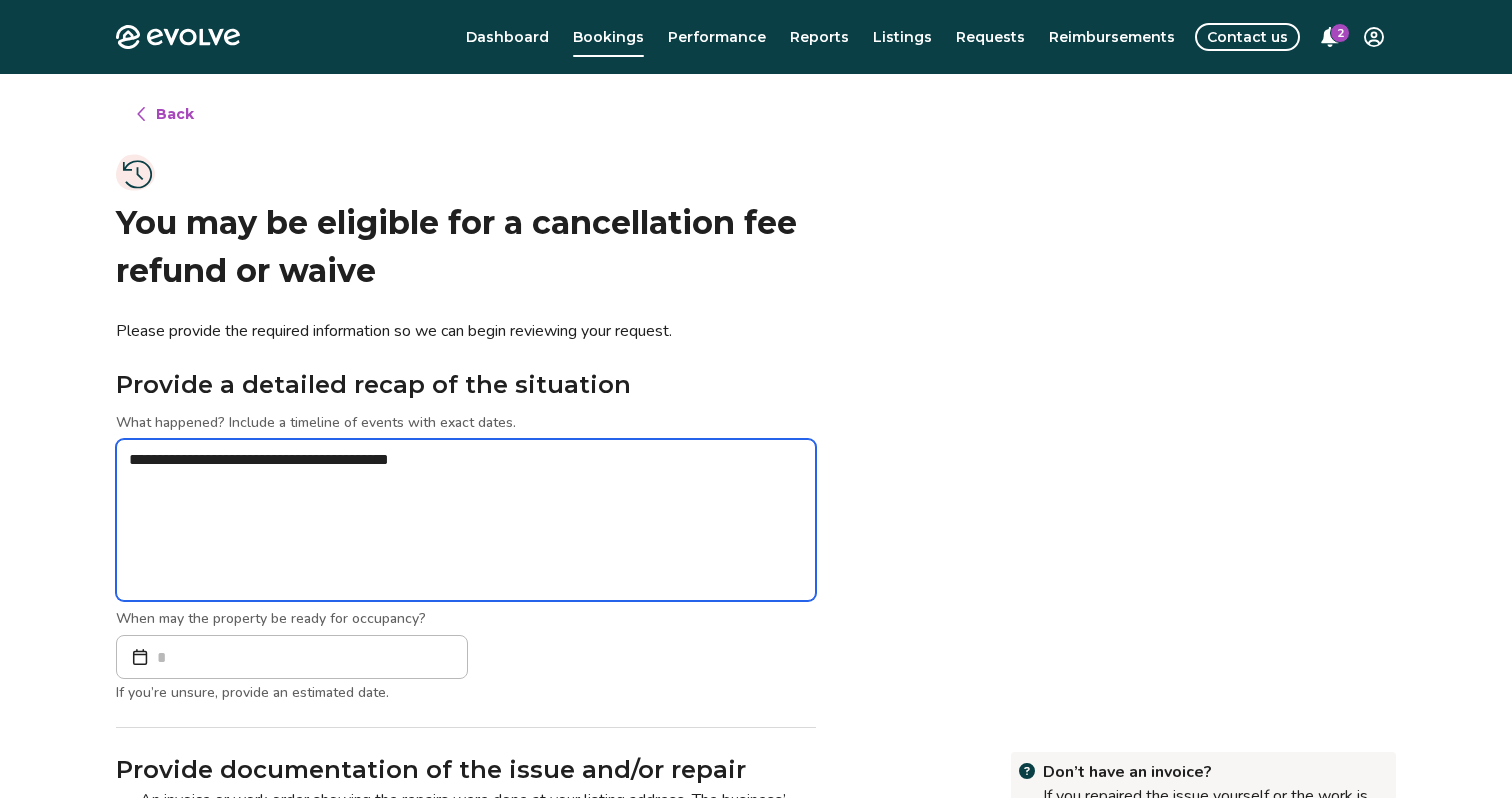 type on "*" 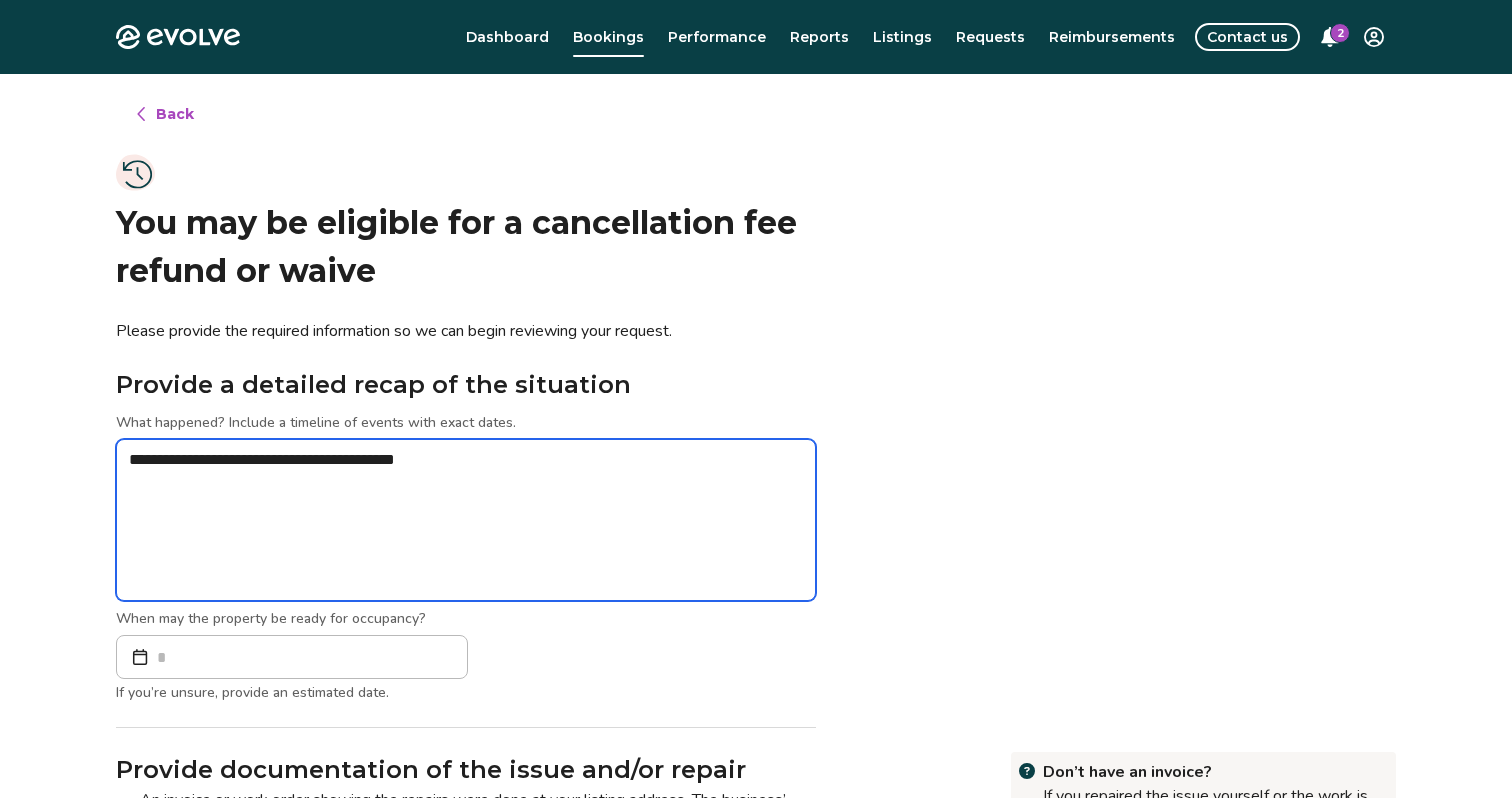 type on "*" 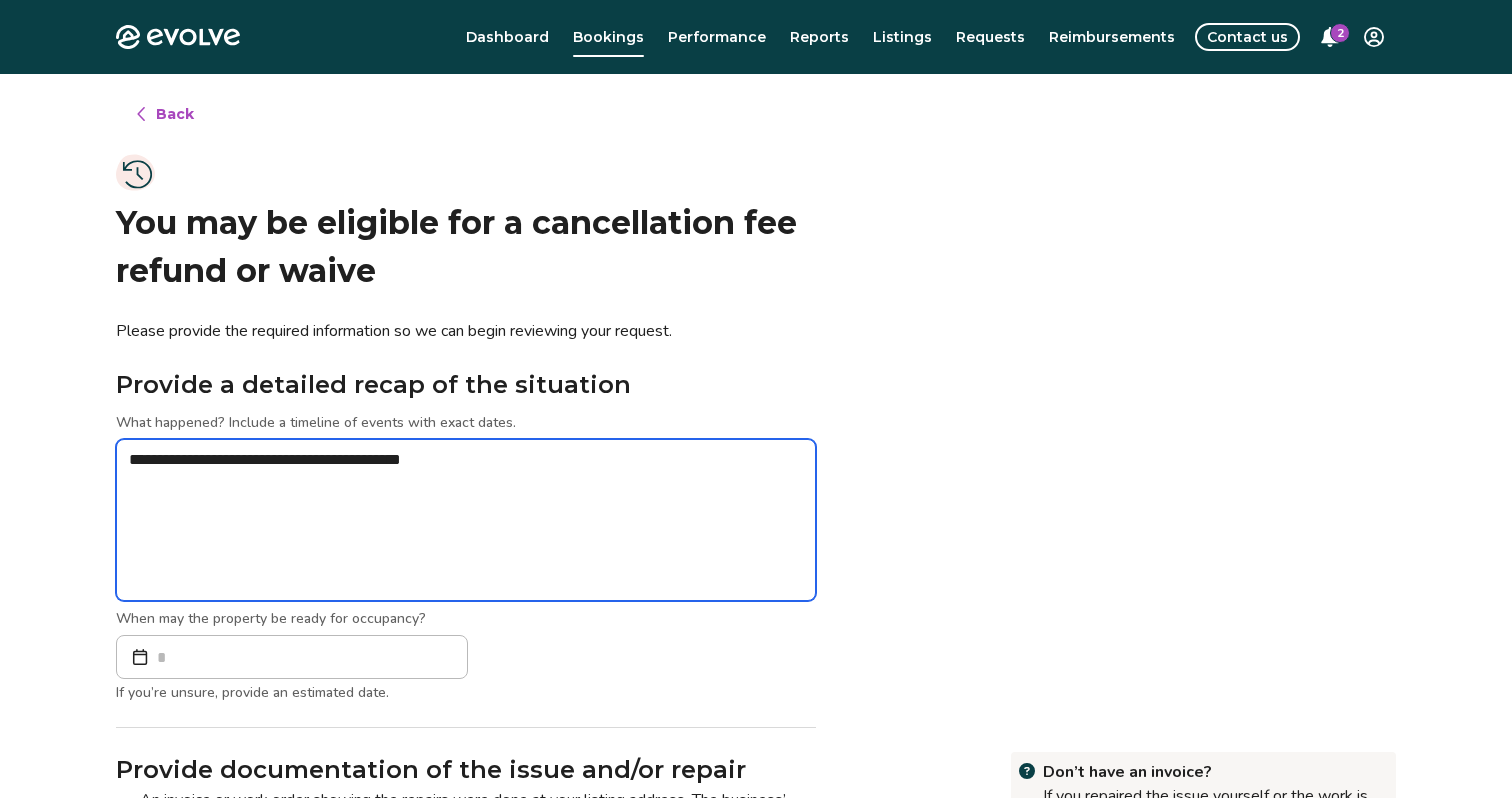 type on "*" 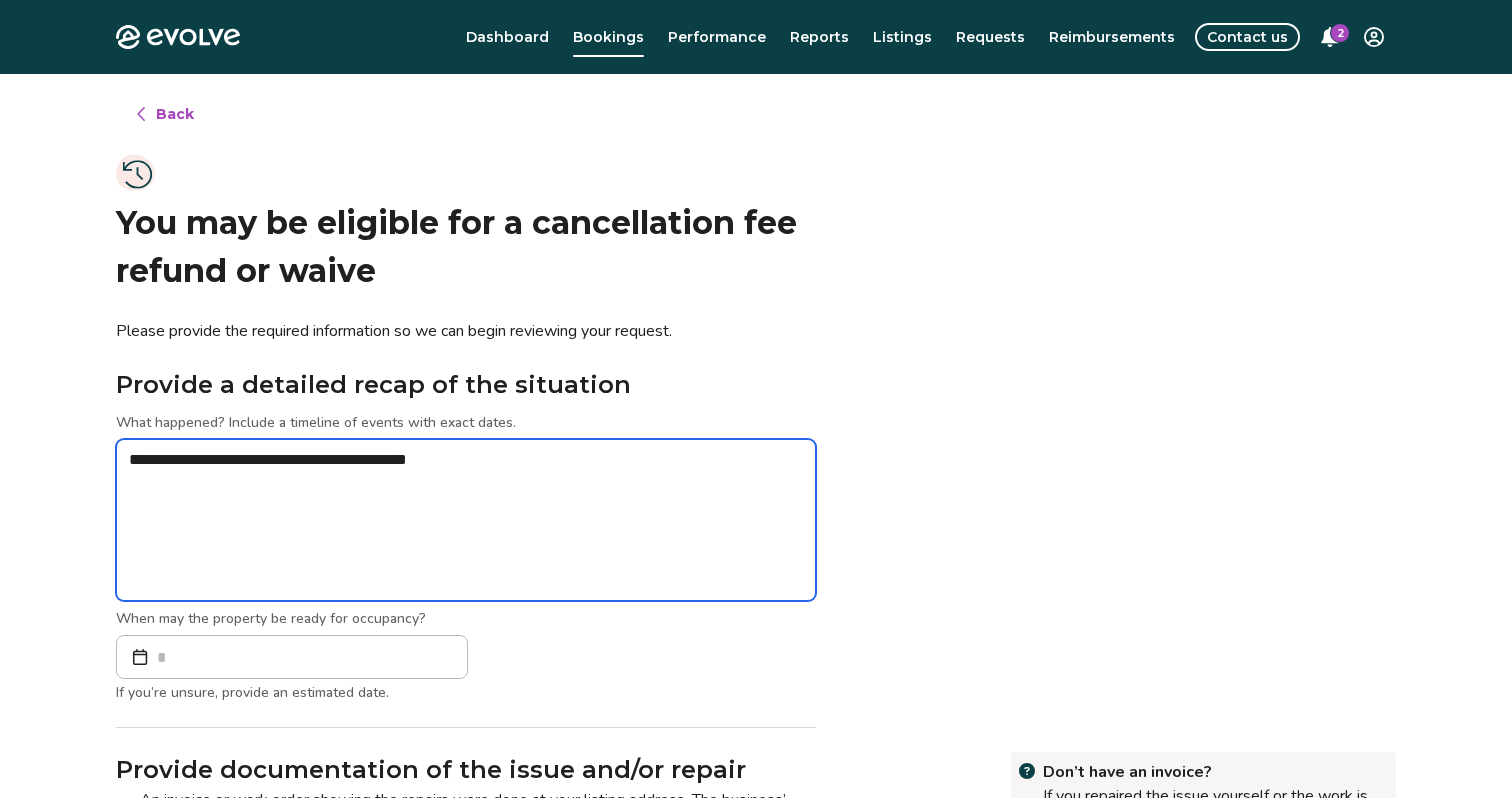 type on "*" 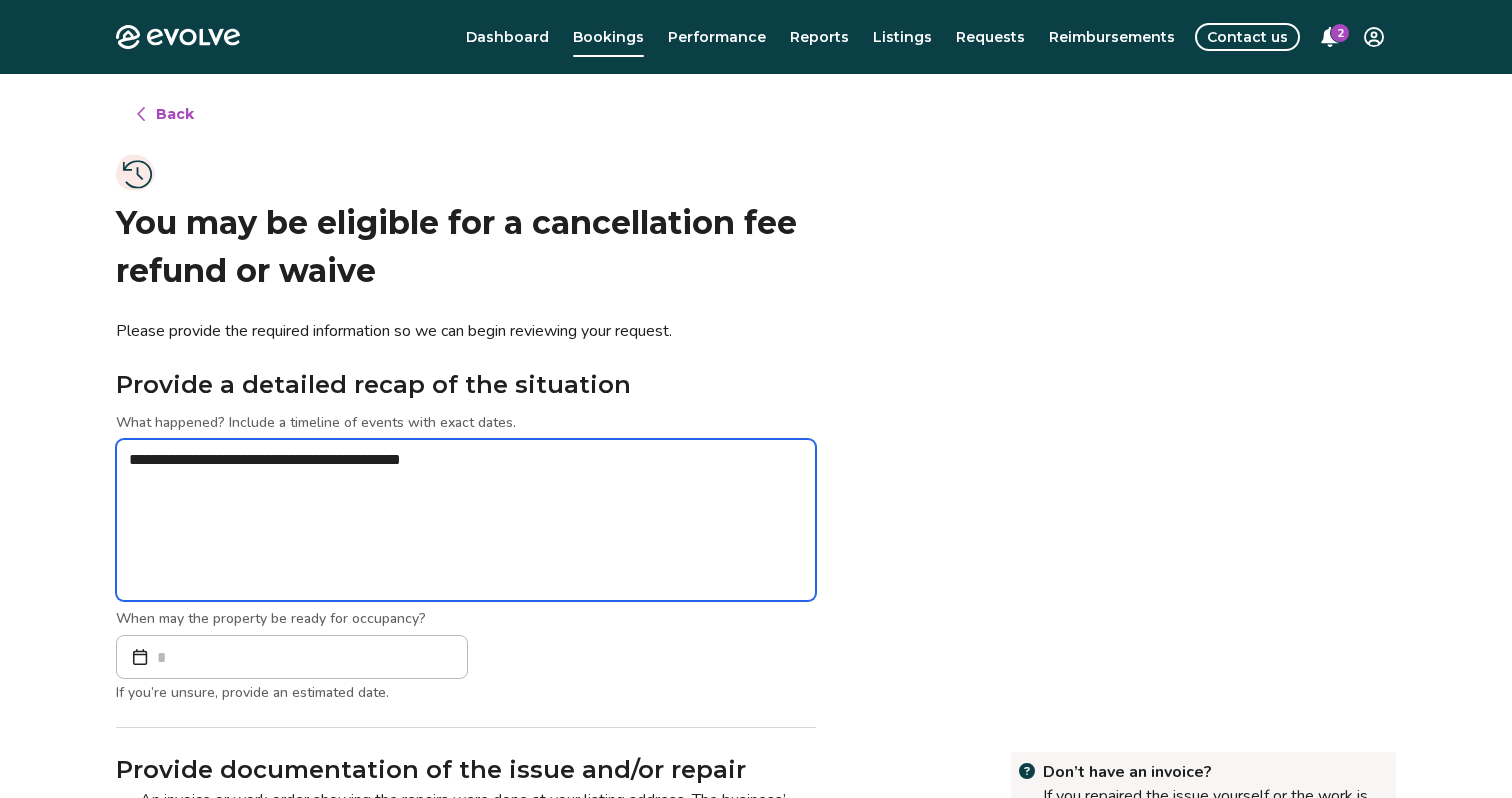type on "*" 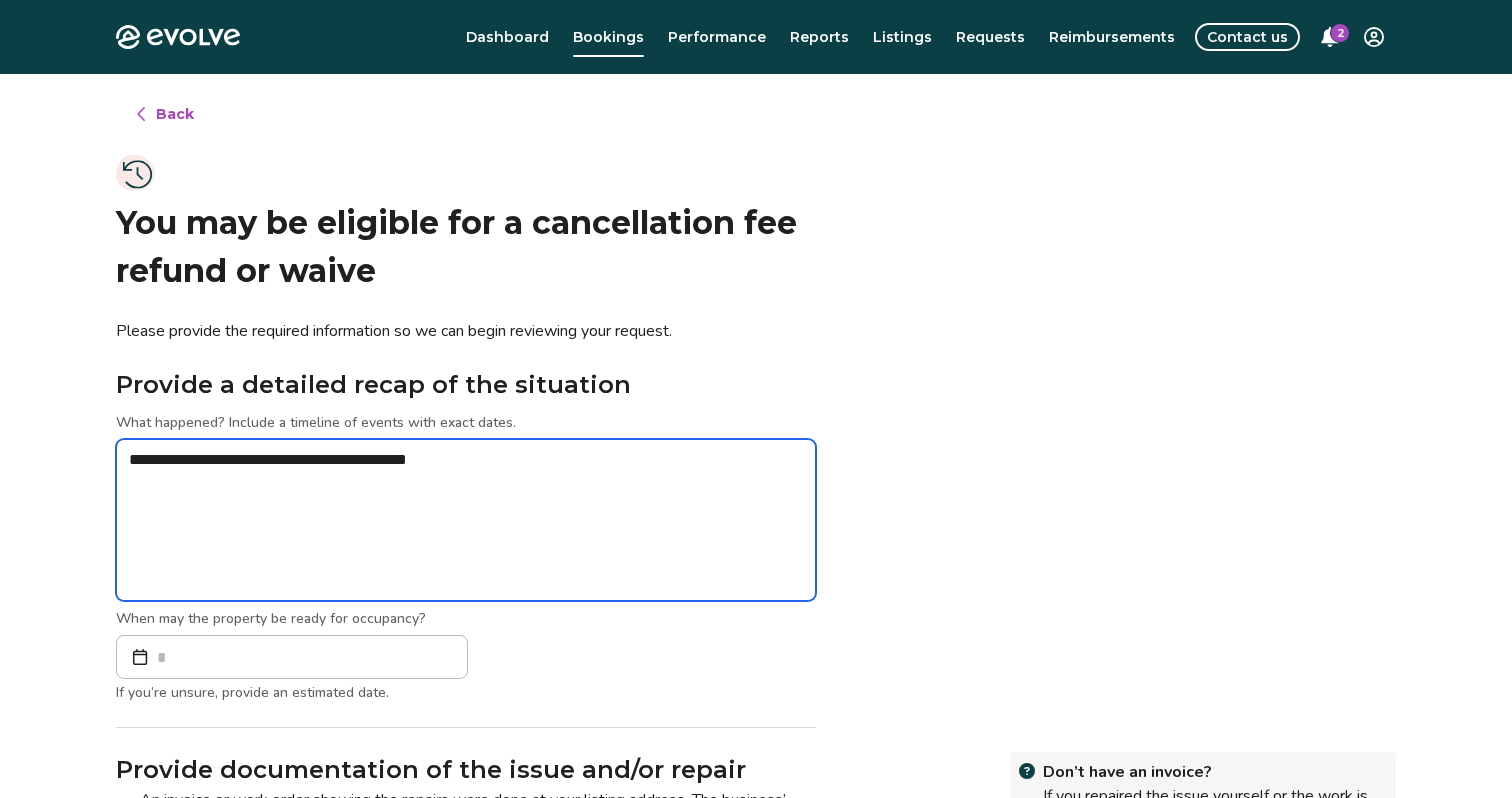 type on "*" 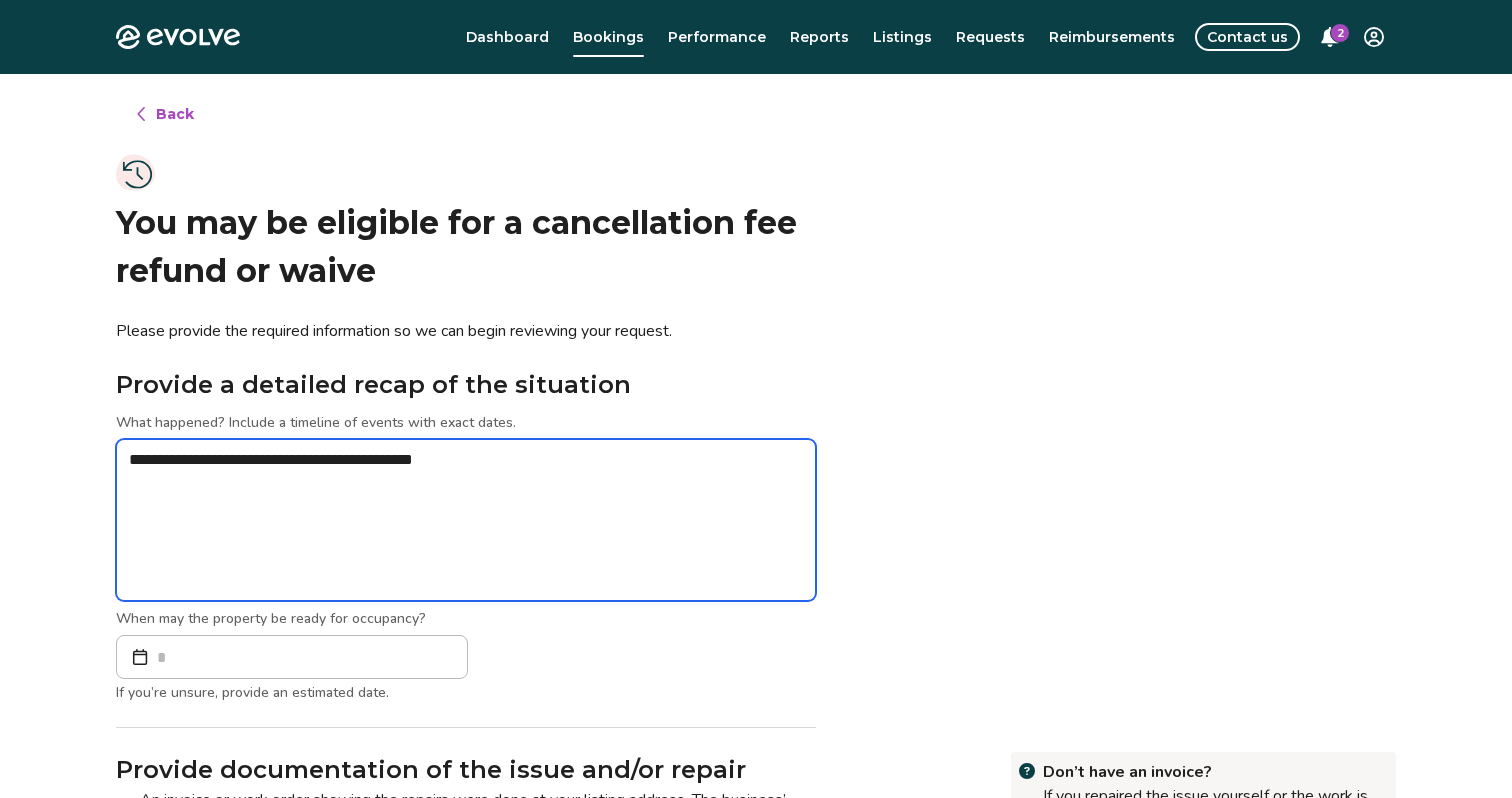 type on "*" 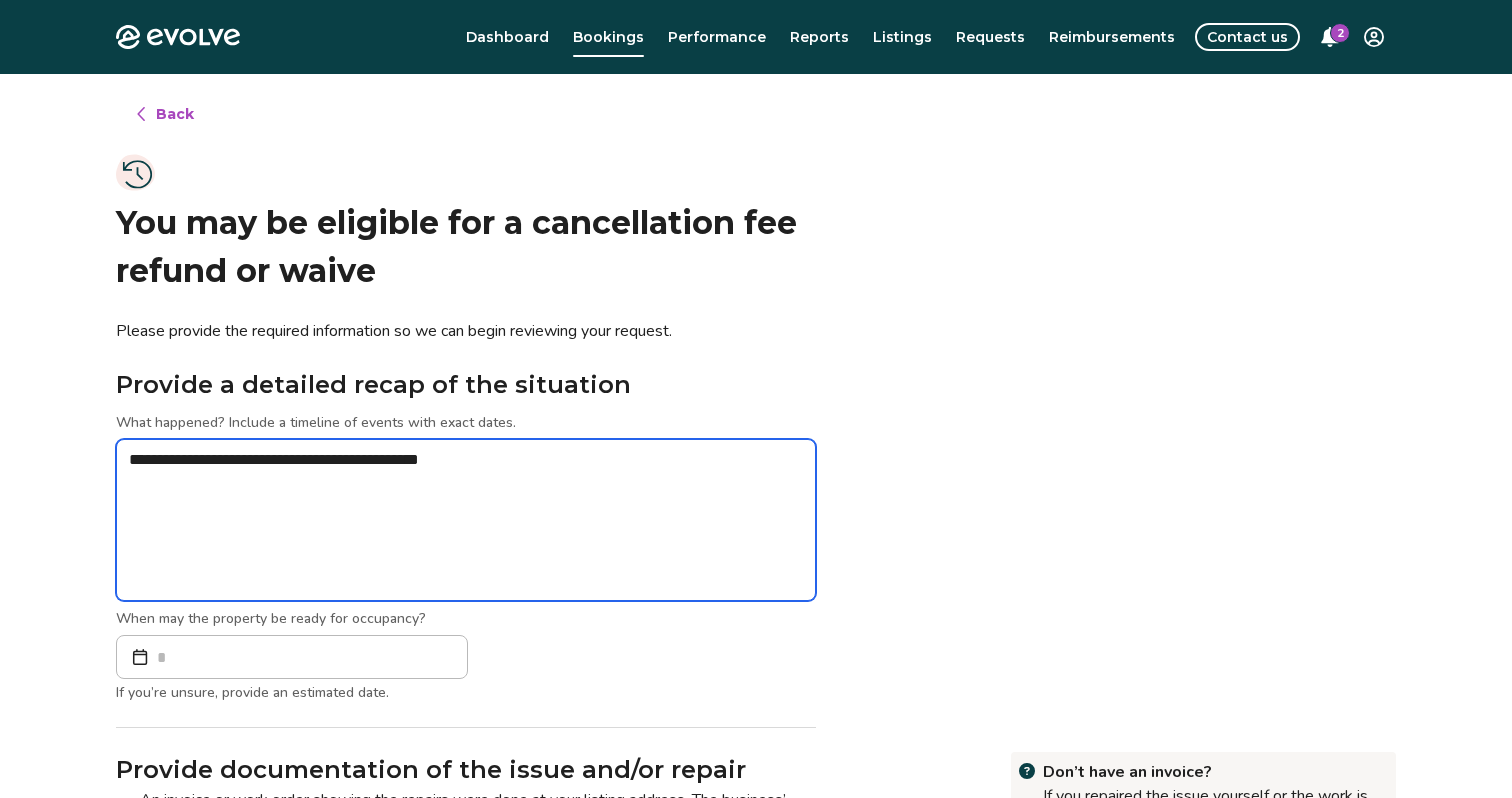 type on "*" 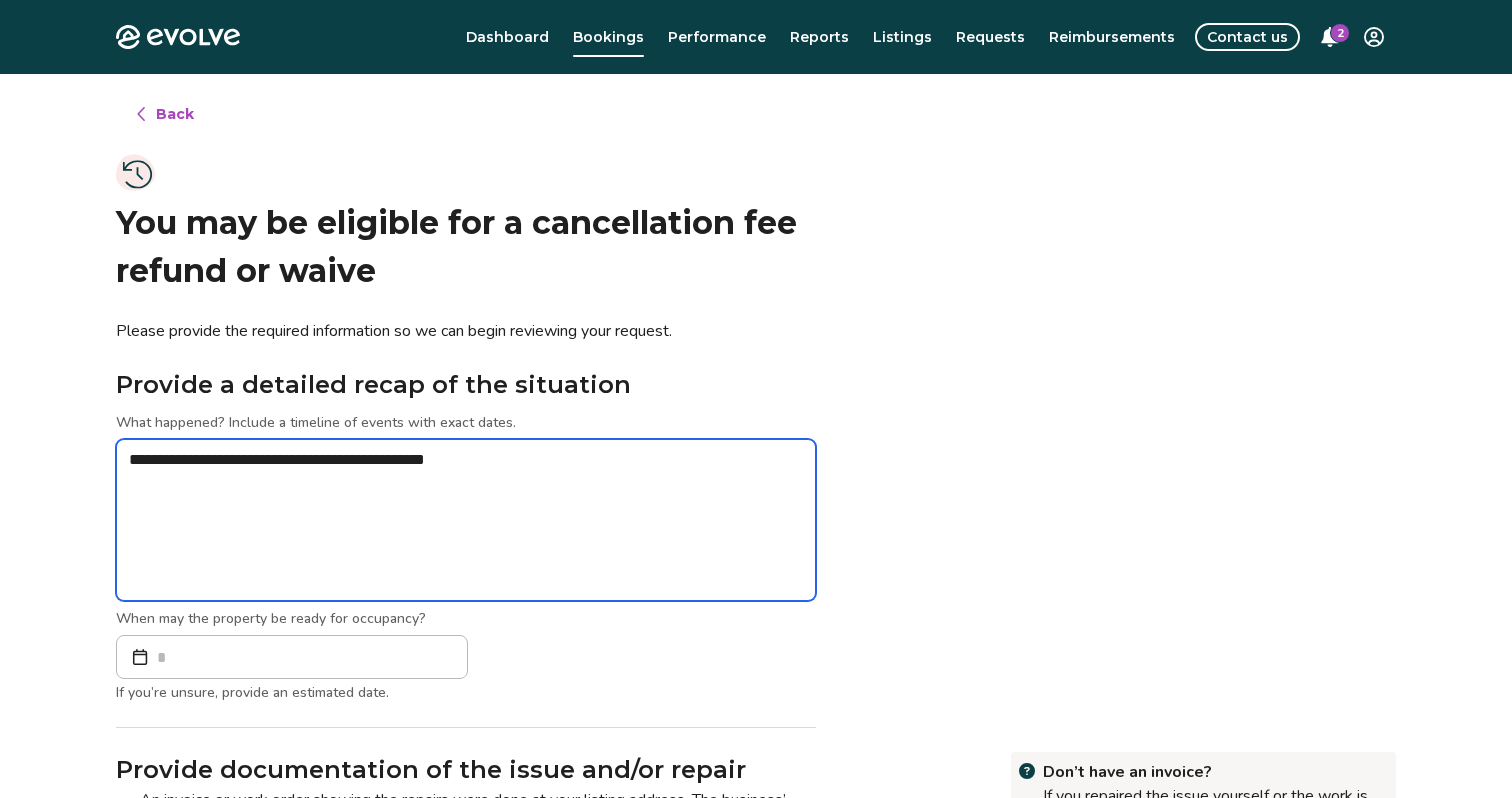 type on "*" 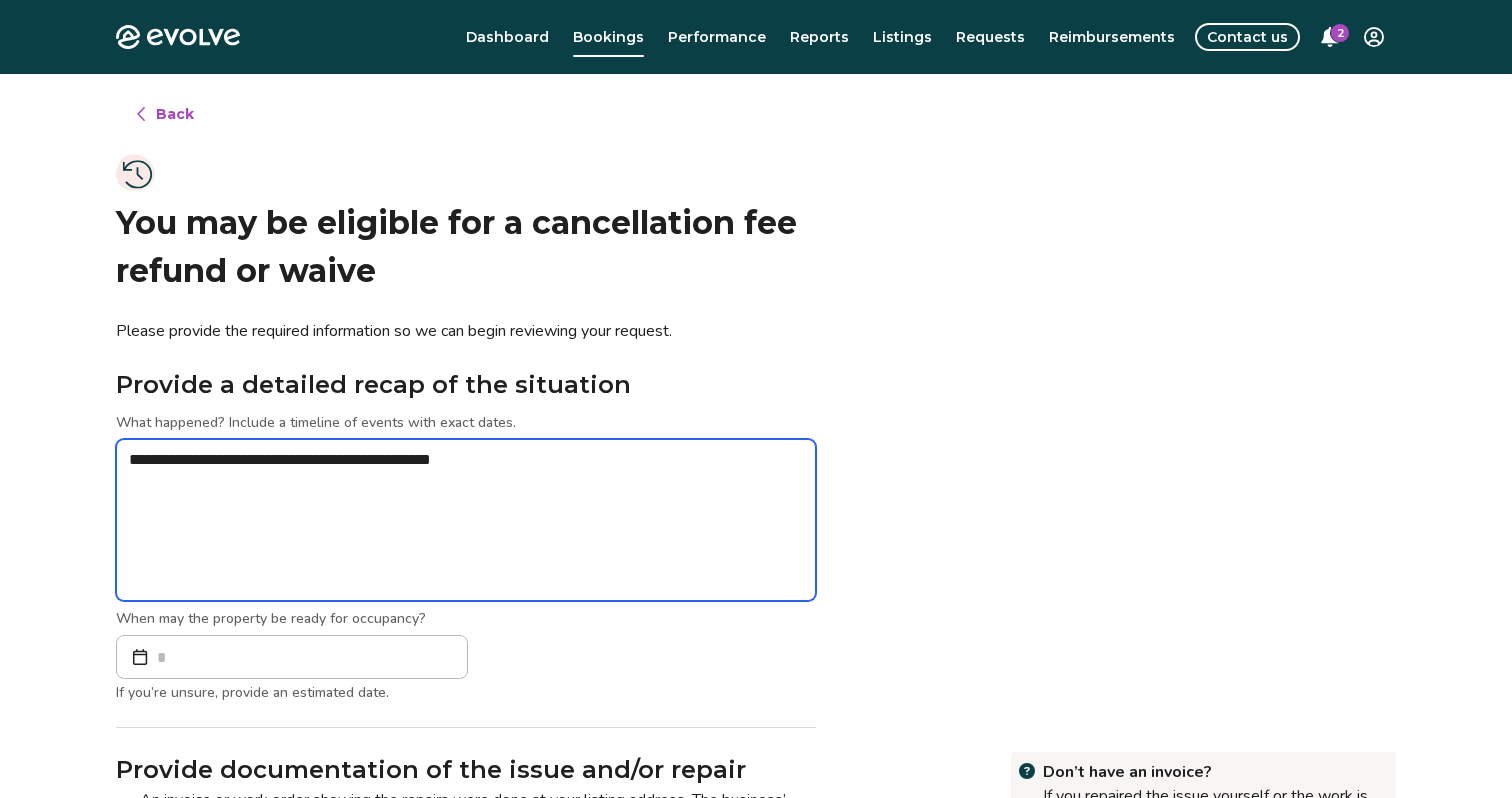 type on "*" 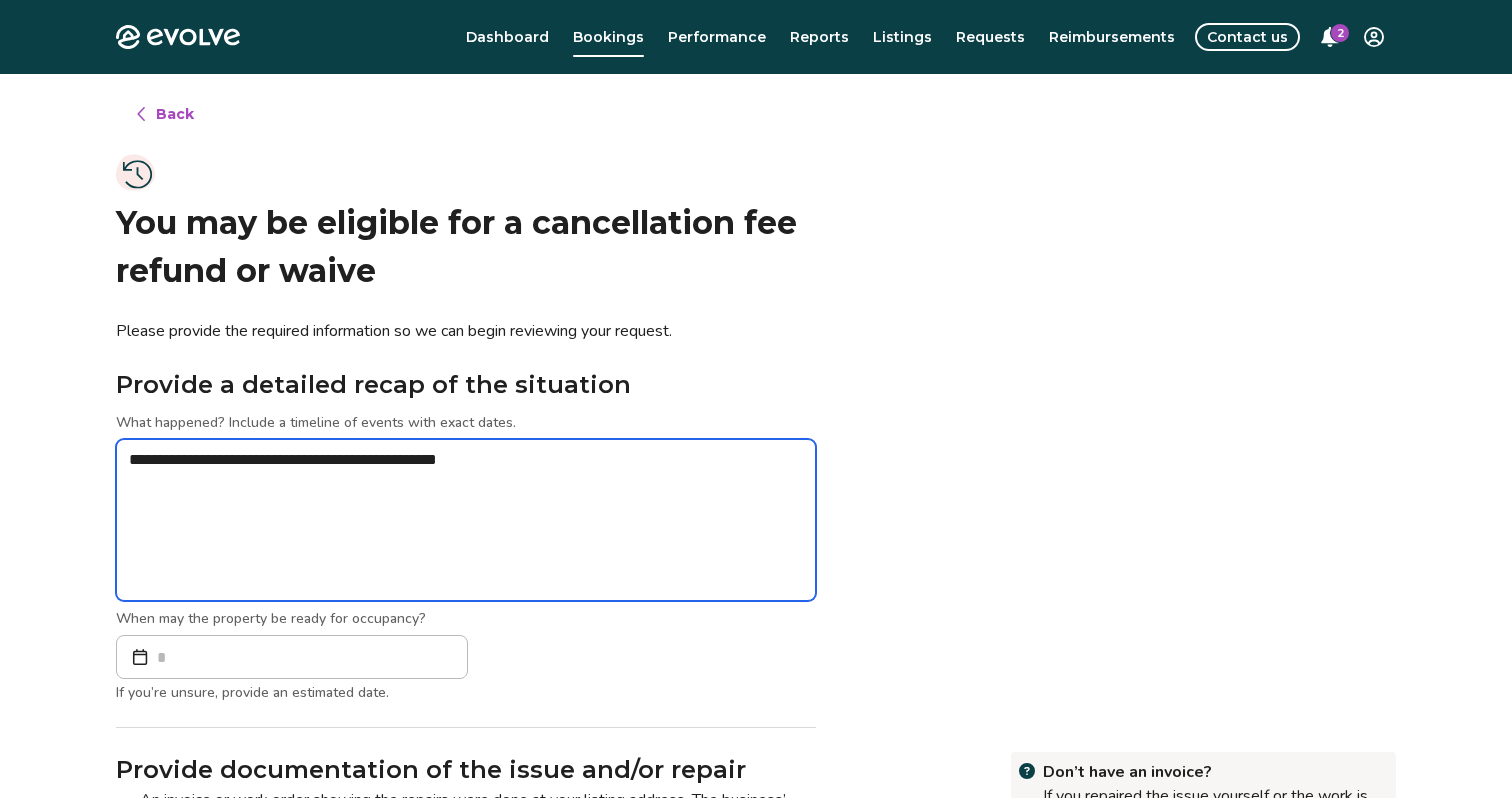 type on "*" 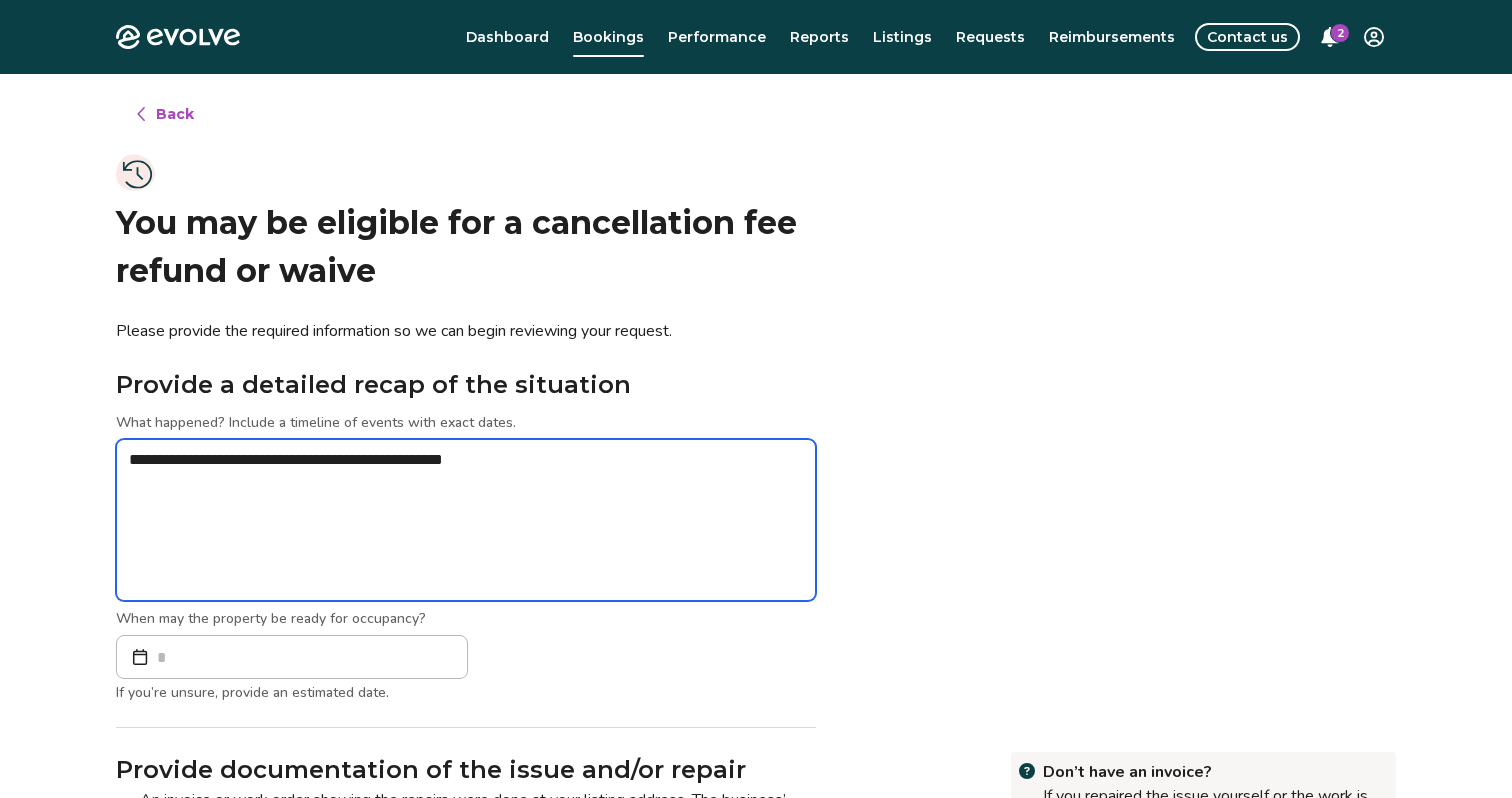 type on "*" 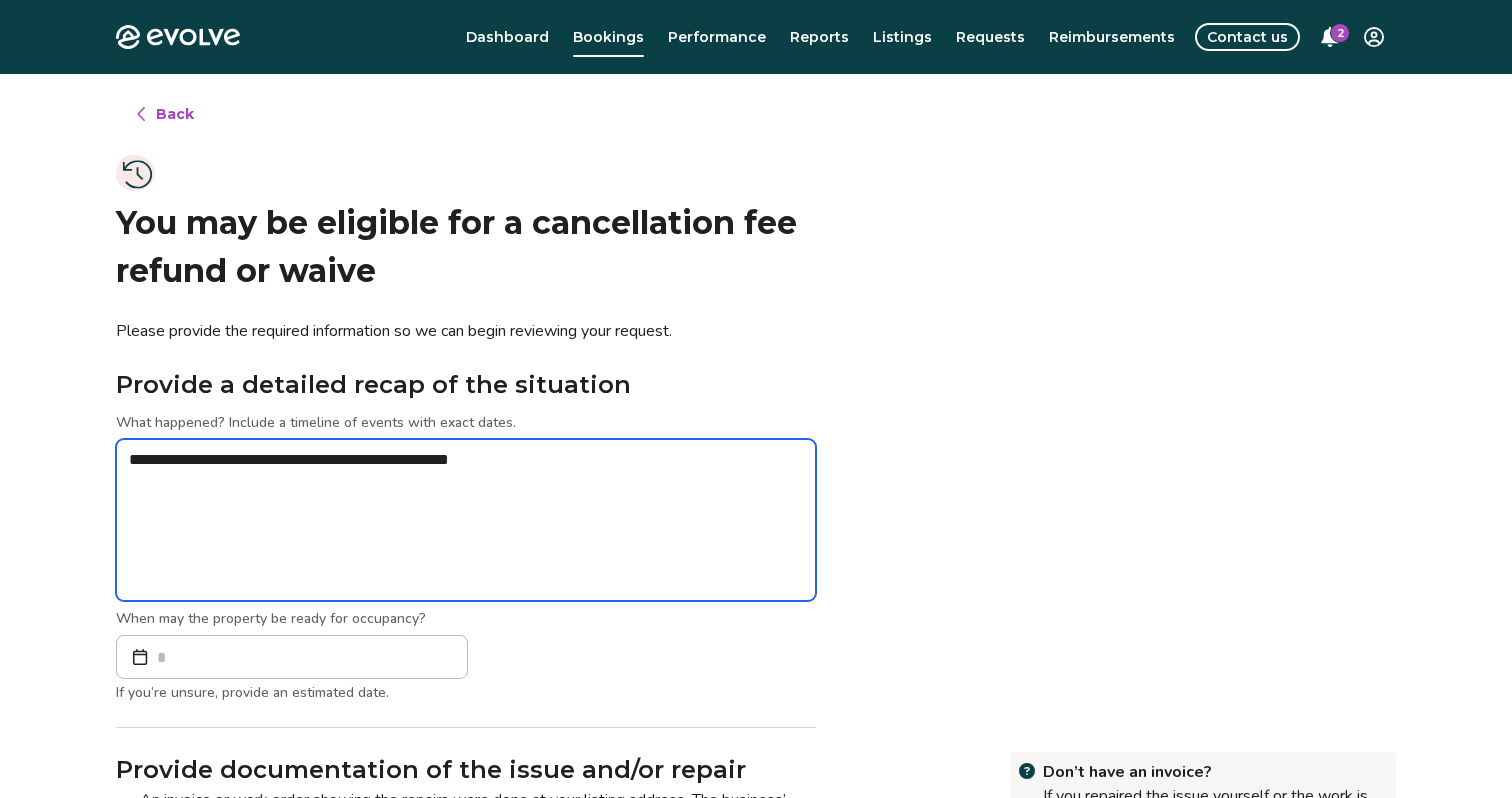type on "*" 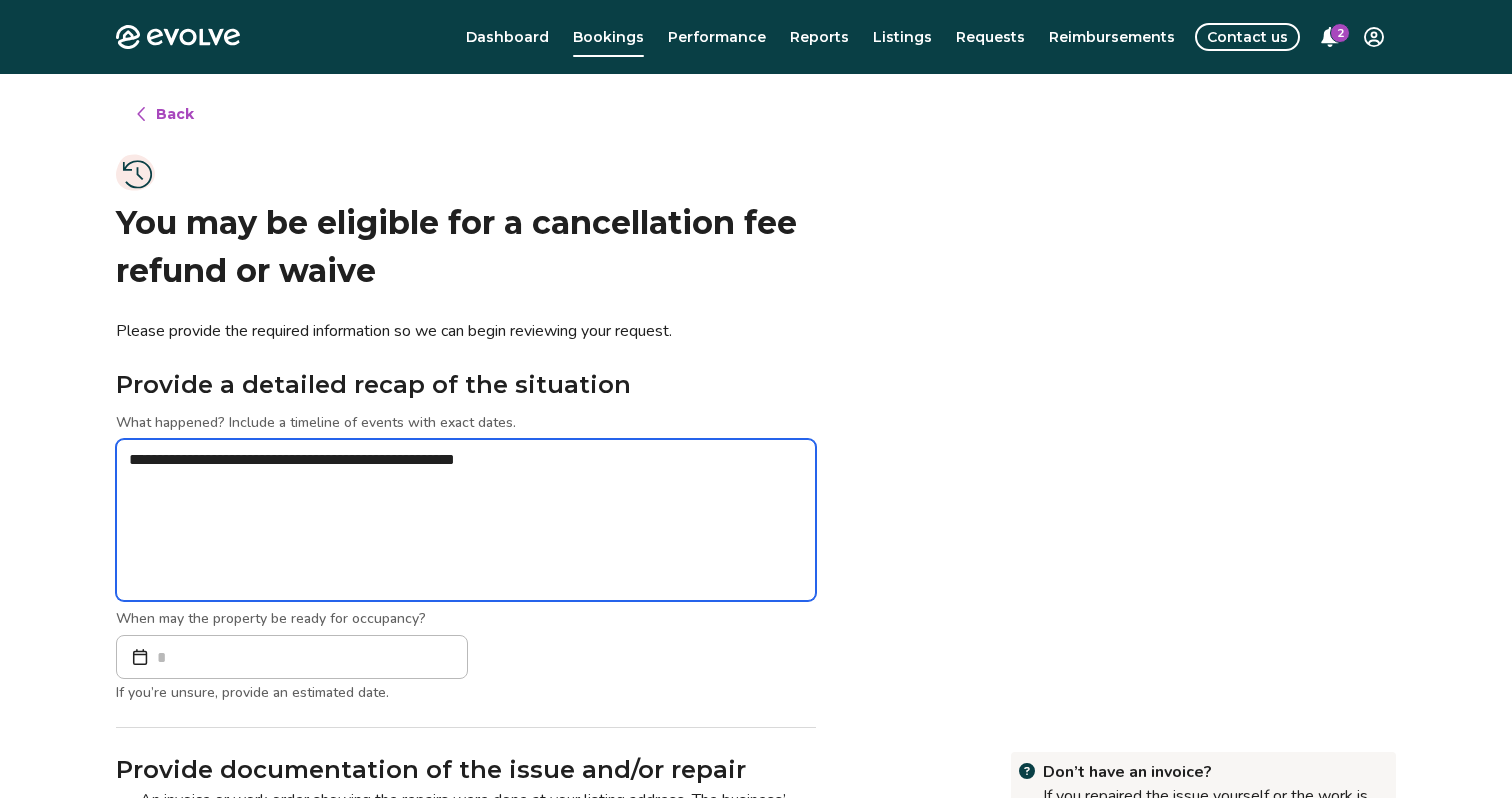 type on "*" 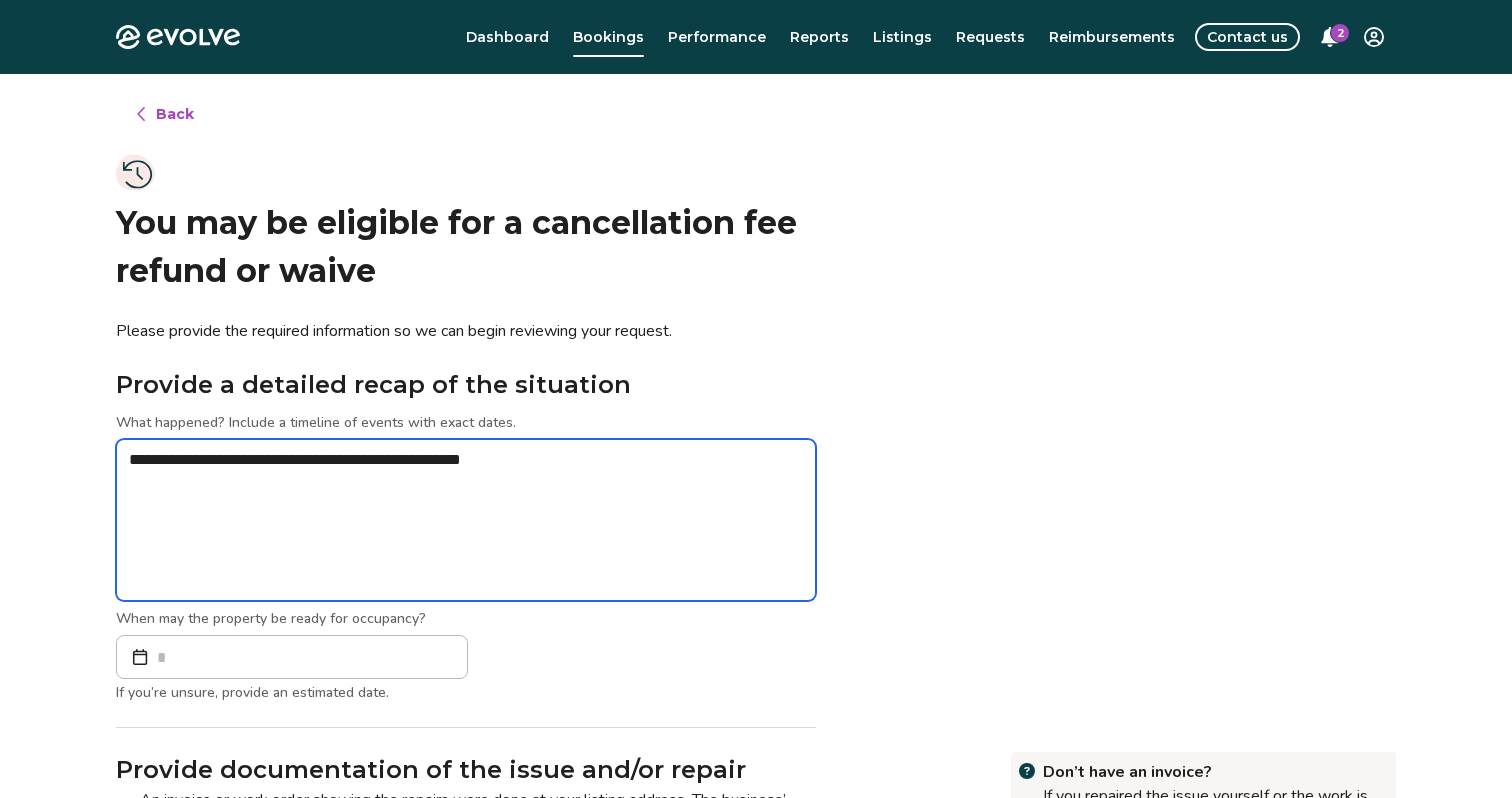 type on "*" 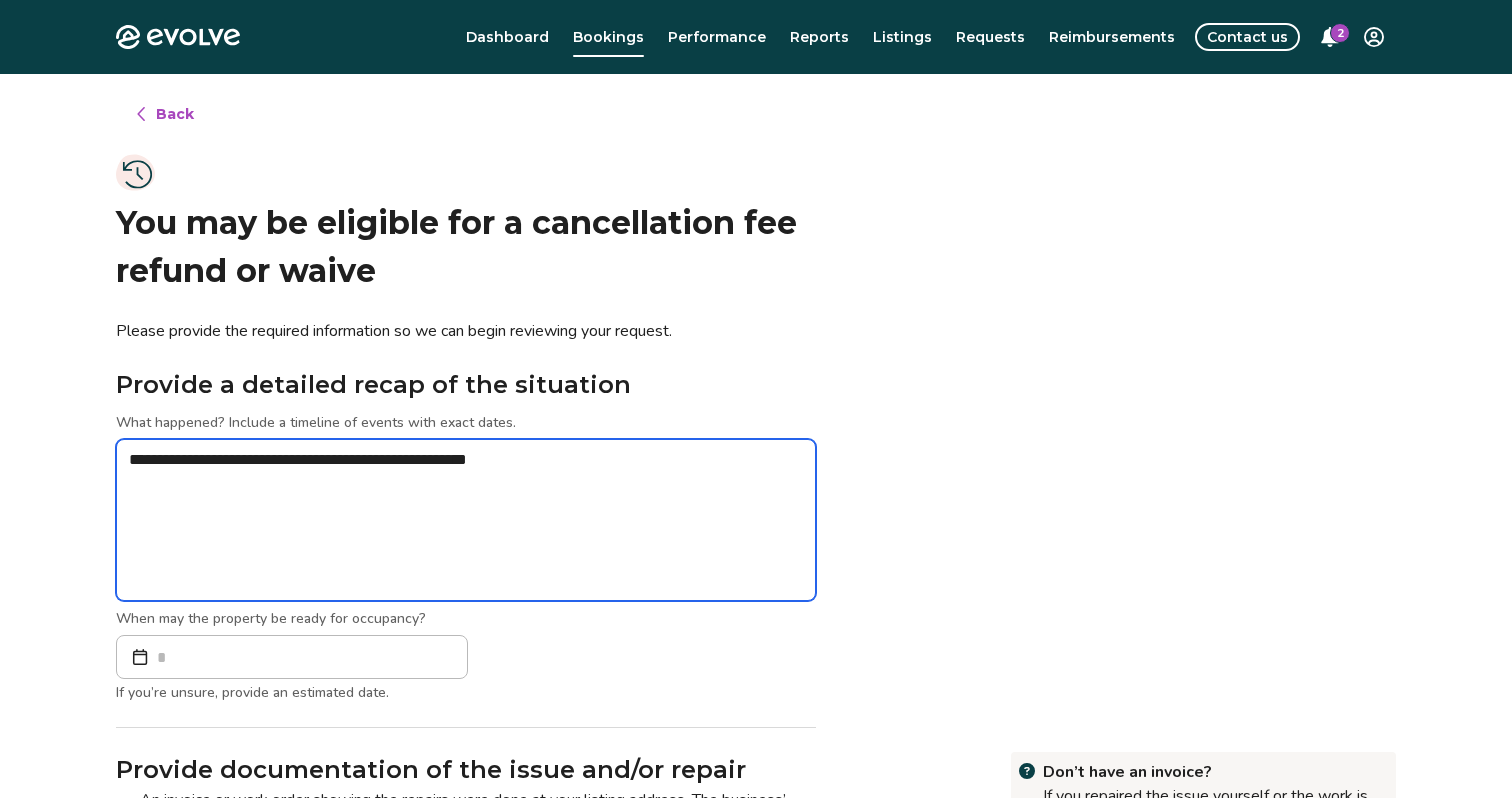 type on "*" 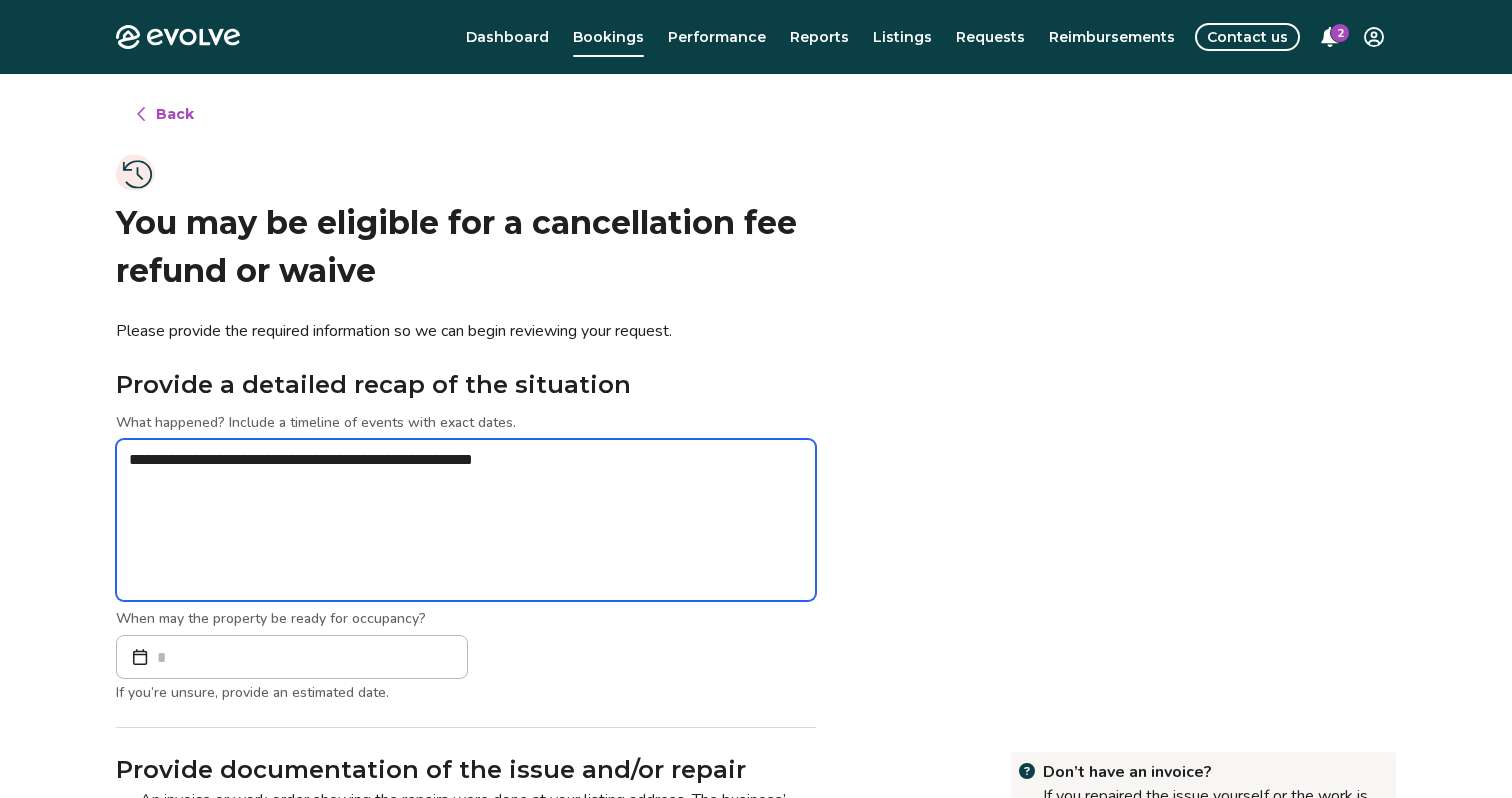 type on "*" 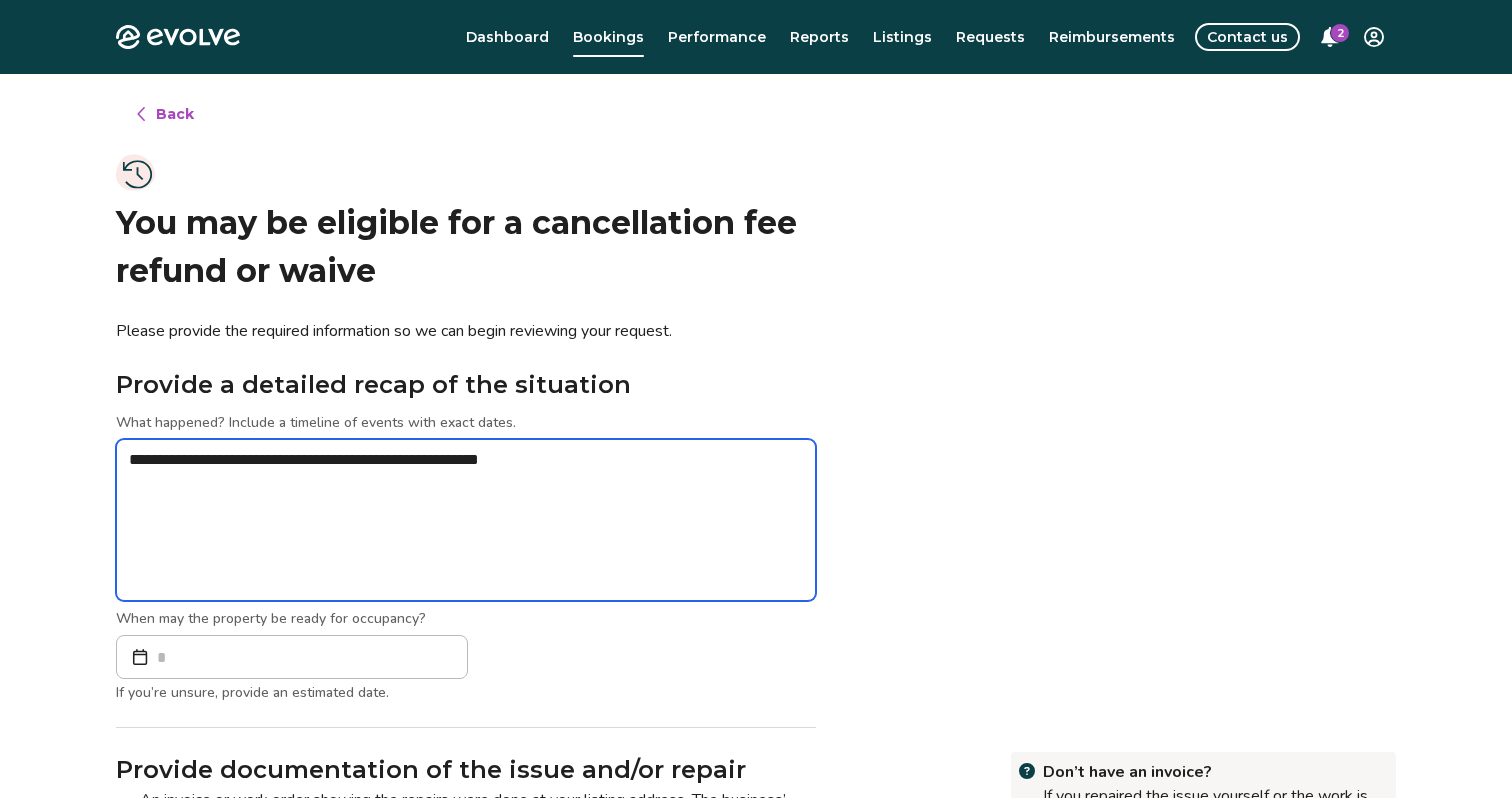 type on "*" 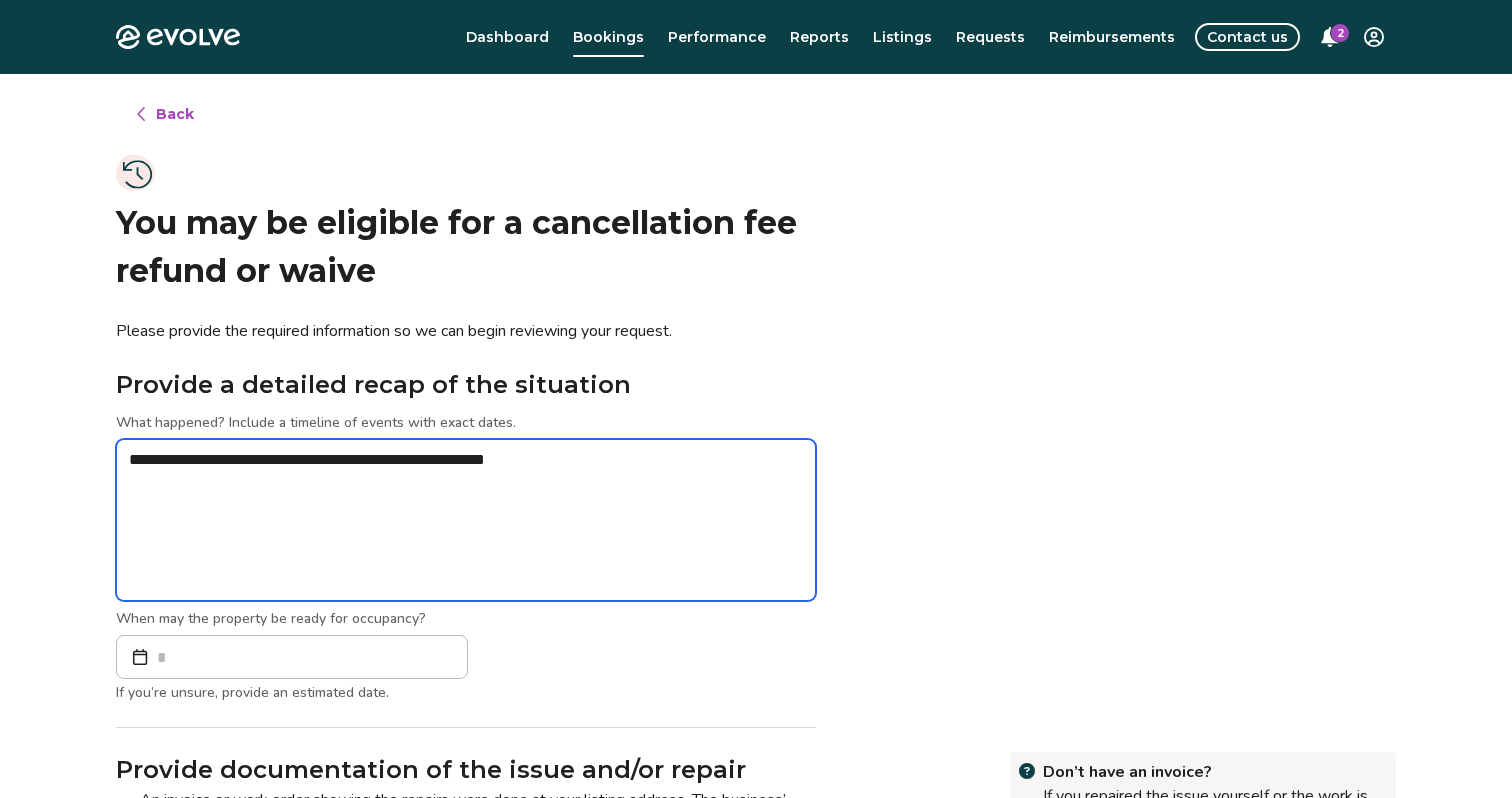 type on "*" 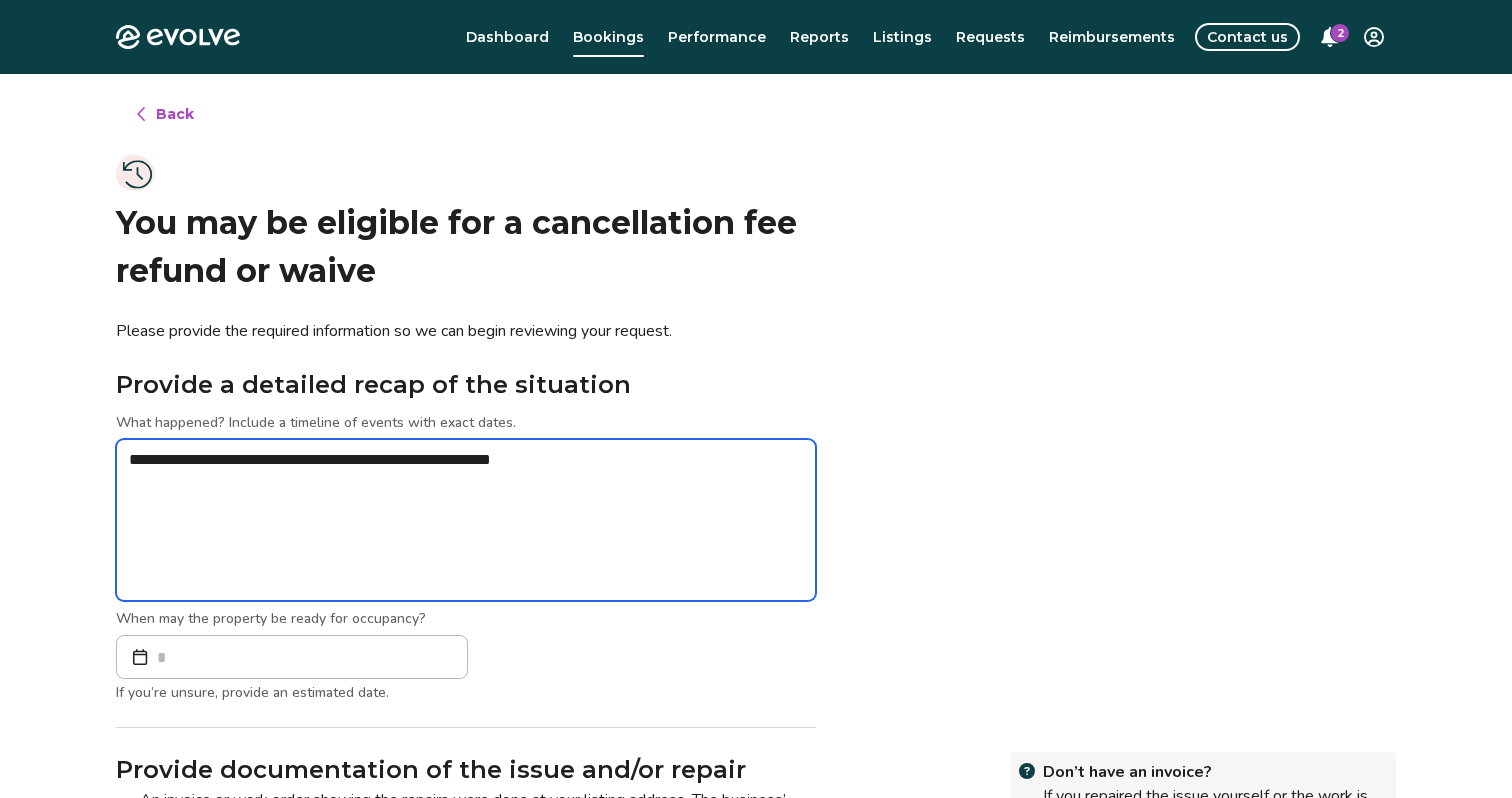 type on "*" 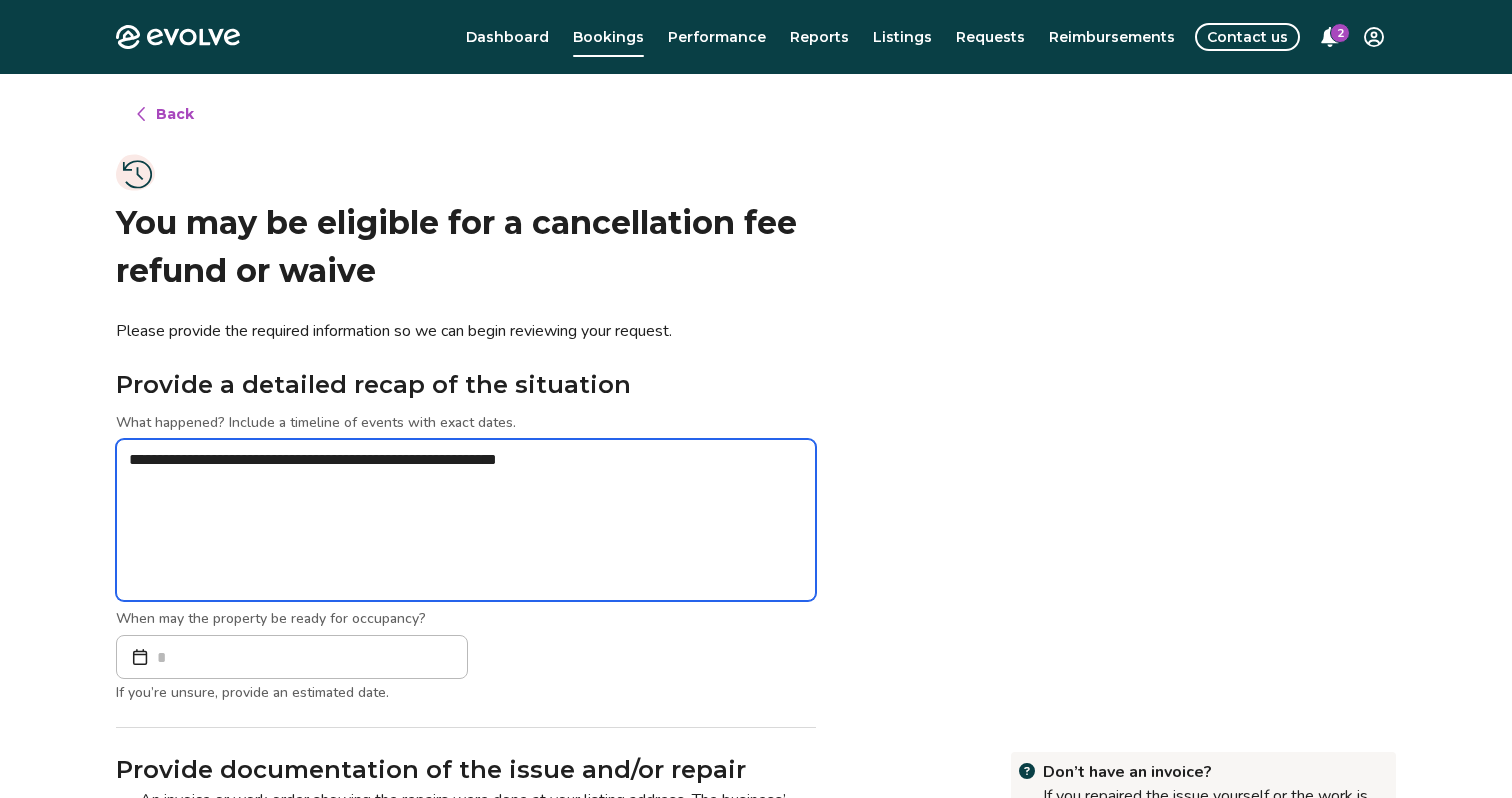 type on "*" 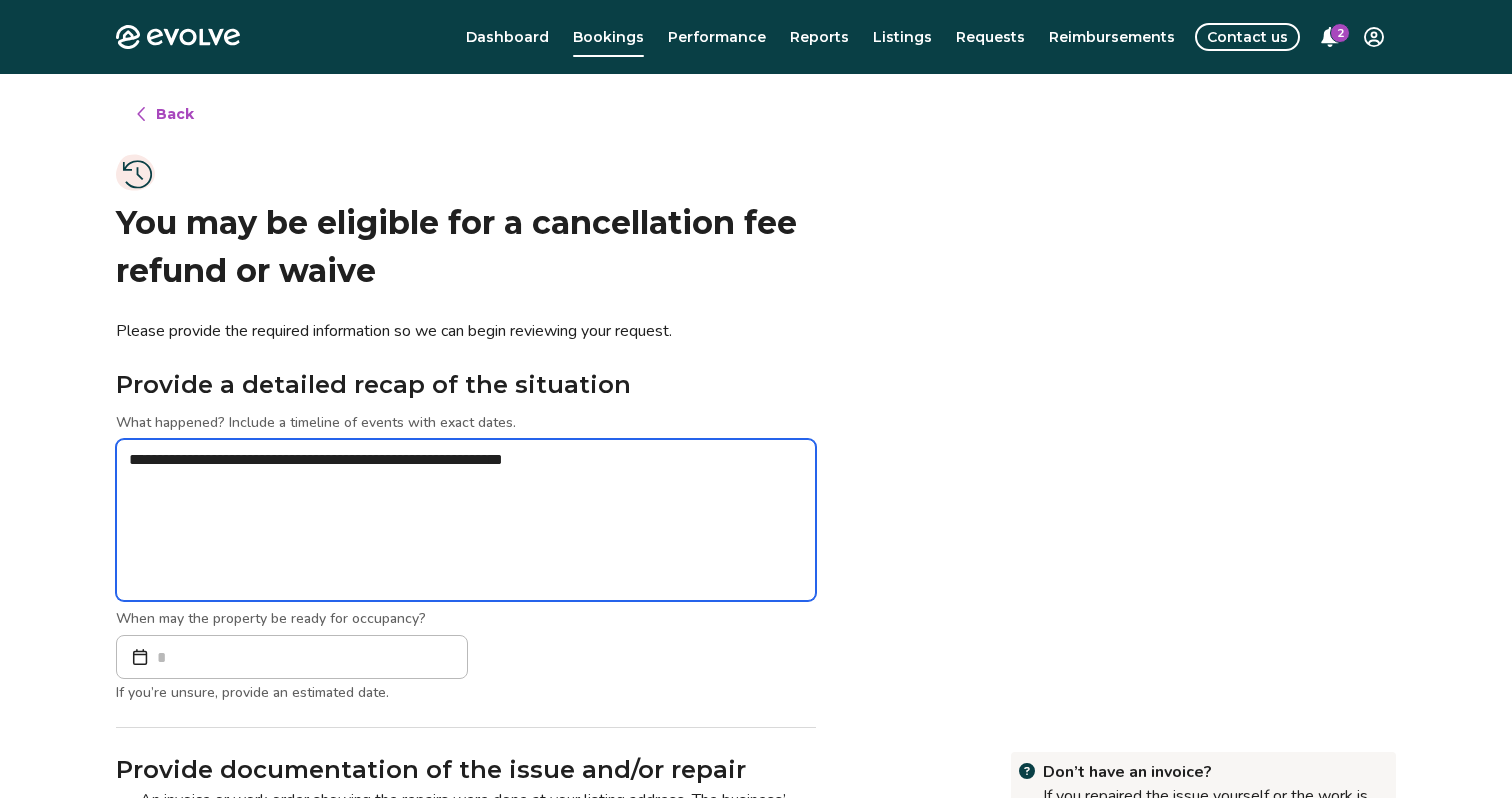 type on "*" 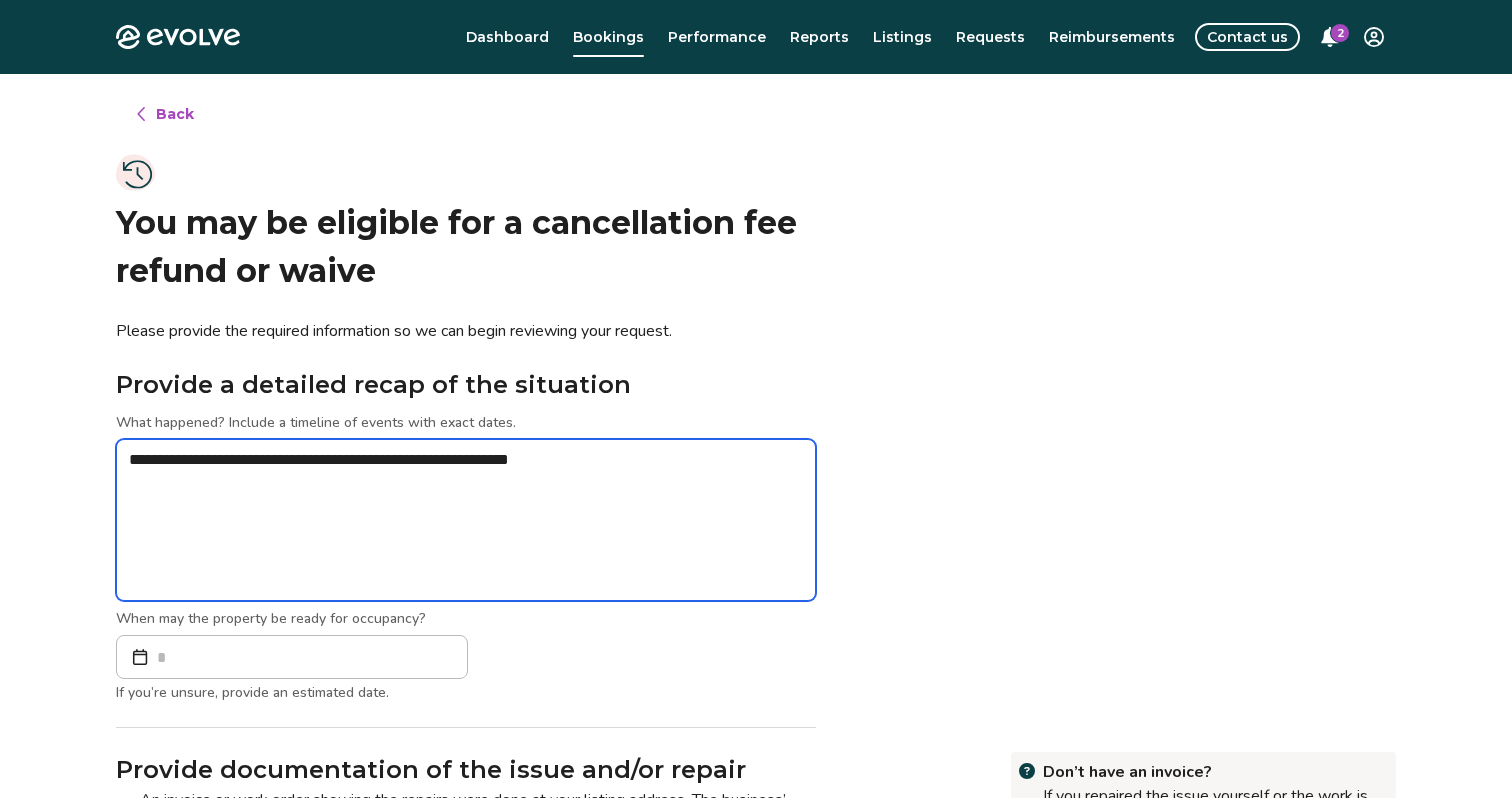 type on "*" 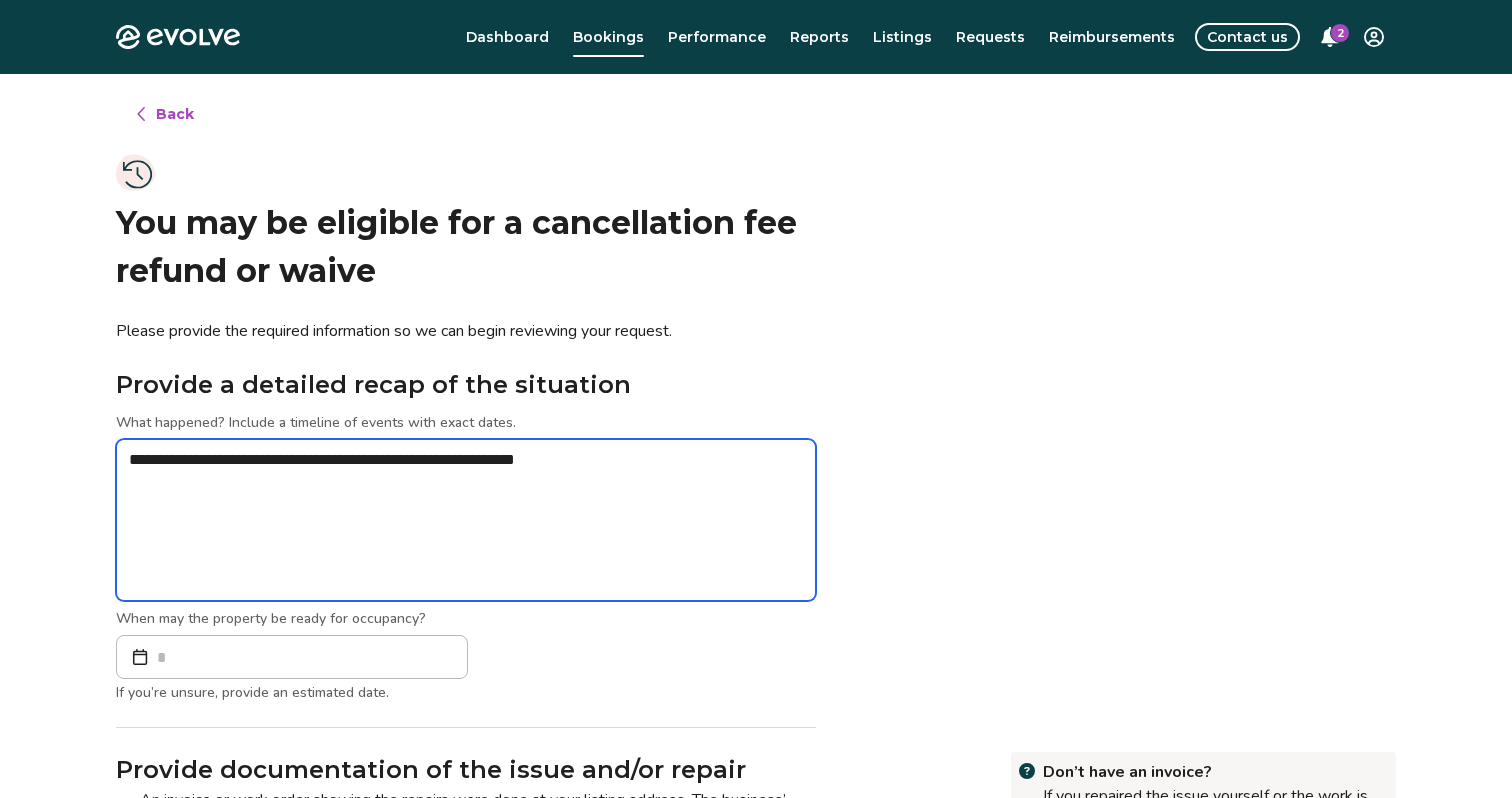 type on "*" 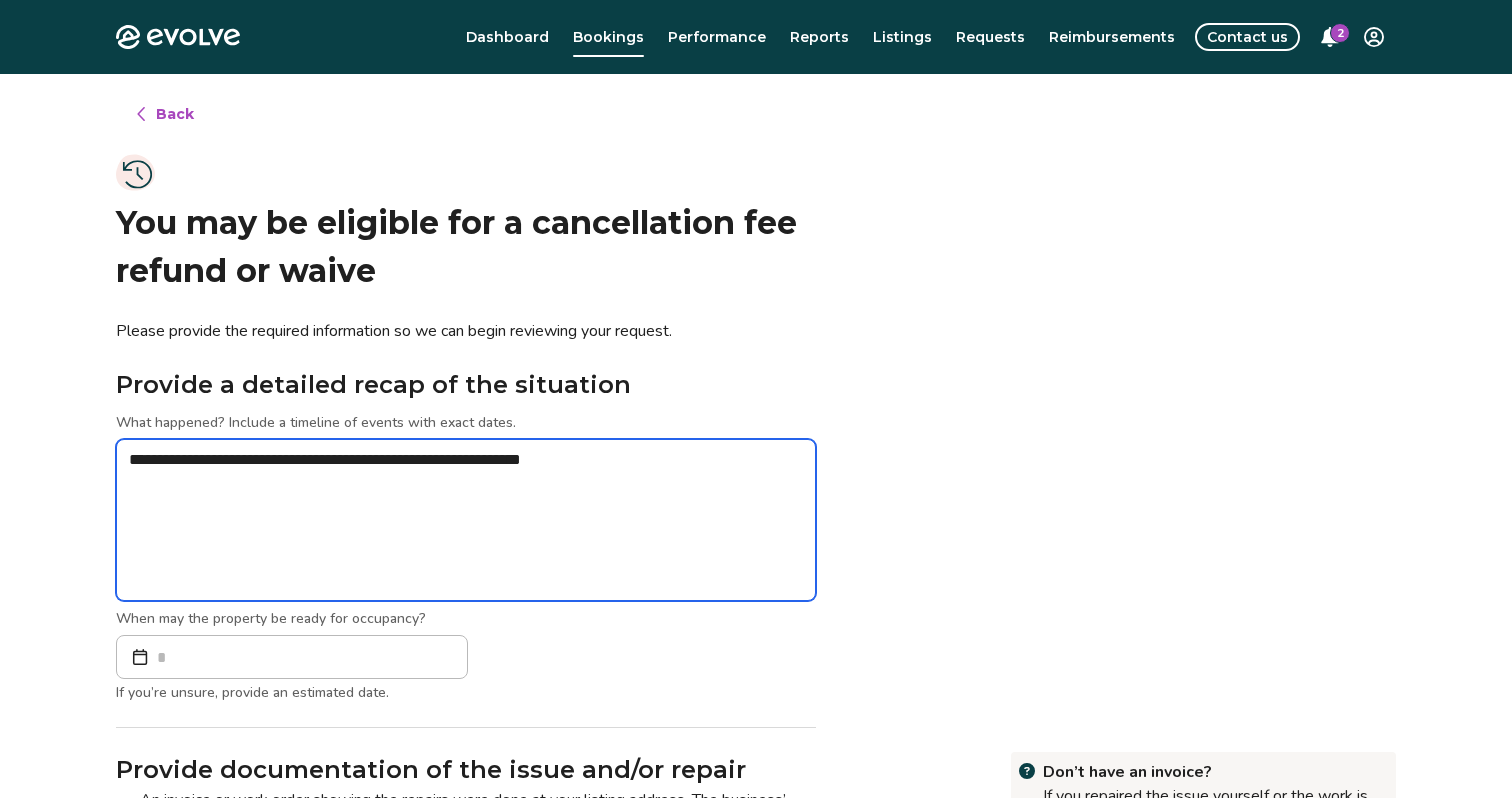 type on "*" 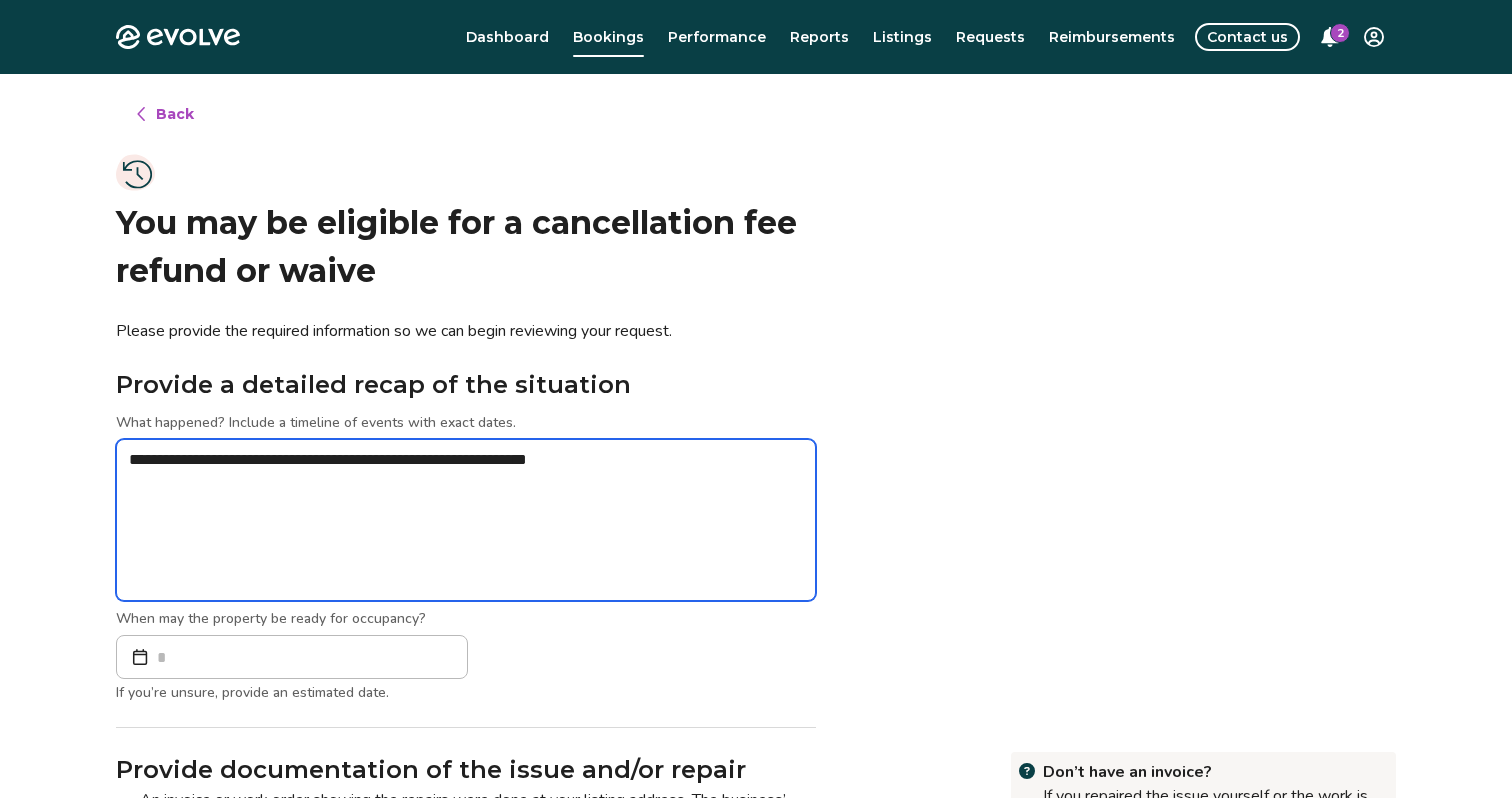type on "*" 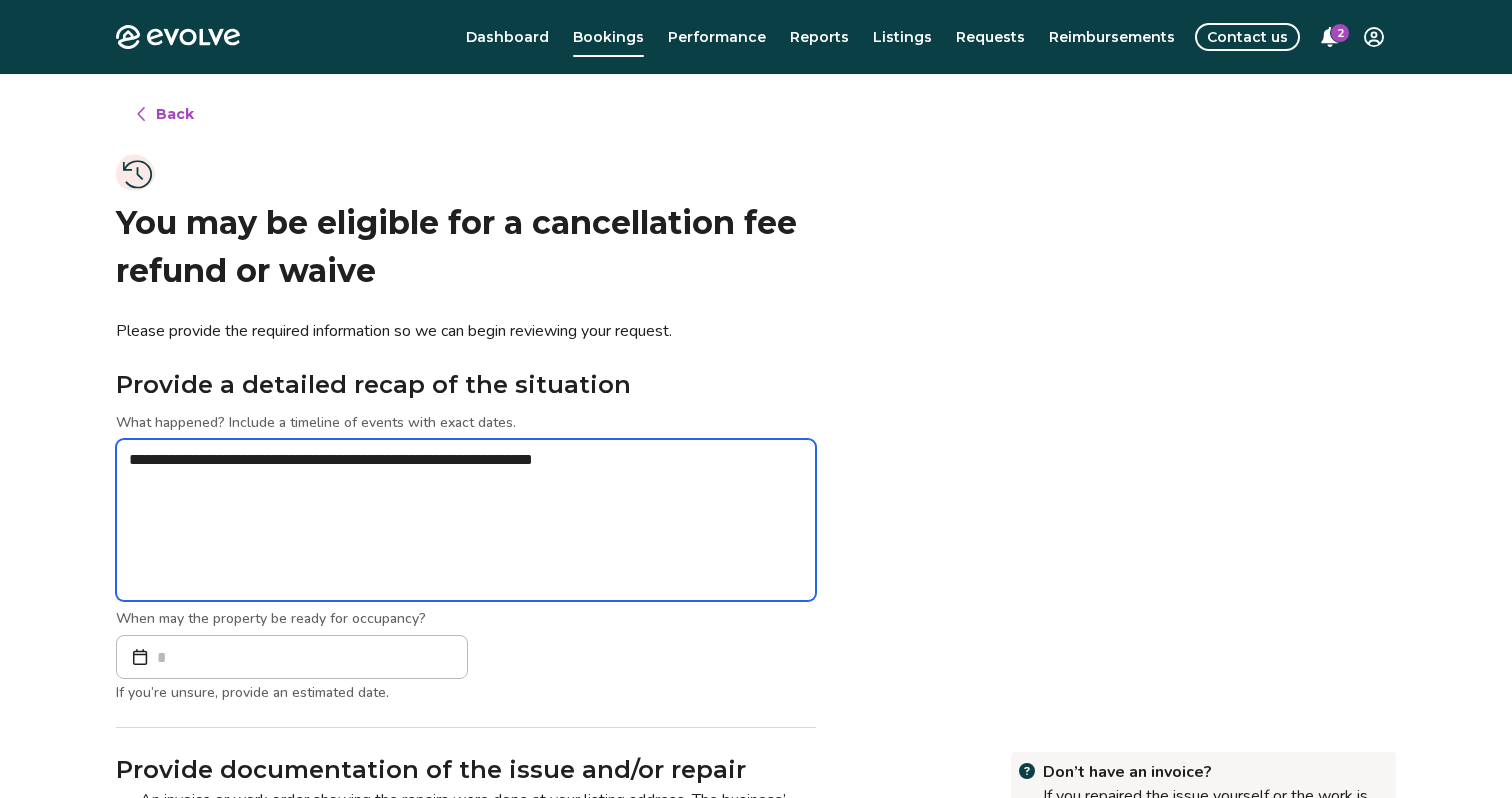 type on "*" 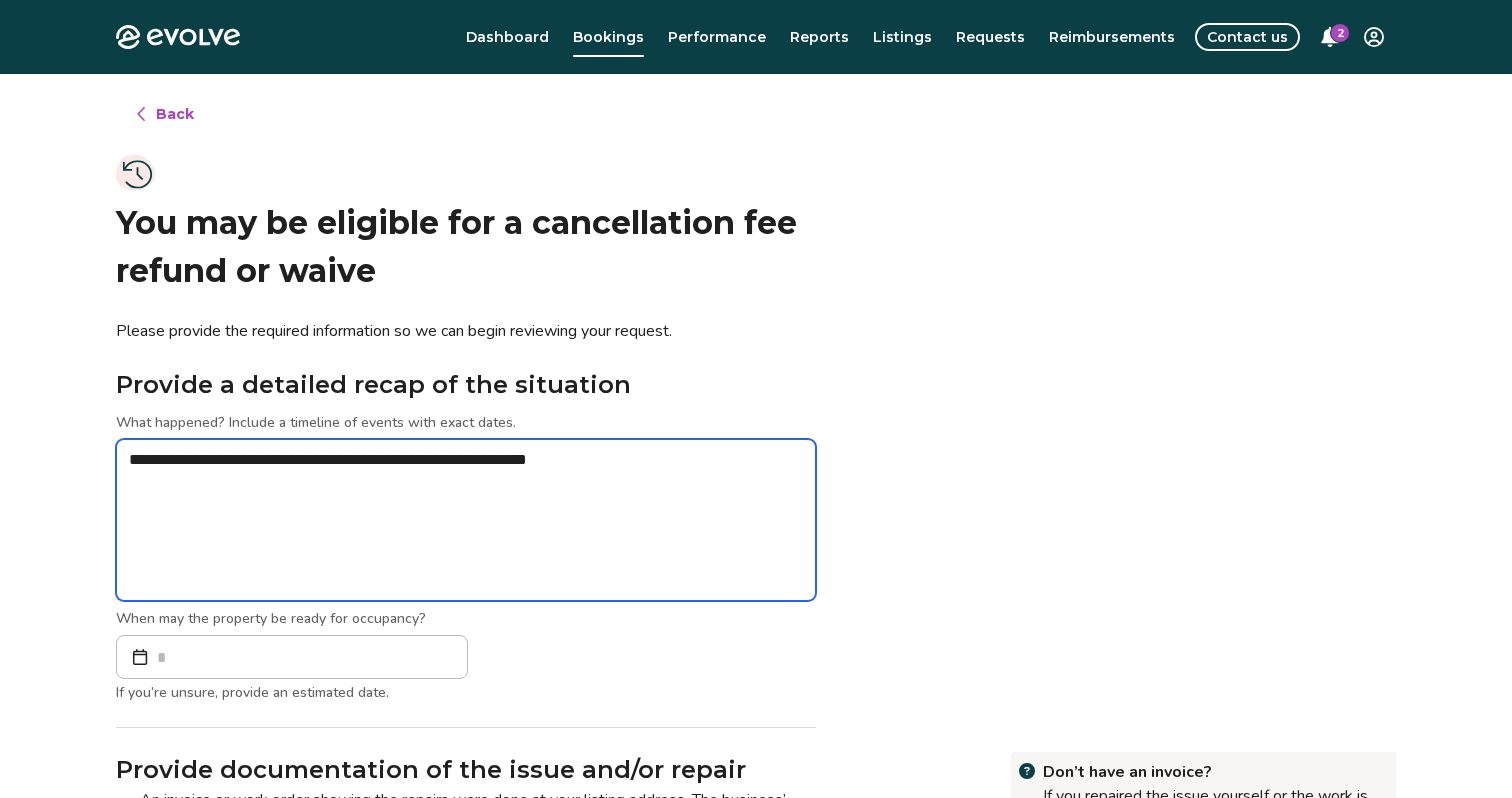 type on "**********" 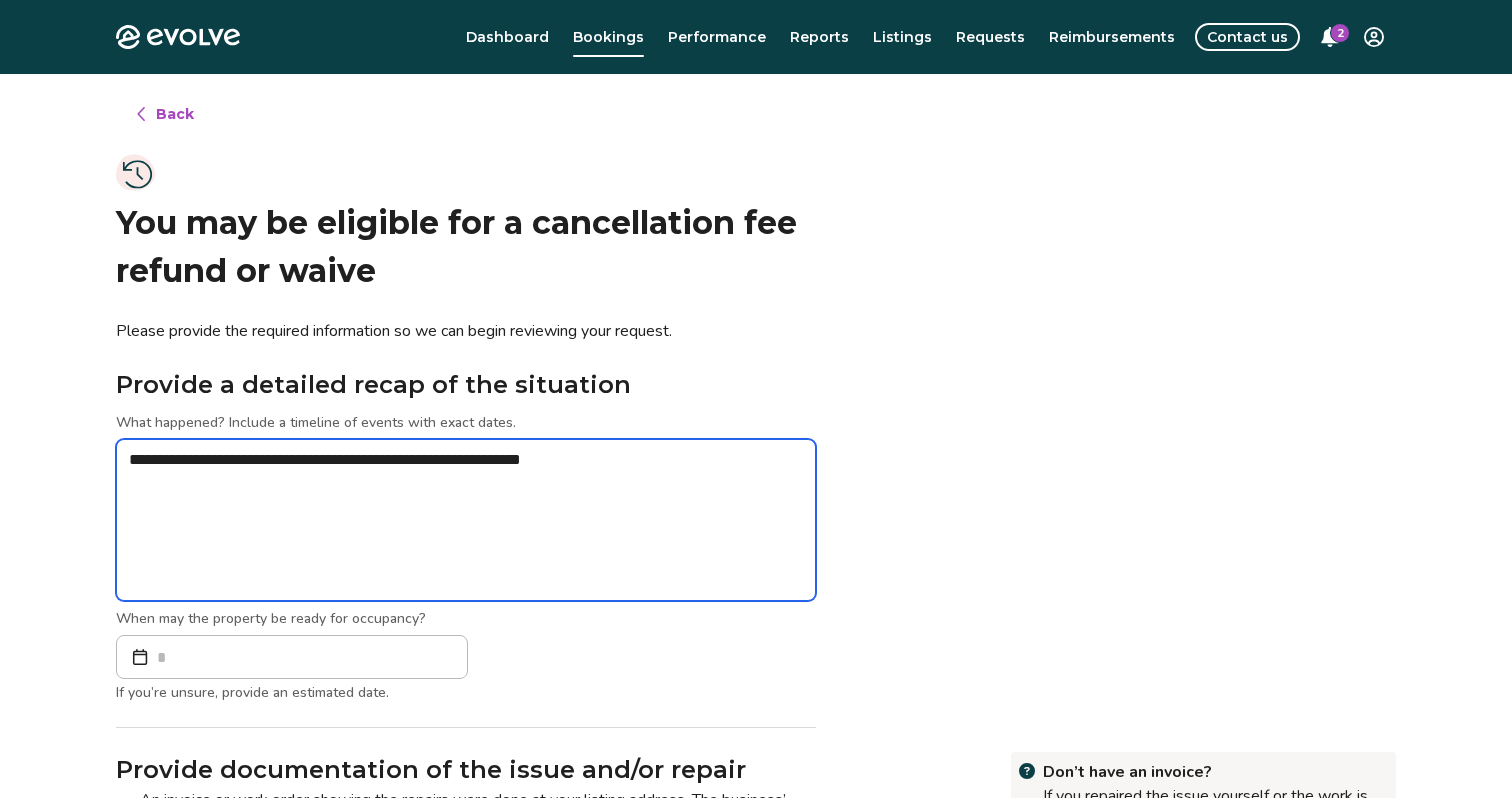 type on "*" 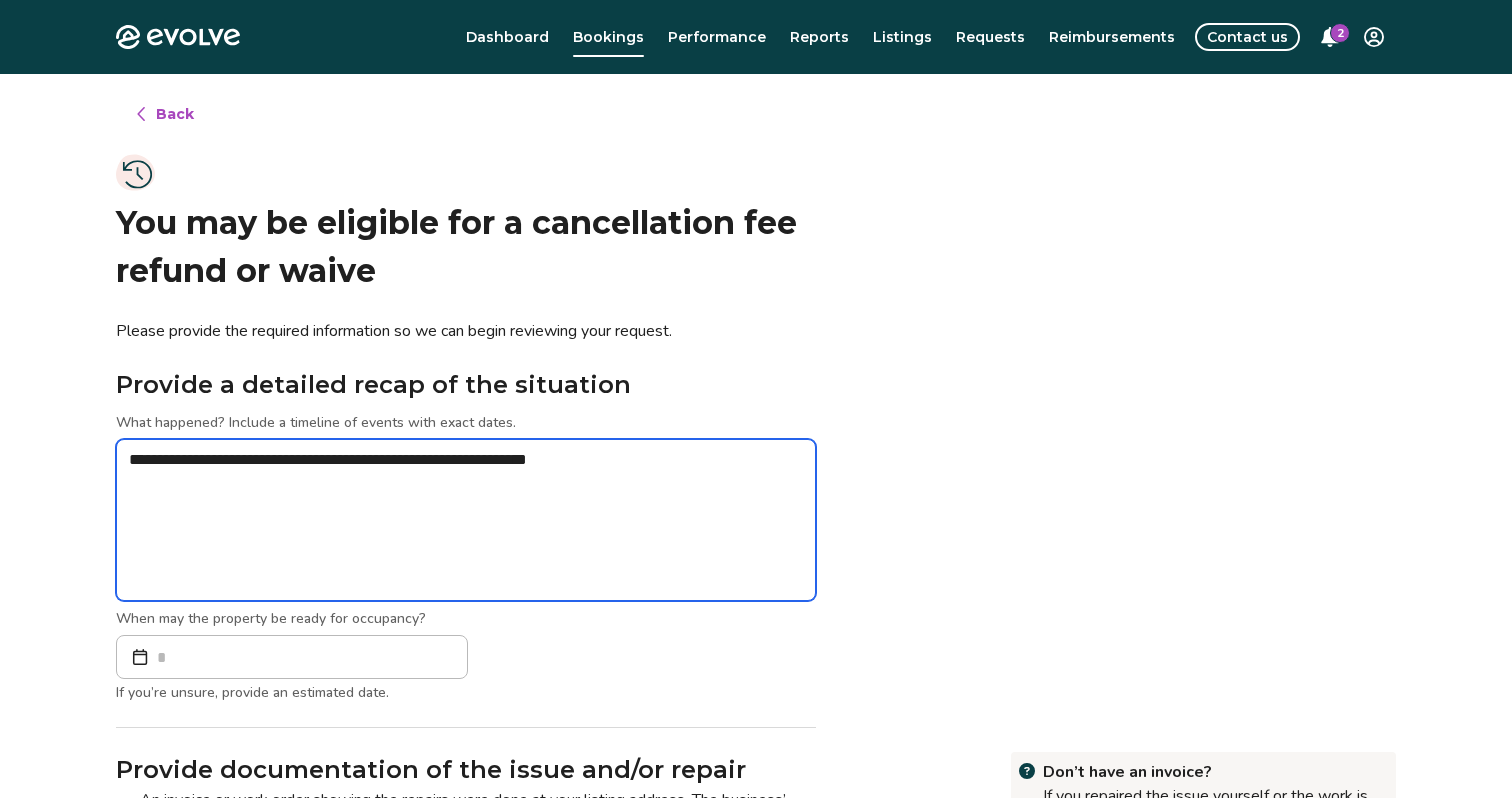 type on "*" 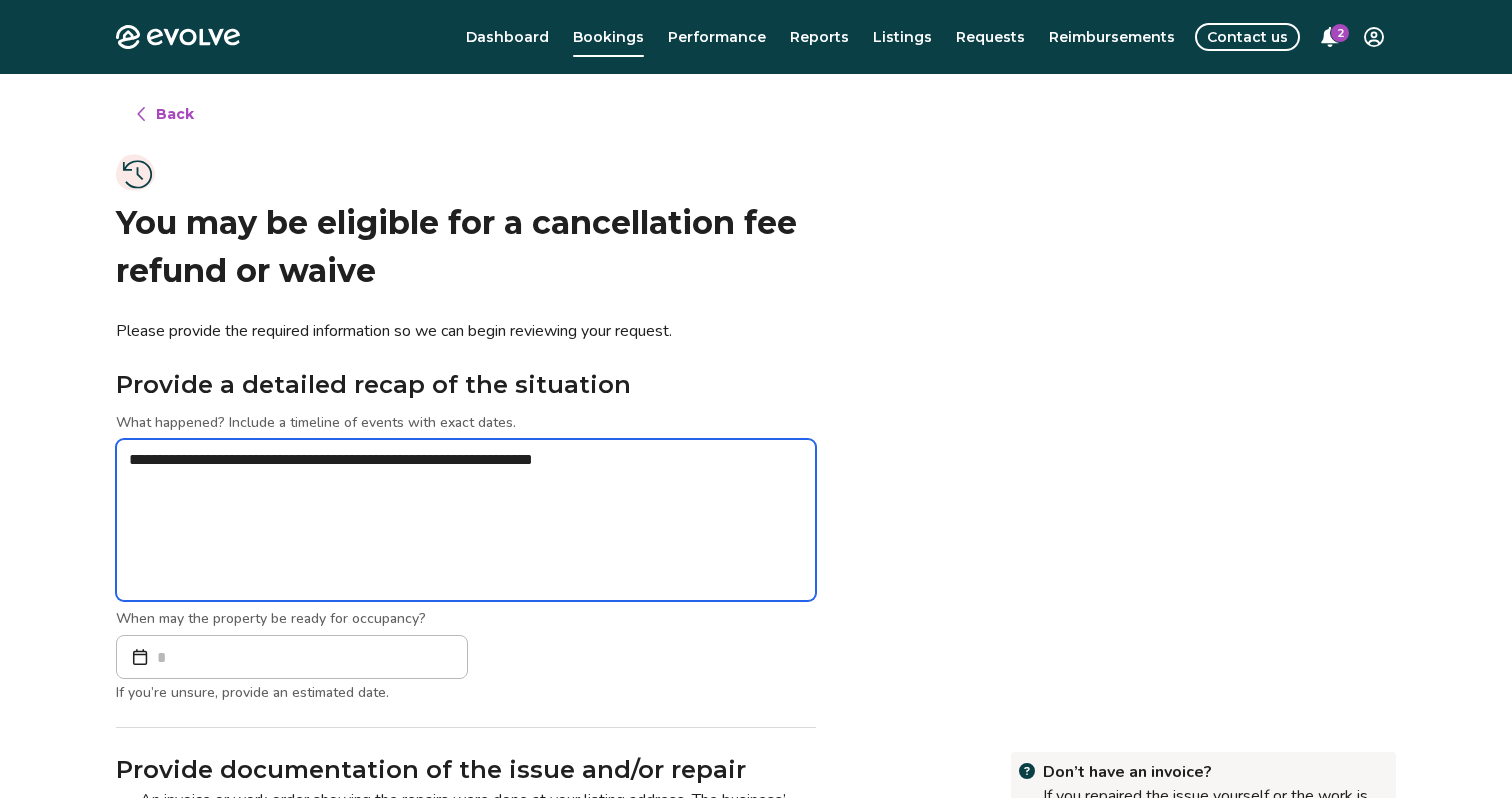 type on "*" 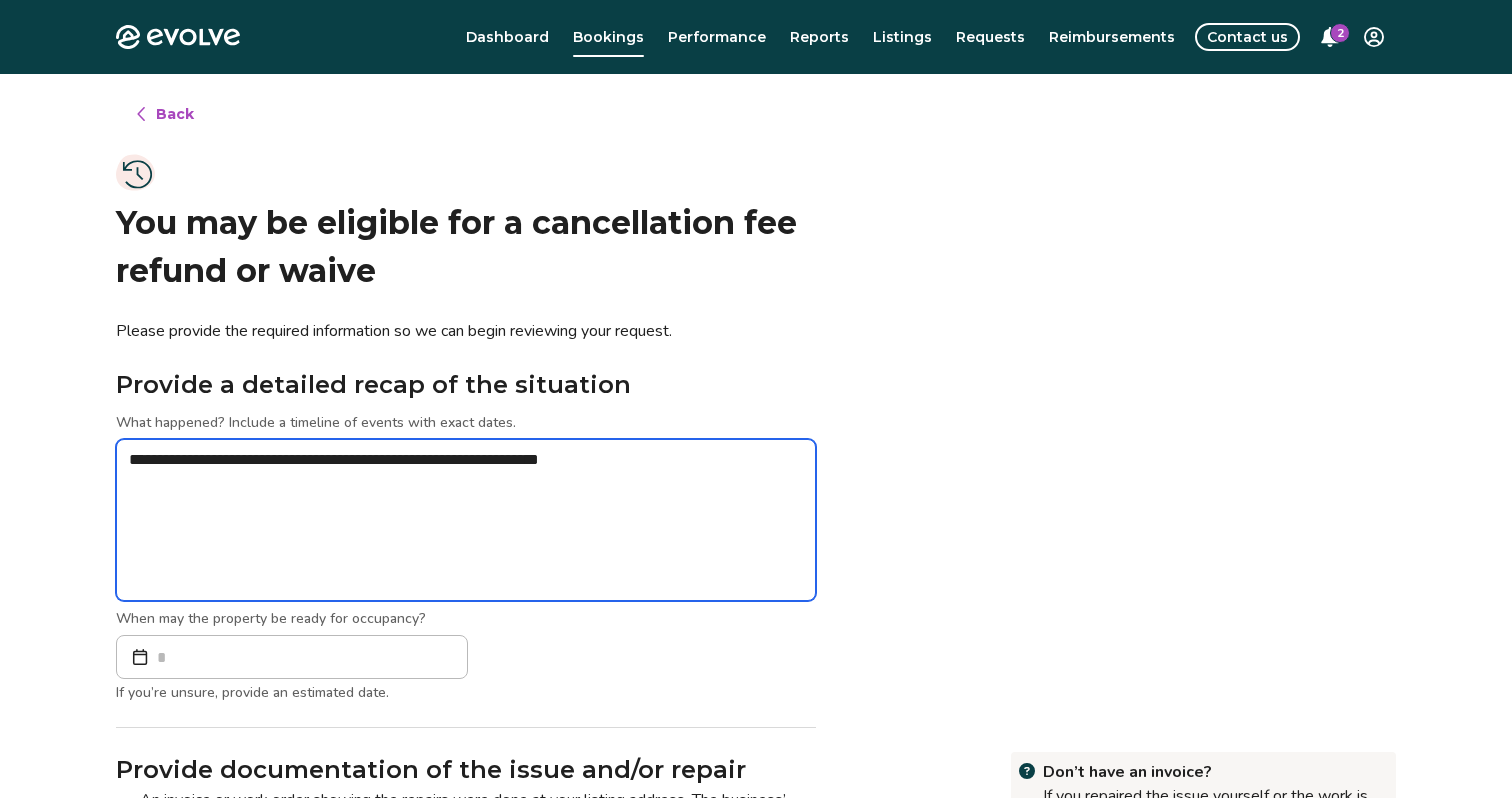 type 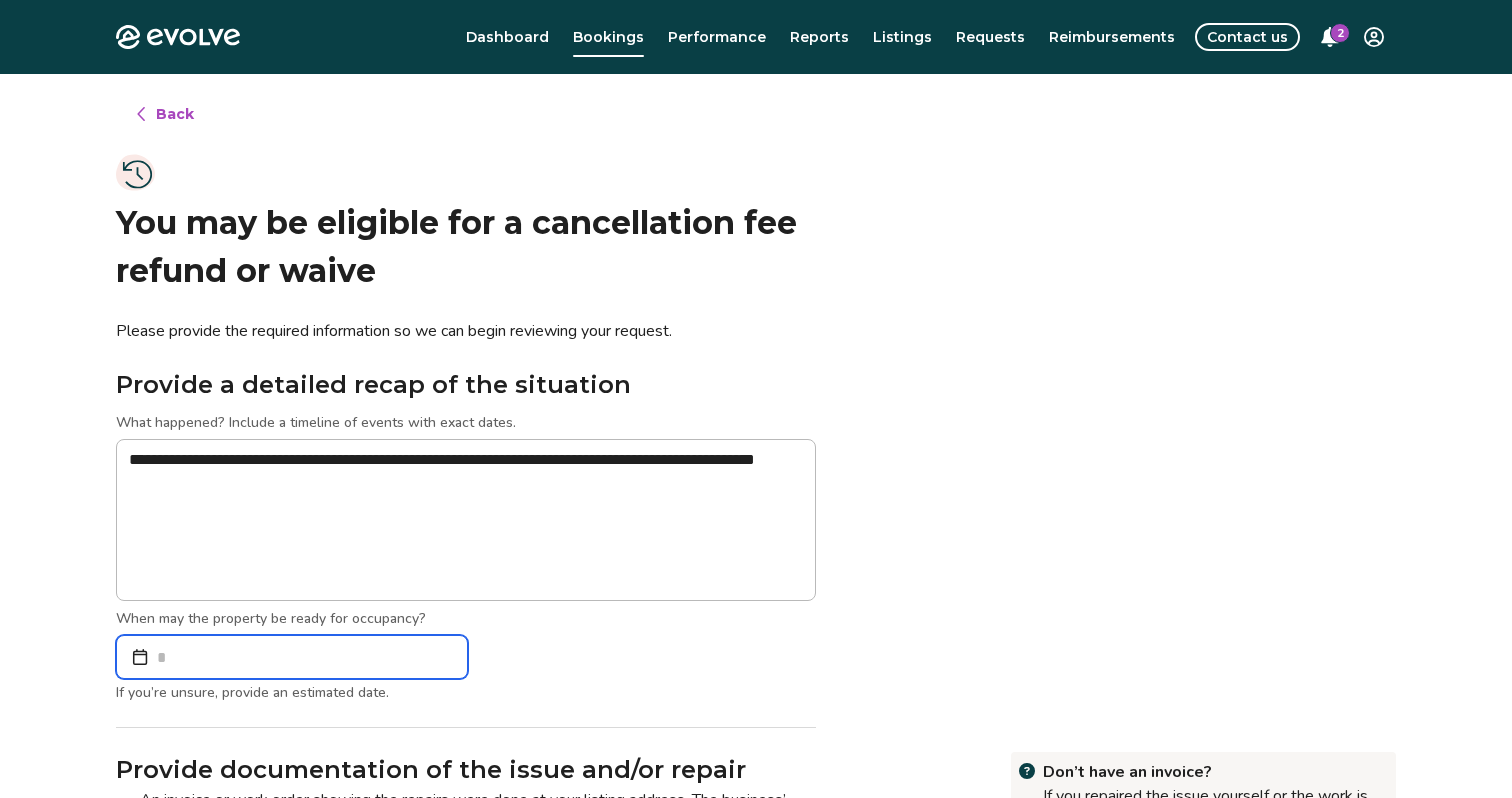 click at bounding box center (292, 657) 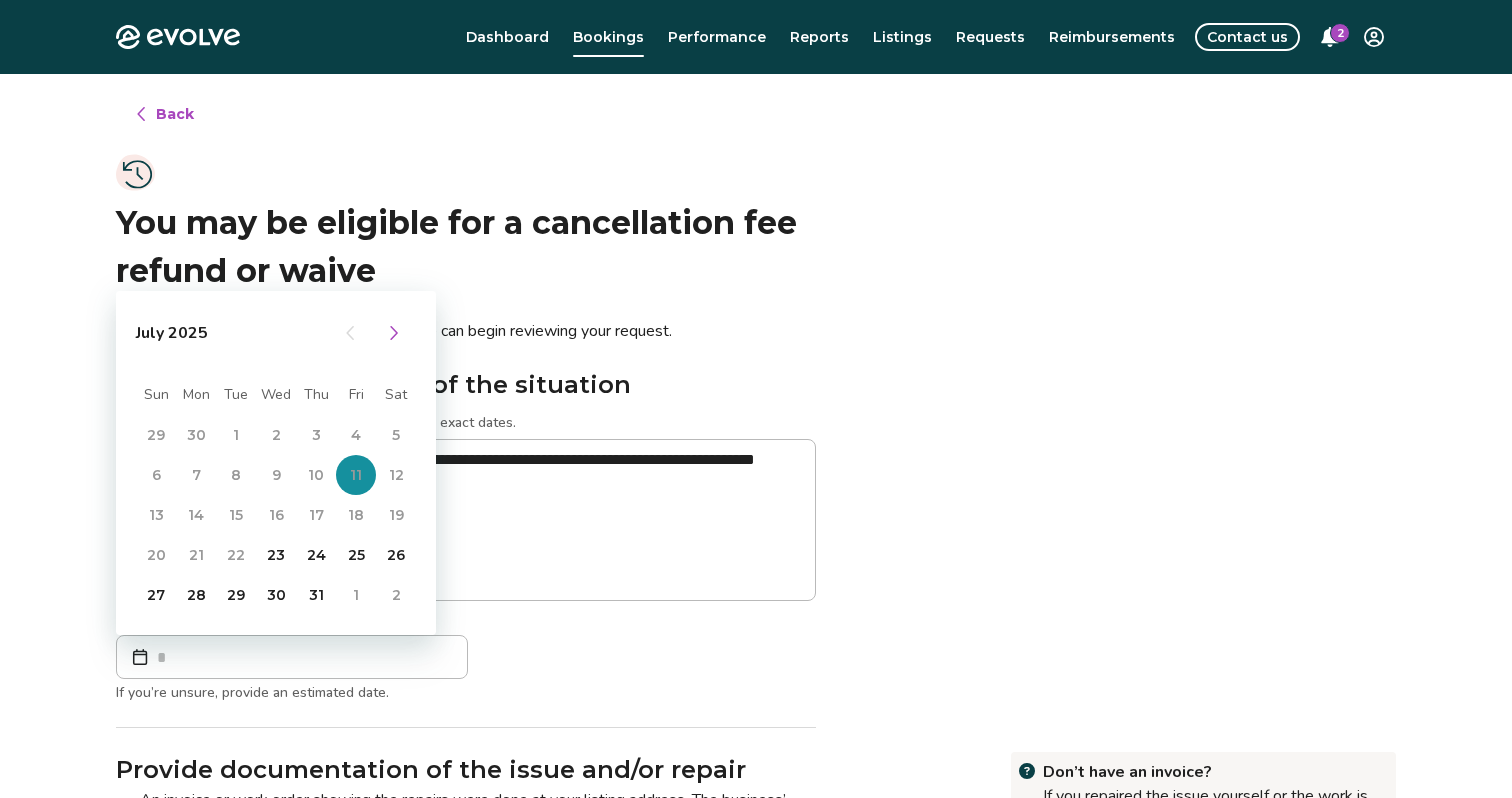 click on "26" at bounding box center (396, 555) 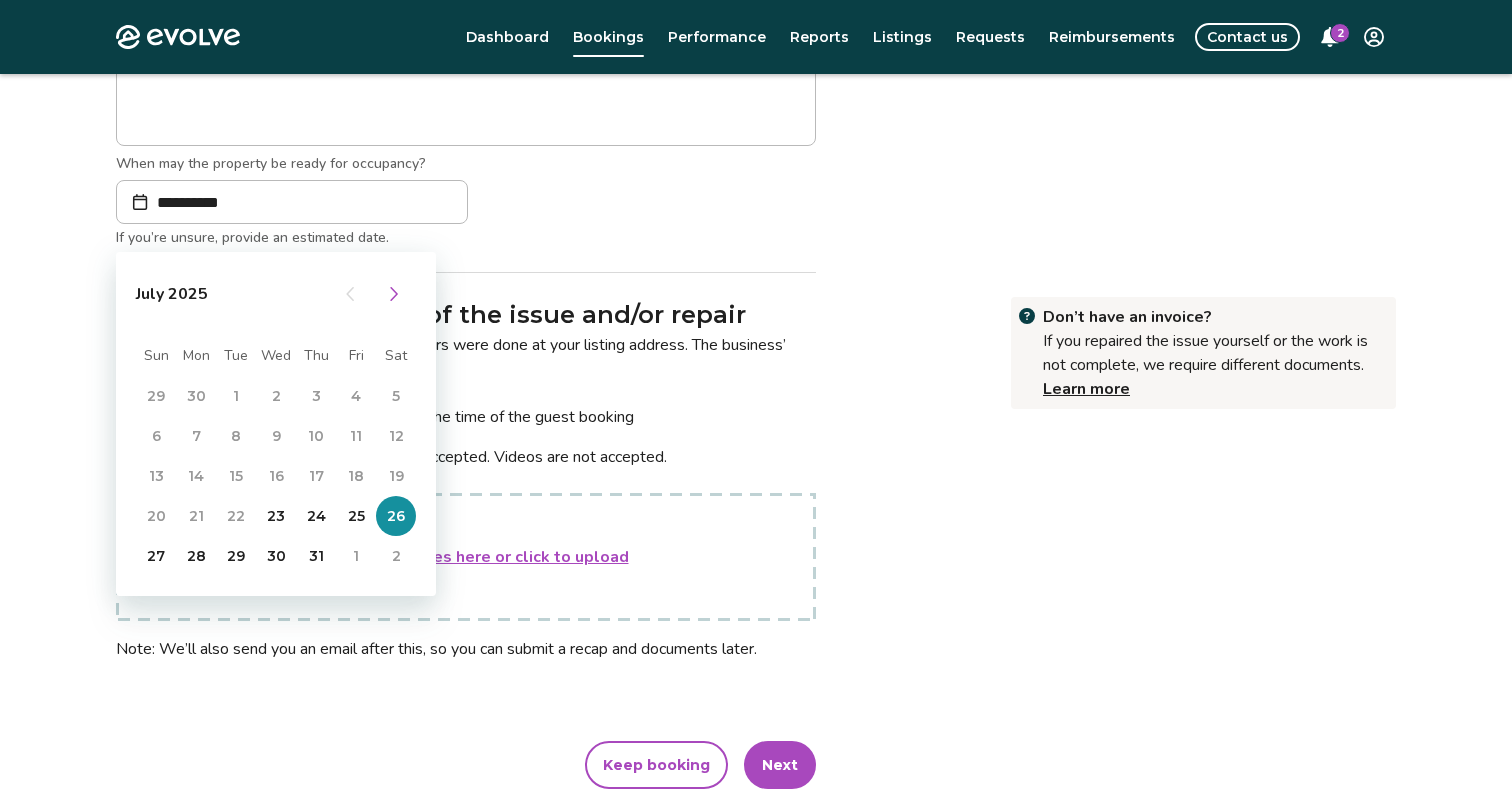 scroll, scrollTop: 459, scrollLeft: 0, axis: vertical 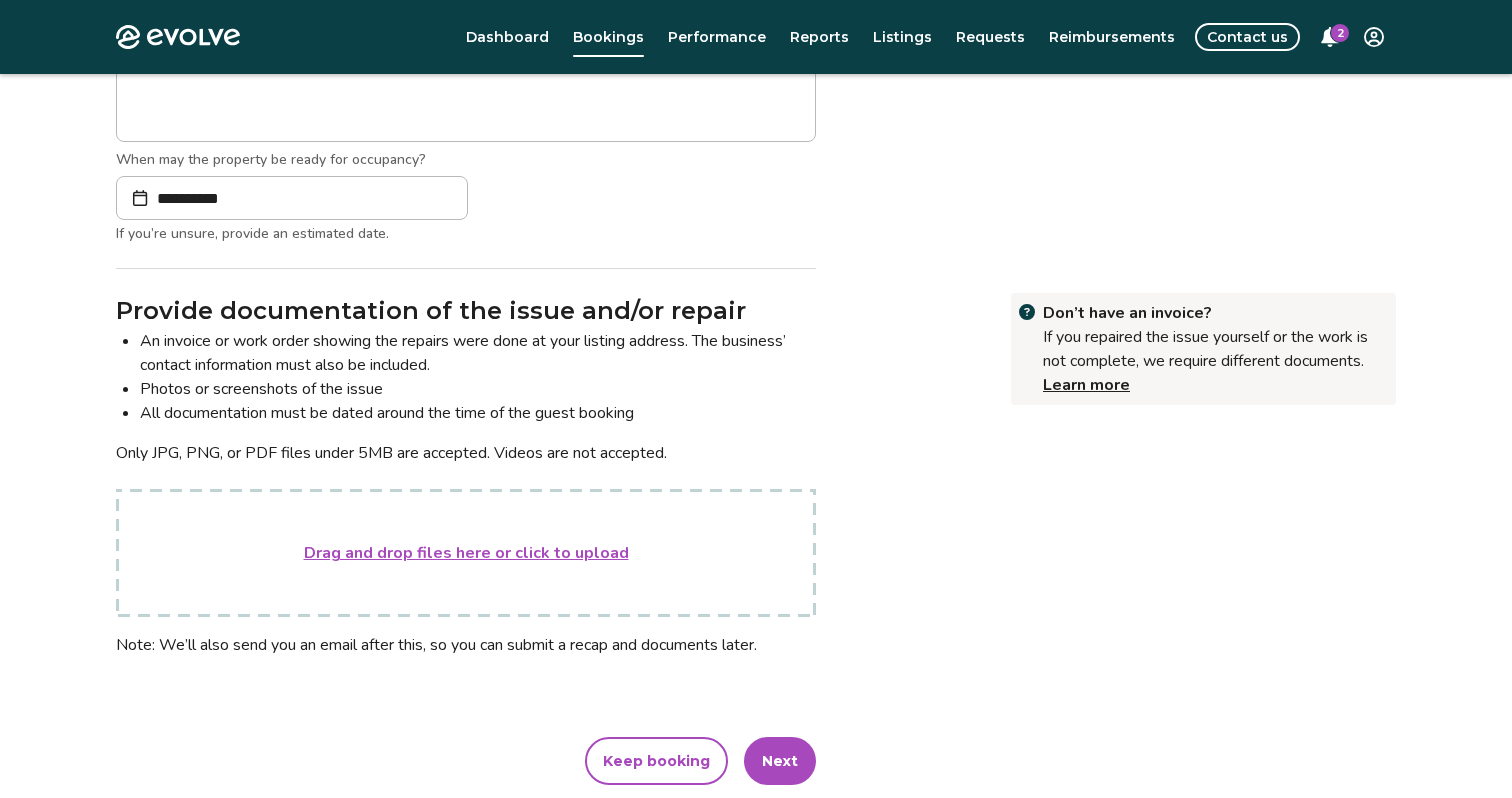 click on "**********" at bounding box center [756, 240] 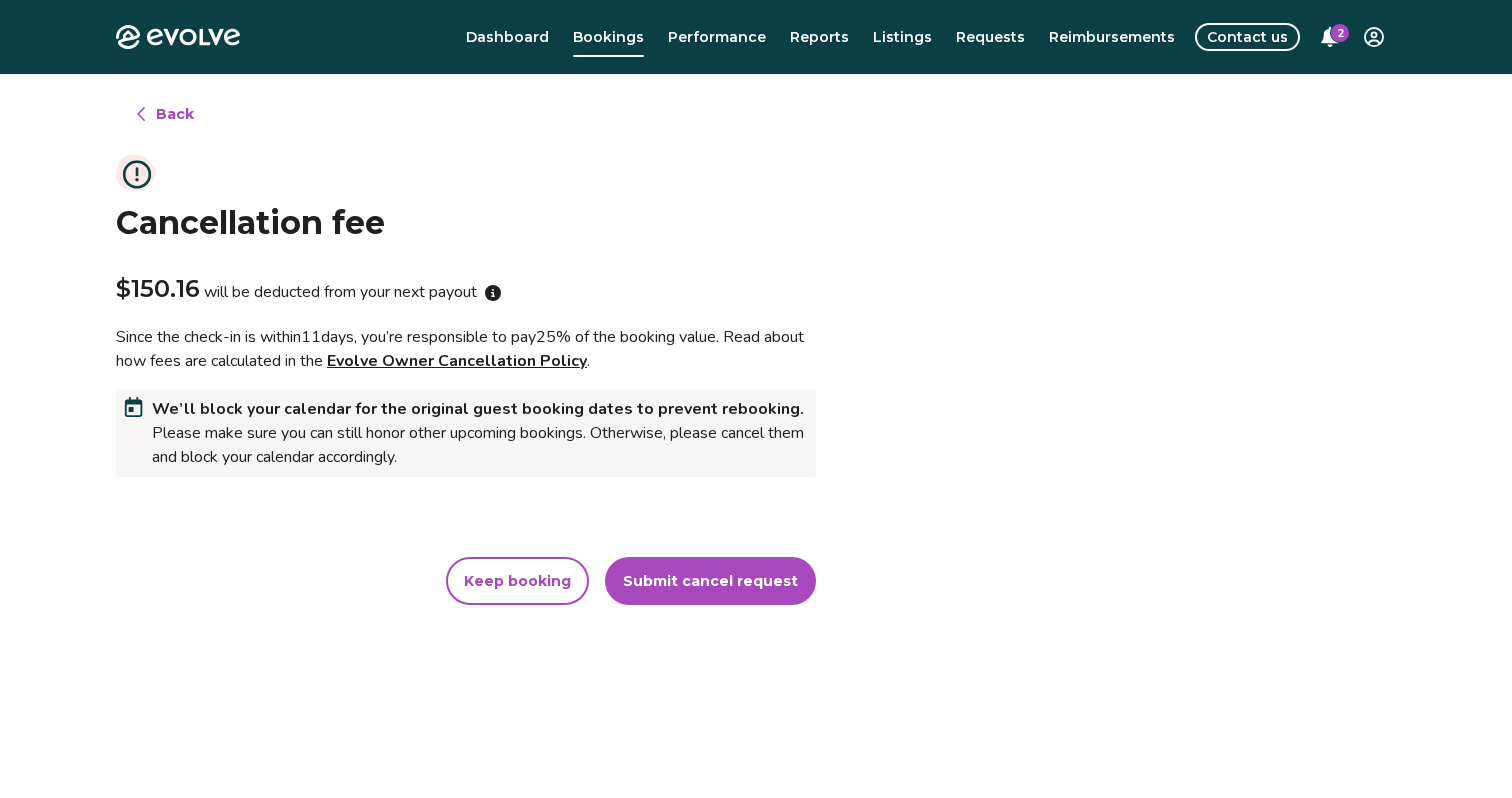 click on "Submit cancel request" at bounding box center (710, 581) 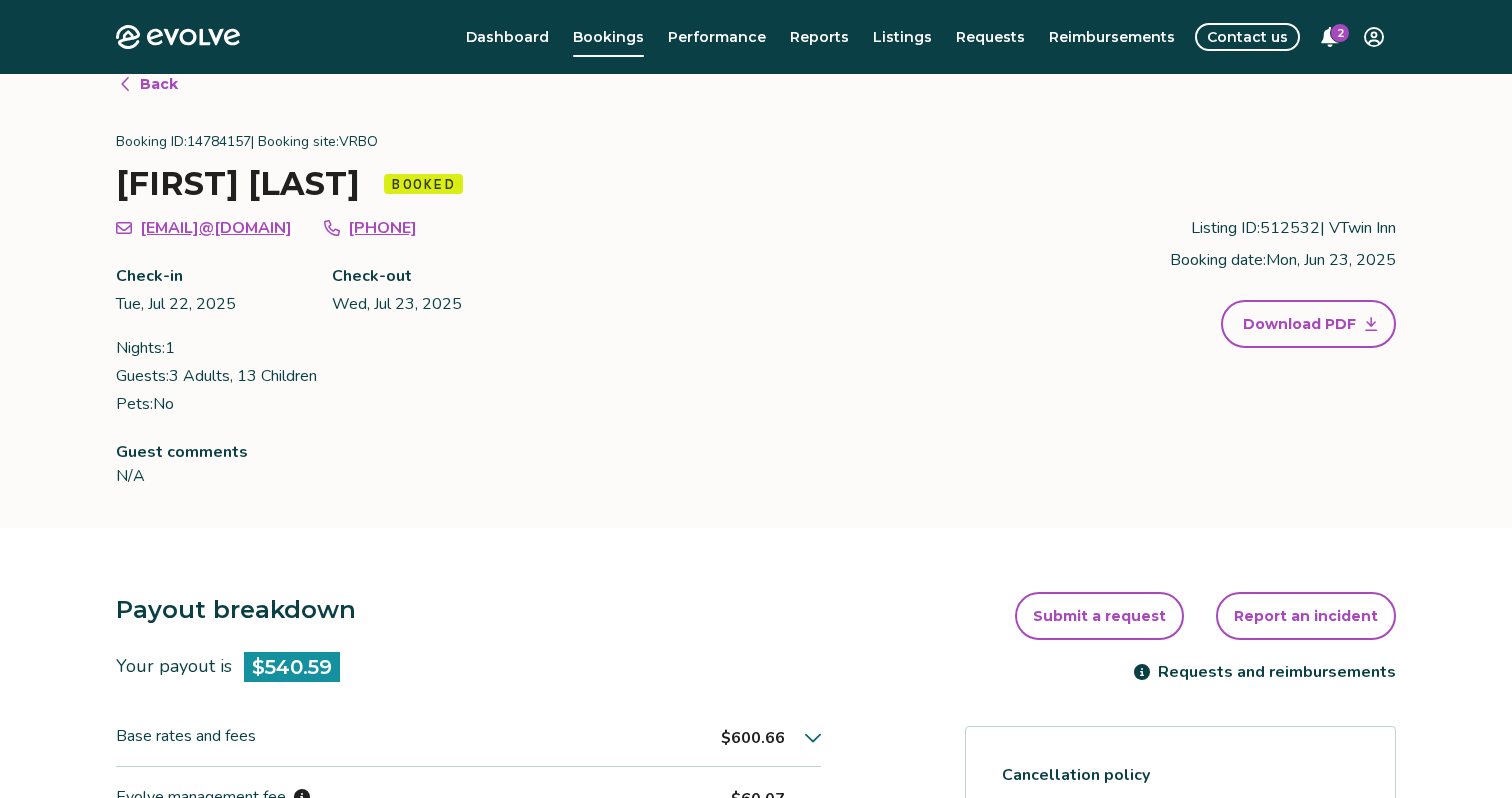 scroll, scrollTop: 0, scrollLeft: 0, axis: both 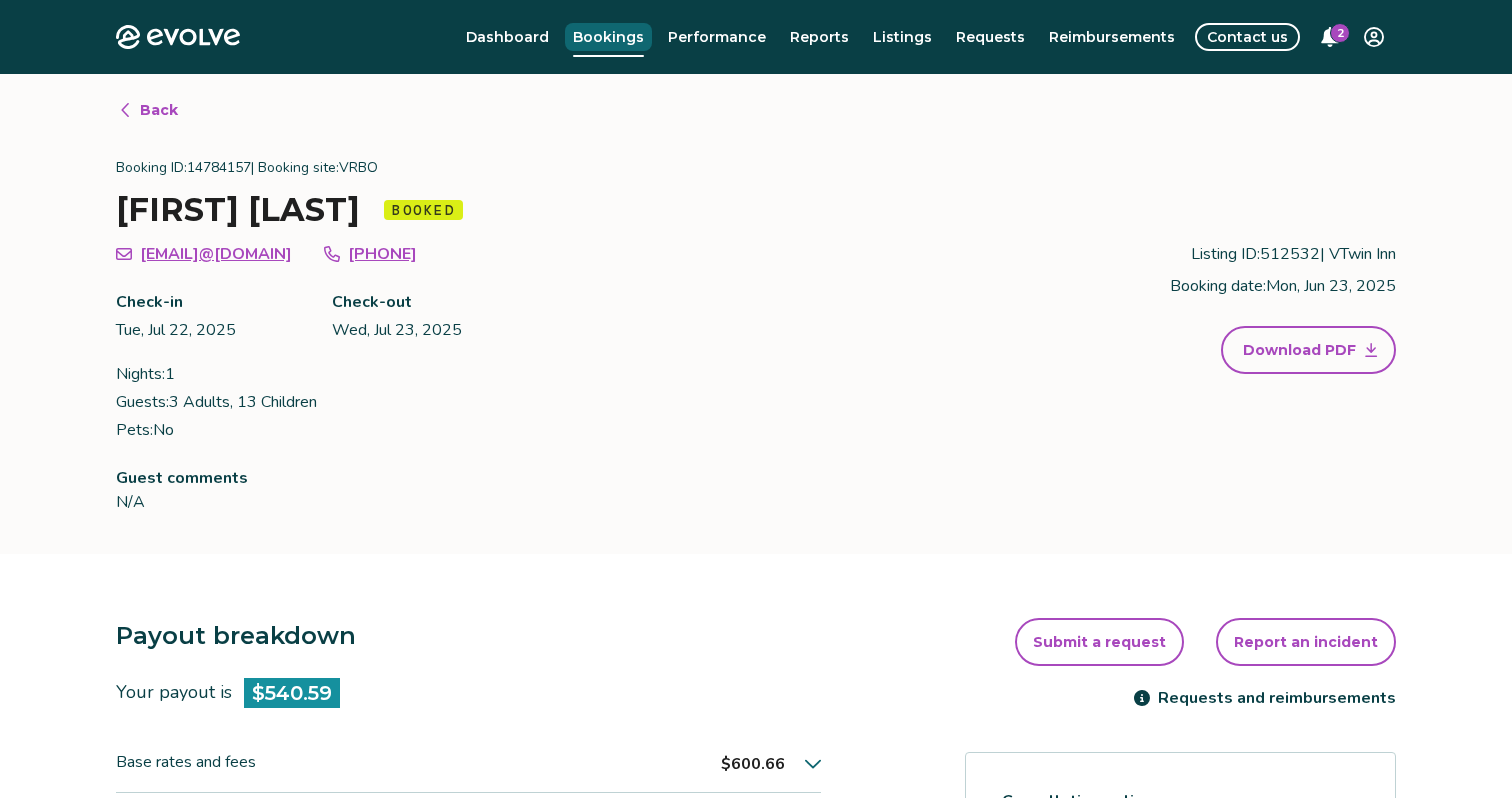 click on "Bookings" at bounding box center (608, 37) 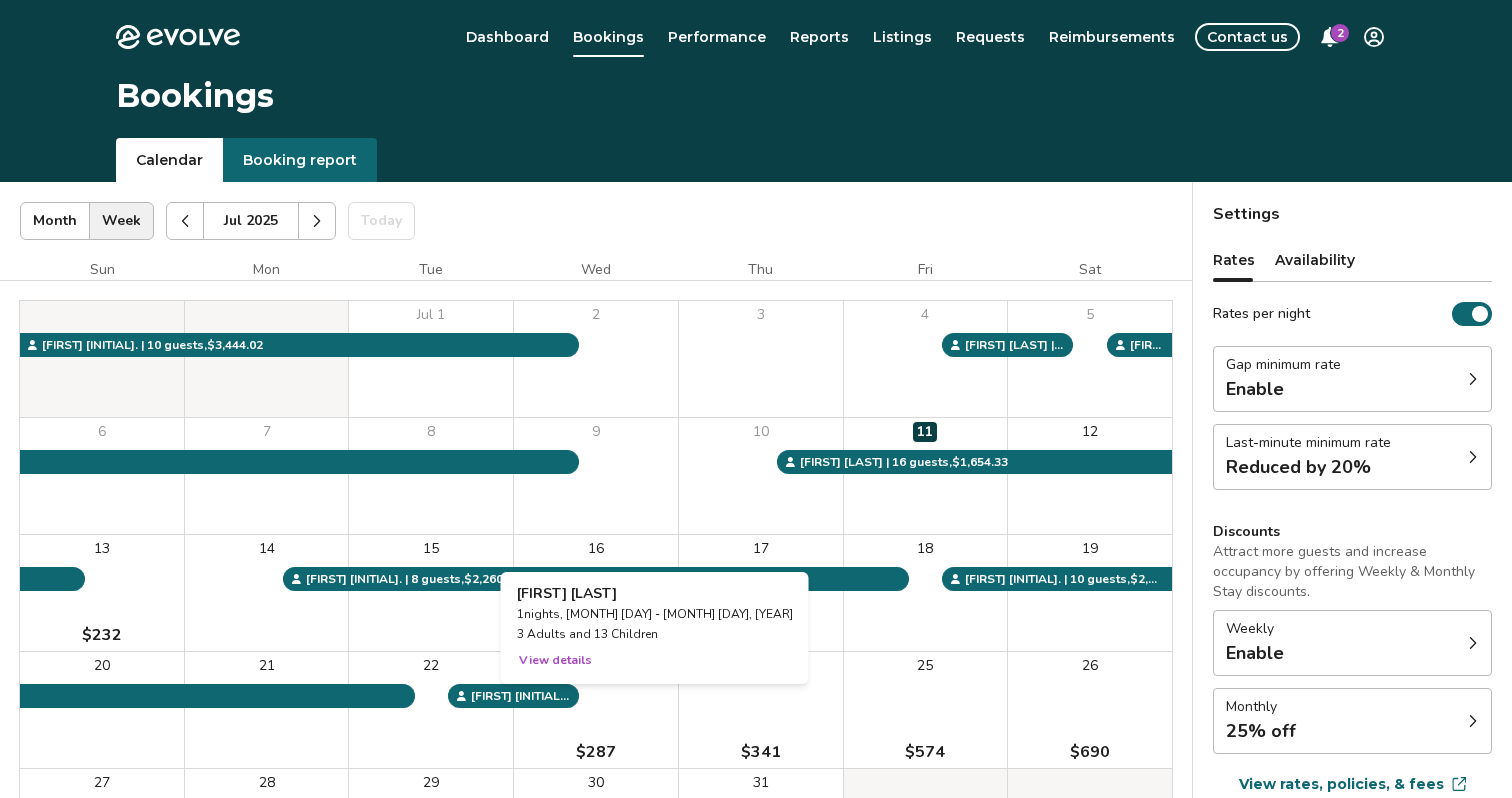 click on "View details" at bounding box center [555, 660] 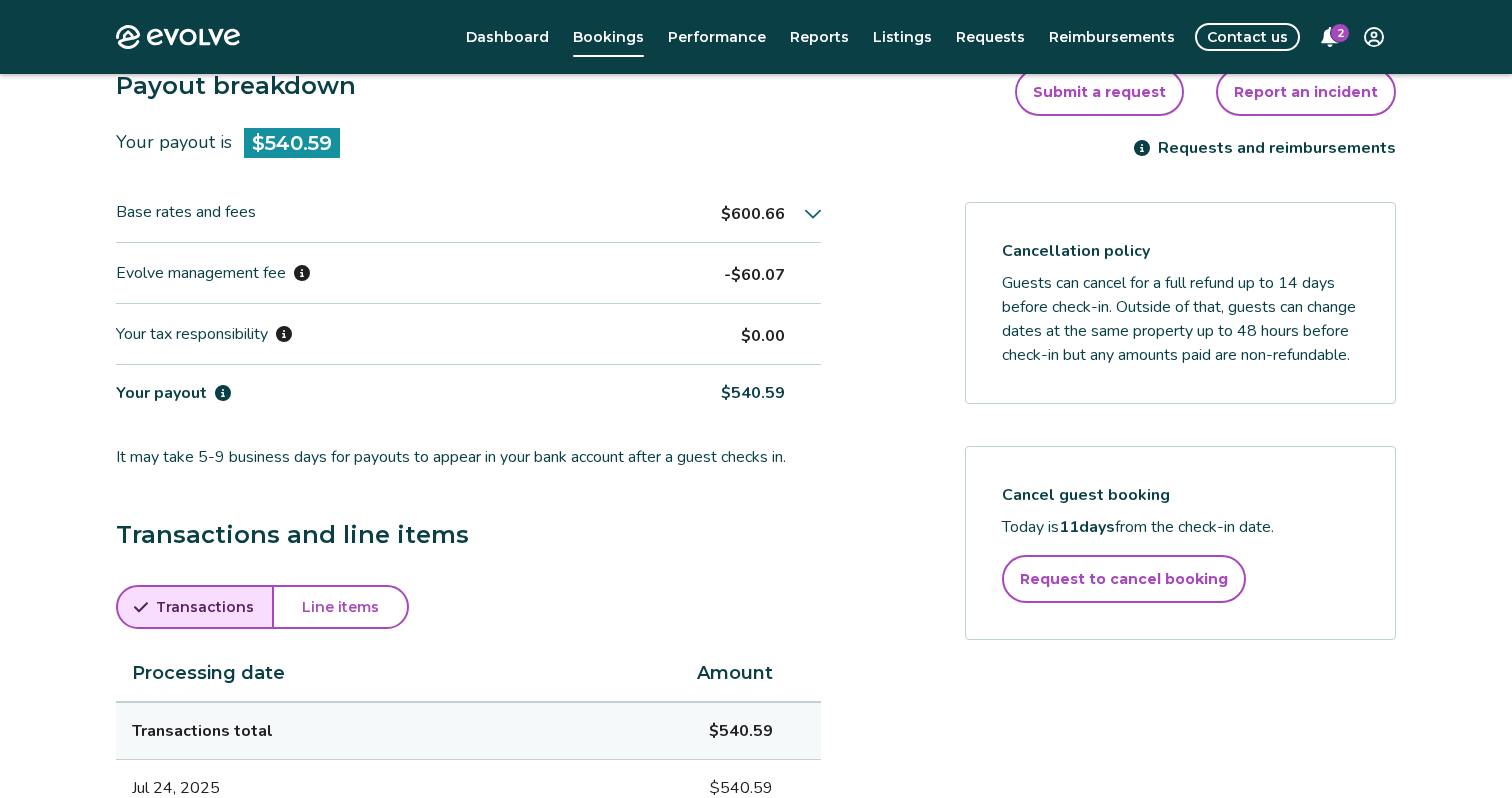 scroll, scrollTop: 573, scrollLeft: 0, axis: vertical 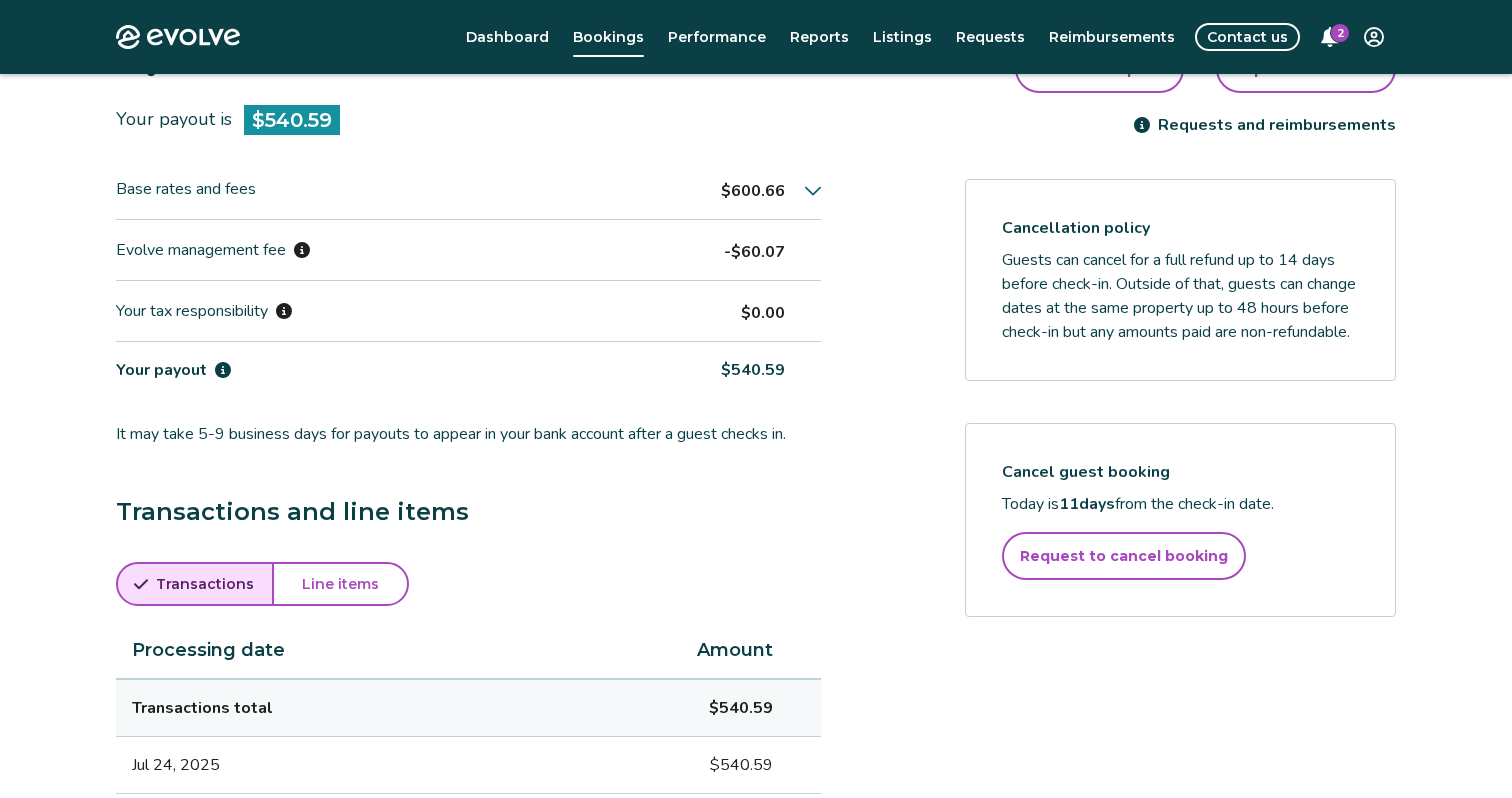 click on "Request to cancel booking" at bounding box center (1124, 556) 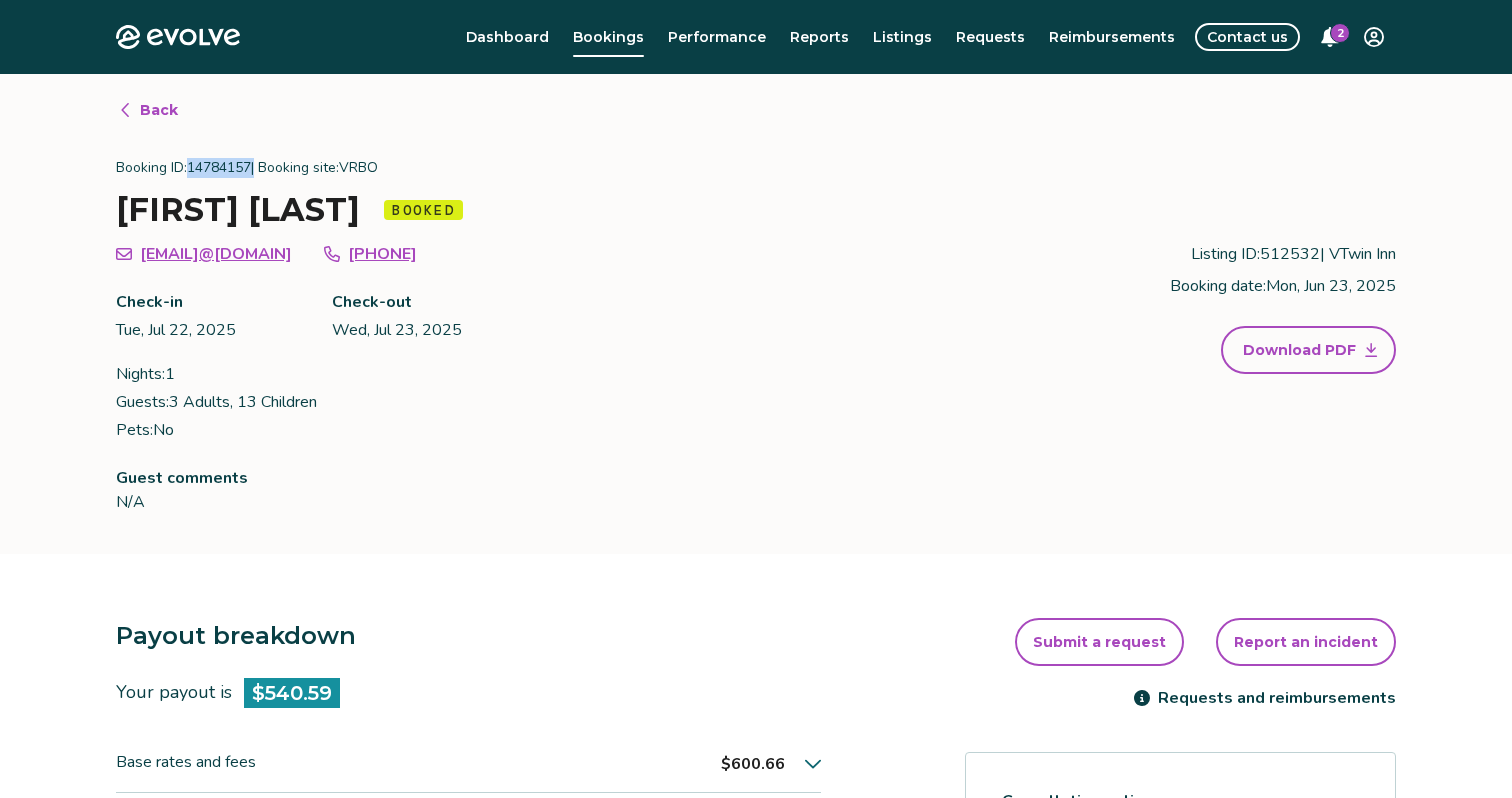drag, startPoint x: 193, startPoint y: 168, endPoint x: 262, endPoint y: 172, distance: 69.115845 